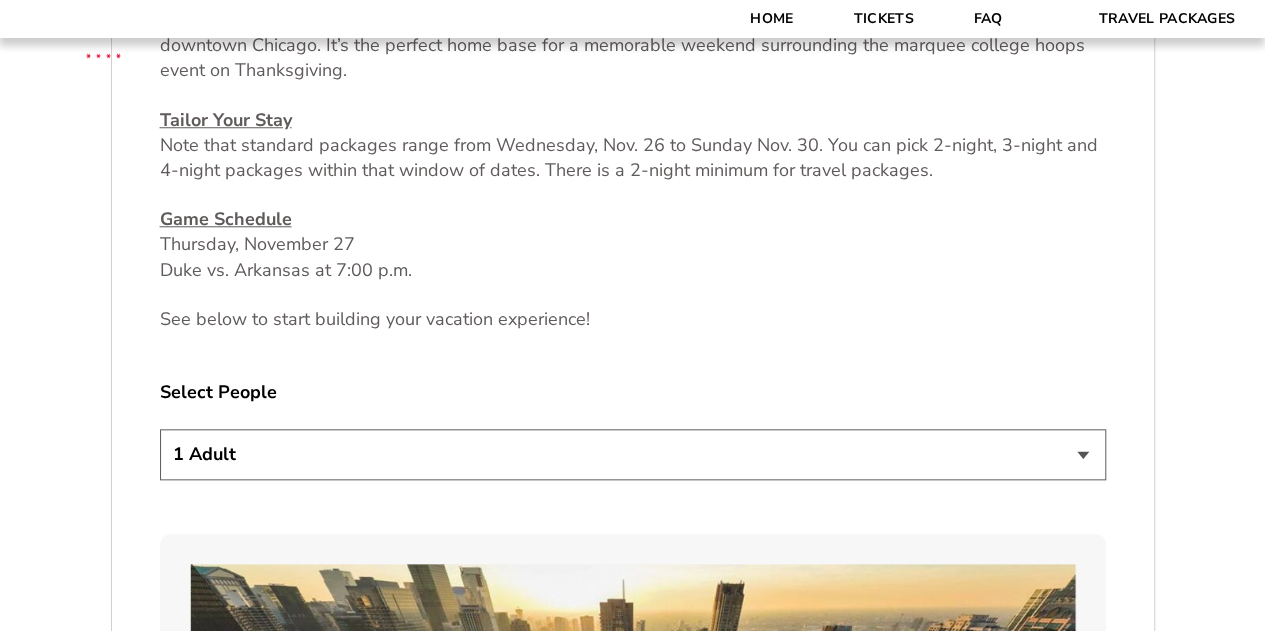 scroll, scrollTop: 900, scrollLeft: 0, axis: vertical 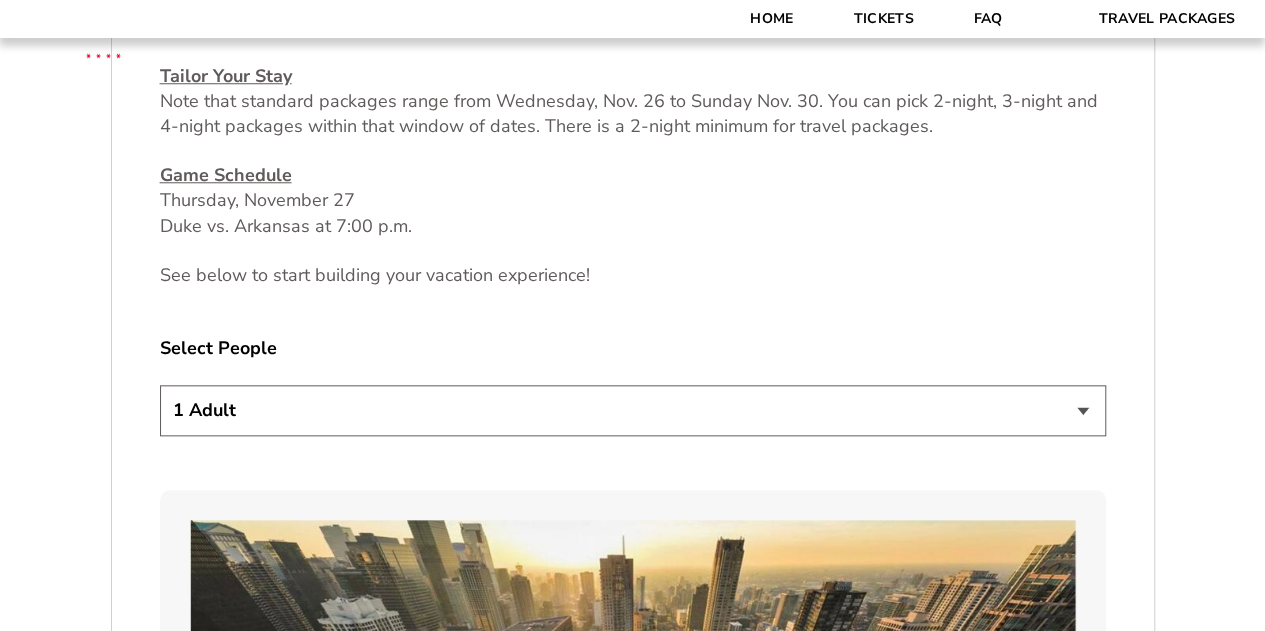 click on "1 Adult
2 Adults
3 Adults
4 Adults
2 Adults + 1 Child
2 Adults + 2 Children
2 Adults + 3 Children" at bounding box center [633, 410] 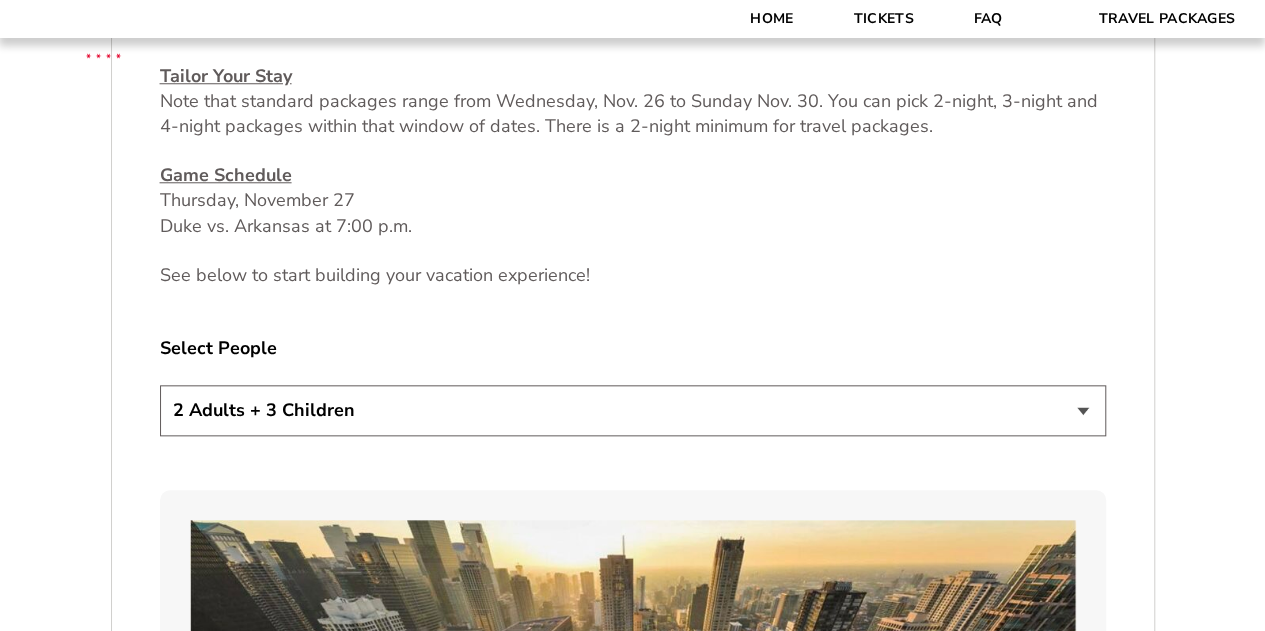 click on "1 Adult
2 Adults
3 Adults
4 Adults
2 Adults + 1 Child
2 Adults + 2 Children
2 Adults + 3 Children" at bounding box center (633, 410) 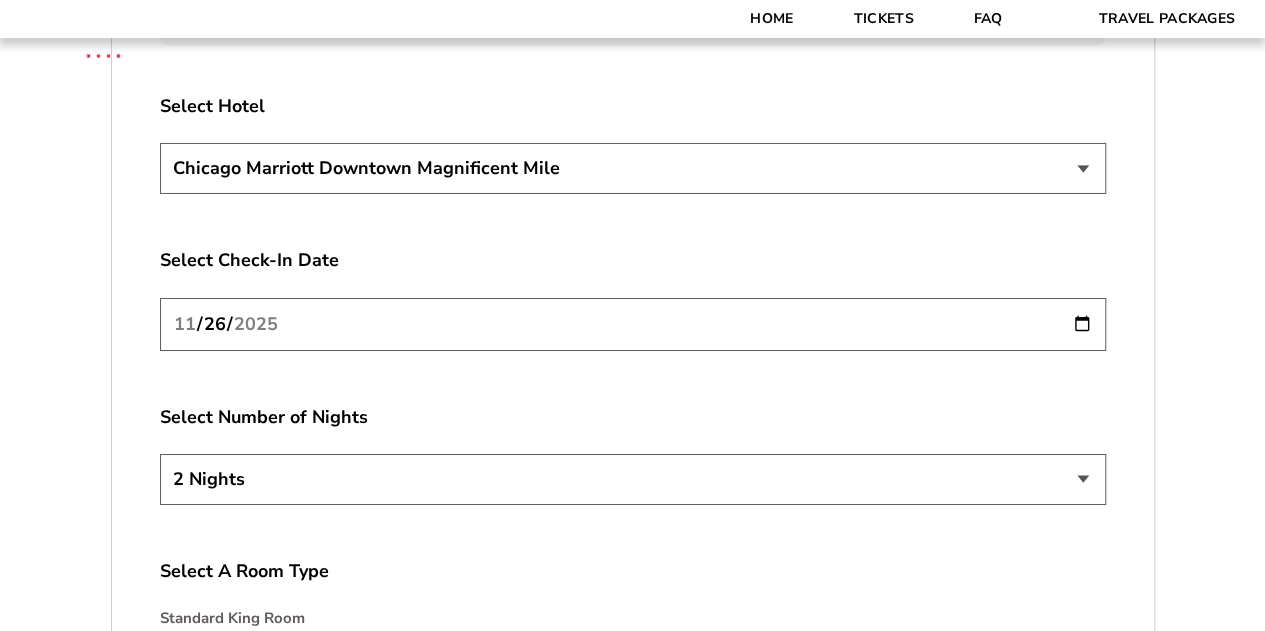 scroll, scrollTop: 3400, scrollLeft: 0, axis: vertical 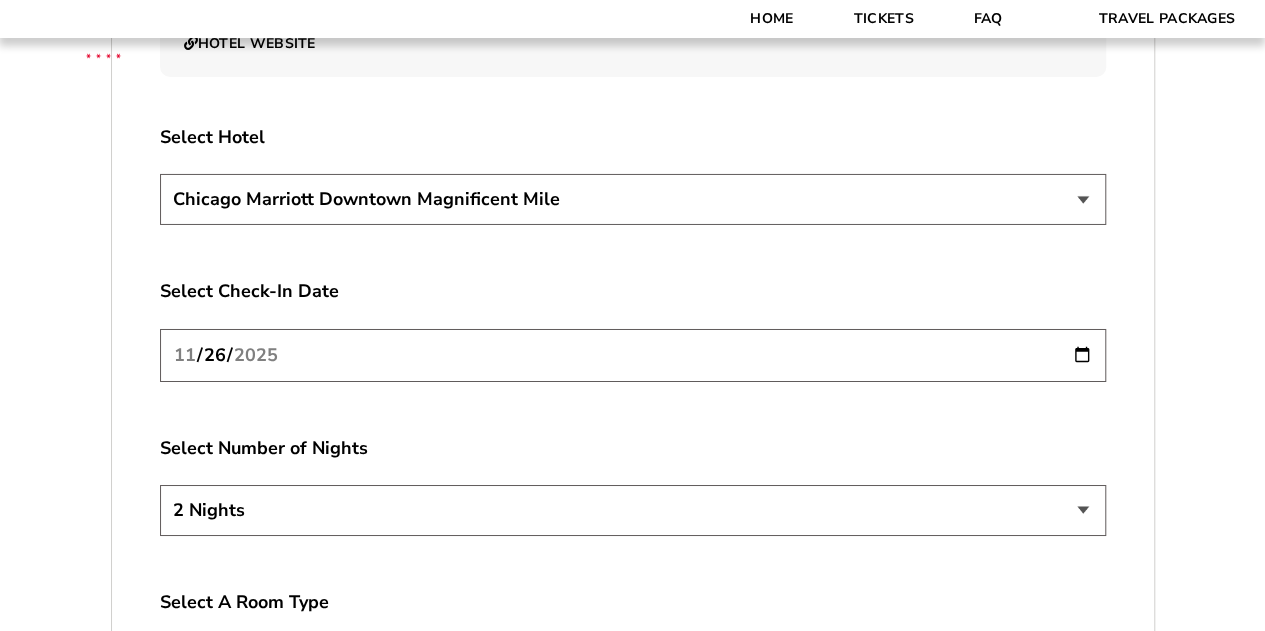 click on "2 Nights
3 Nights
4 Nights" at bounding box center [633, 510] 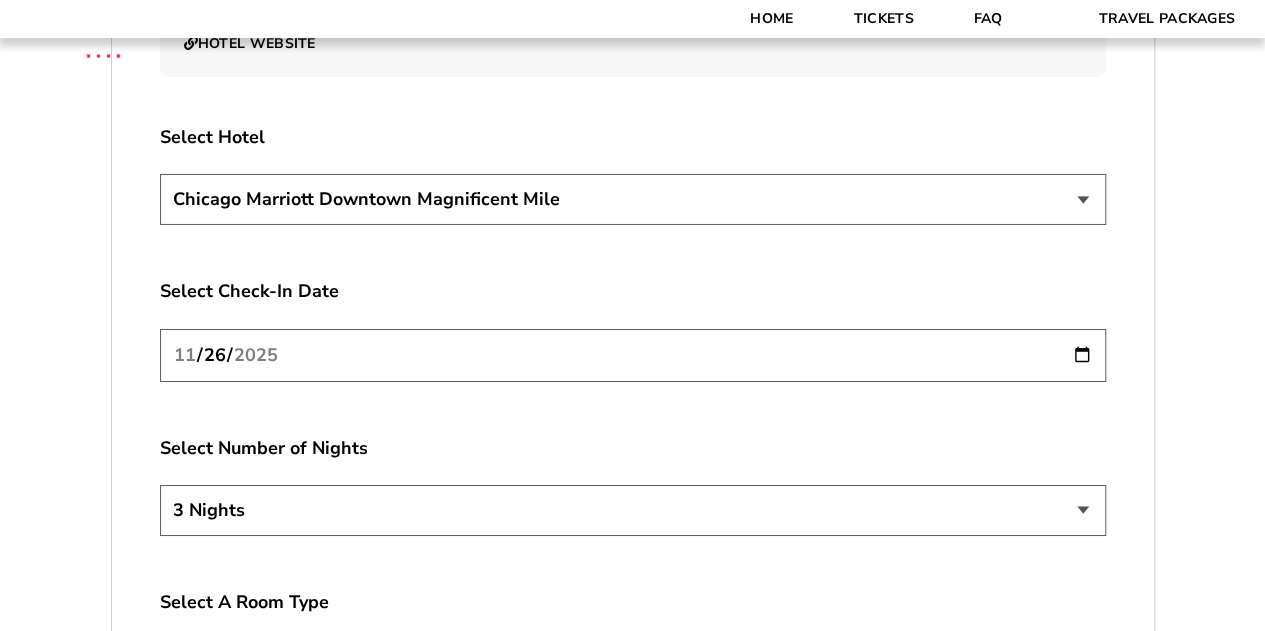 click on "2 Nights
3 Nights
4 Nights" at bounding box center (633, 510) 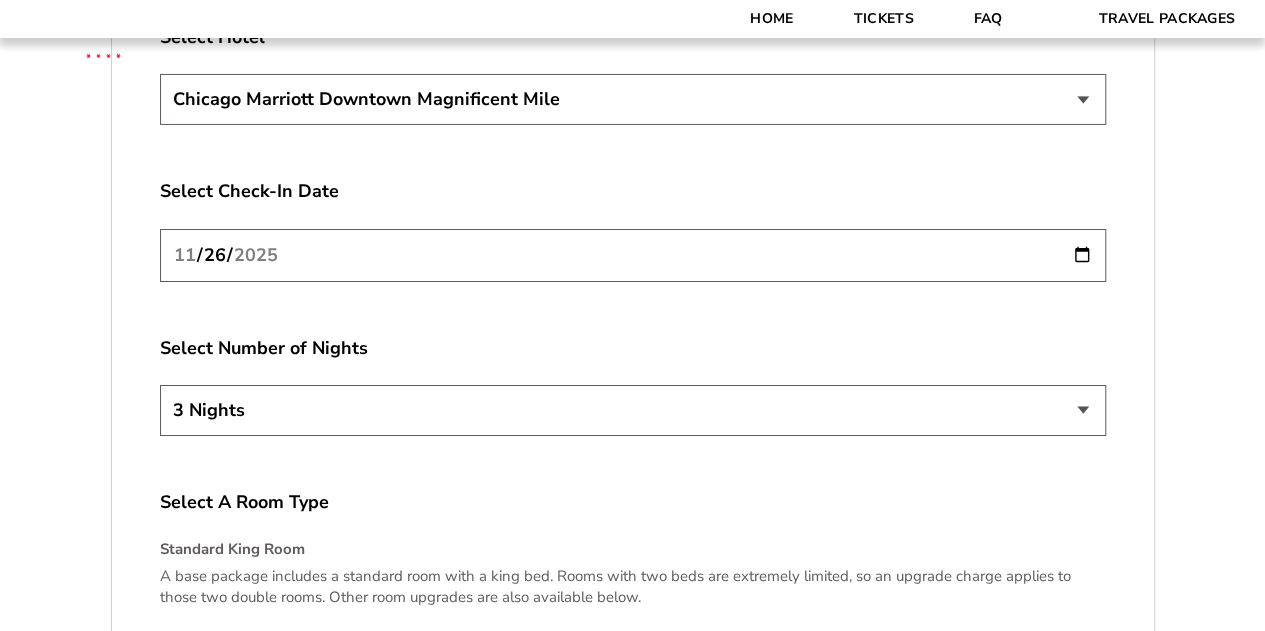 scroll, scrollTop: 3400, scrollLeft: 0, axis: vertical 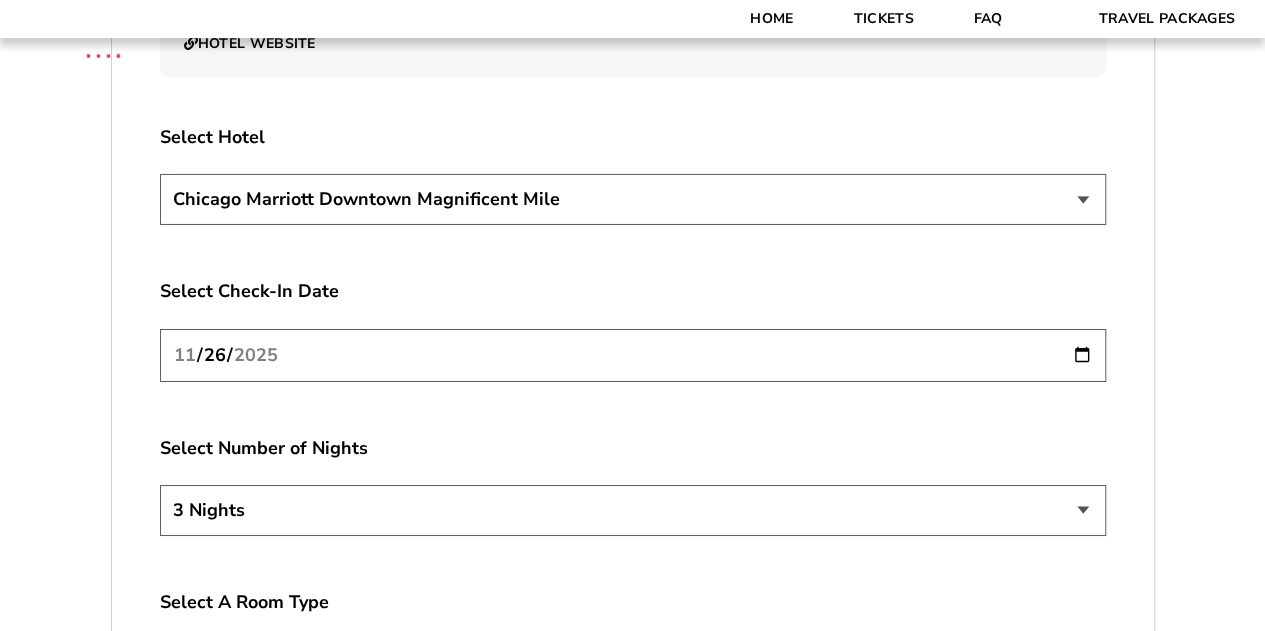 click on "Chicago Marriott Downtown Magnificent Mile Renaissance Chicago Downtown Hotel" at bounding box center (633, 199) 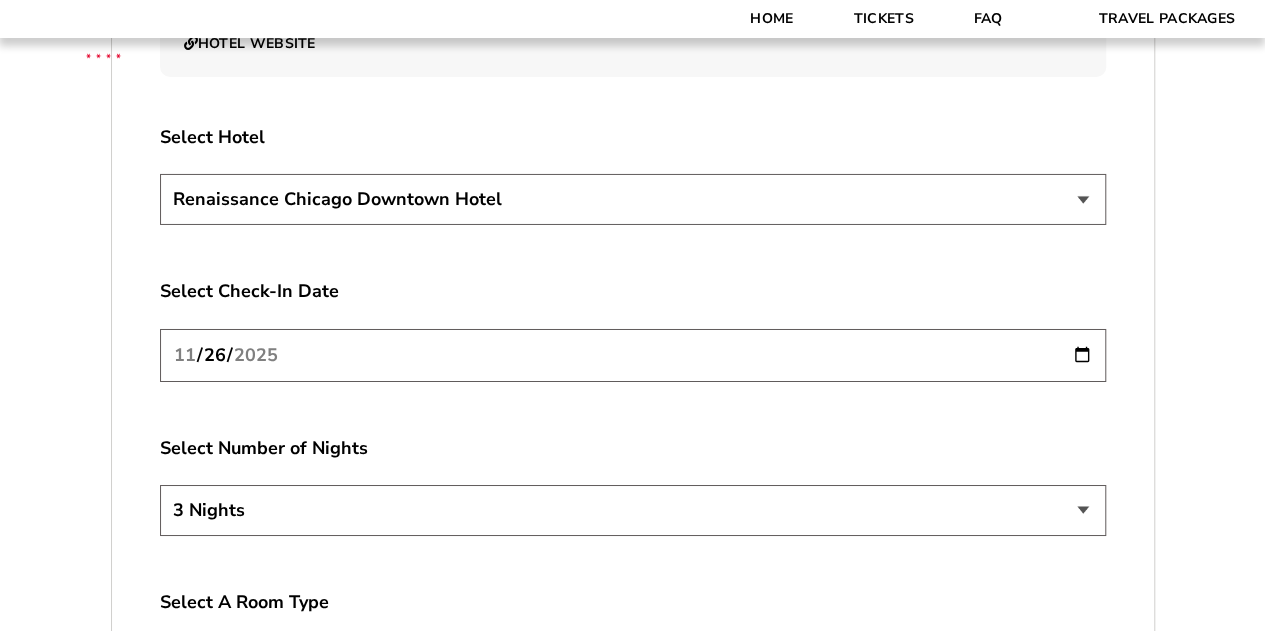 click on "Chicago Marriott Downtown Magnificent Mile Renaissance Chicago Downtown Hotel" at bounding box center (633, 199) 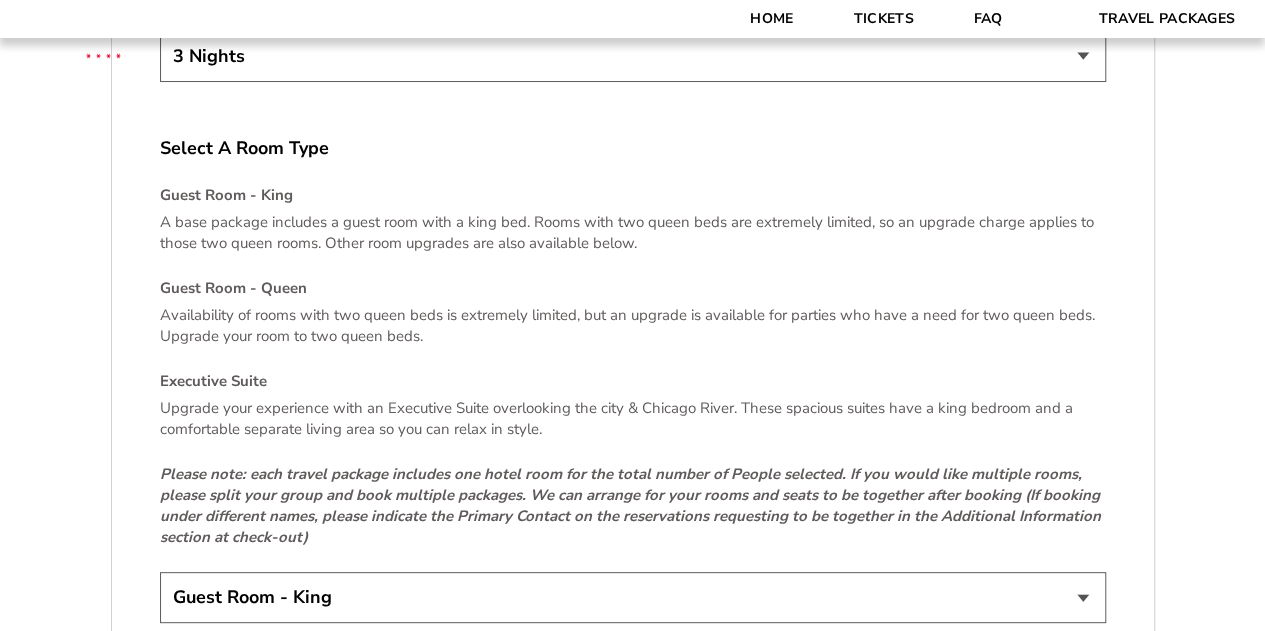 scroll, scrollTop: 3900, scrollLeft: 0, axis: vertical 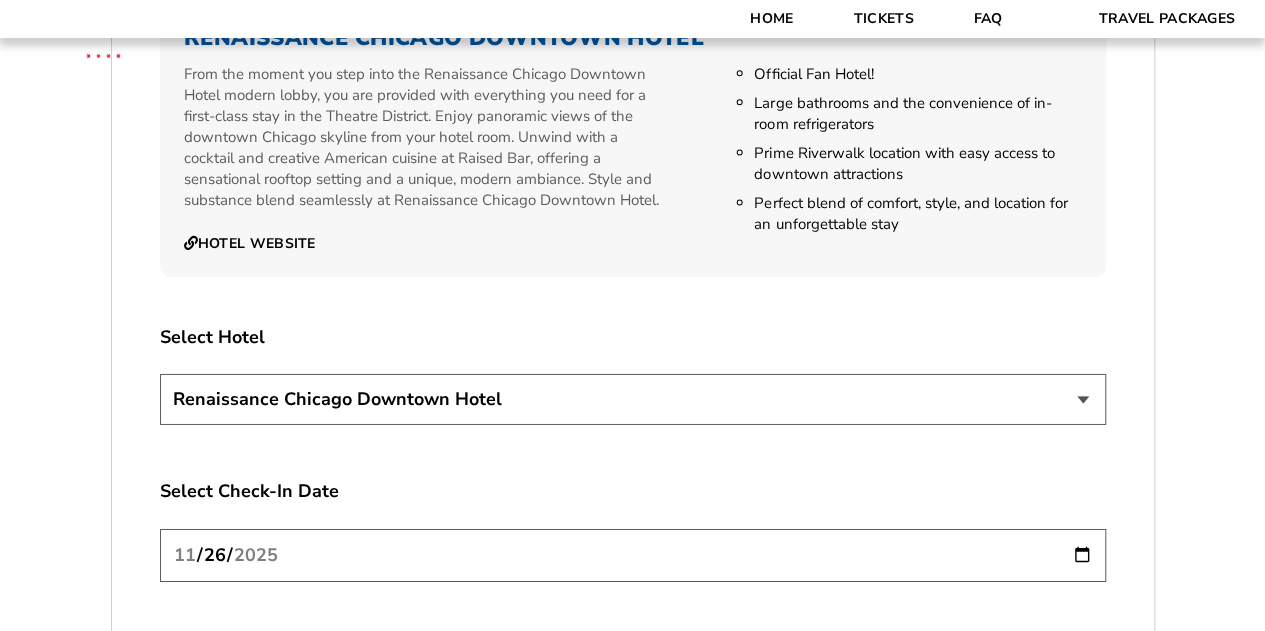 click on "Chicago Marriott Downtown Magnificent Mile Renaissance Chicago Downtown Hotel" at bounding box center [633, 399] 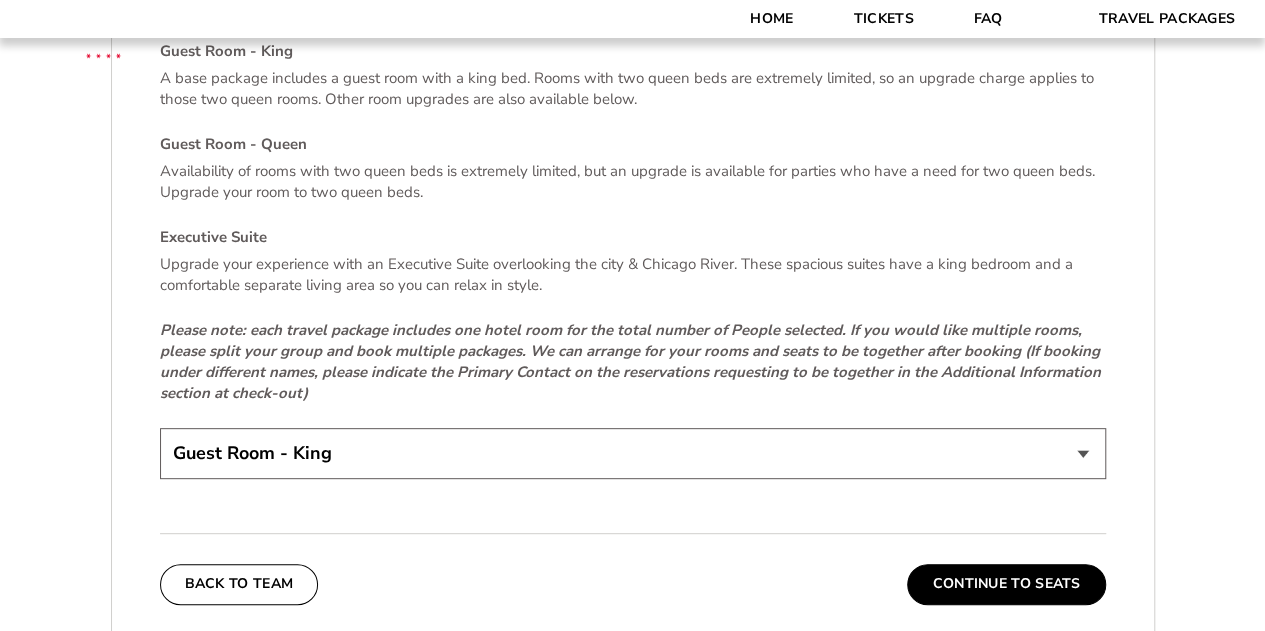 scroll, scrollTop: 4000, scrollLeft: 0, axis: vertical 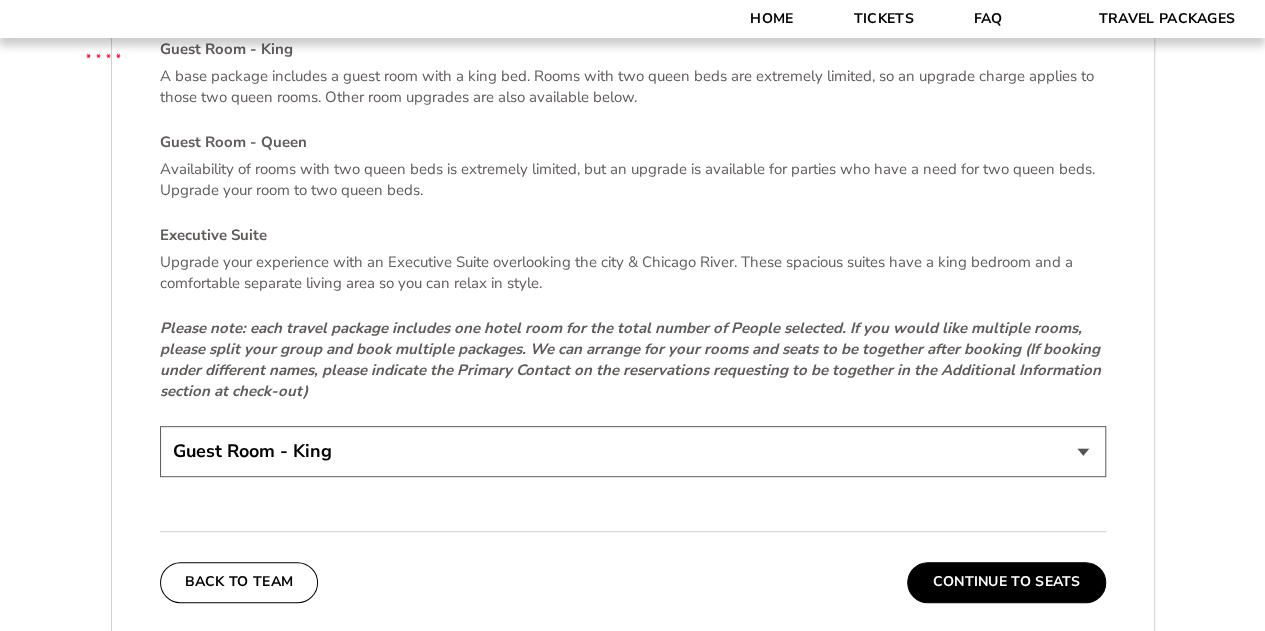 click on "Guest Room - King Guest Room - Queen  (+$95 per night) Executive Suite (+$315 per night)" at bounding box center [633, 451] 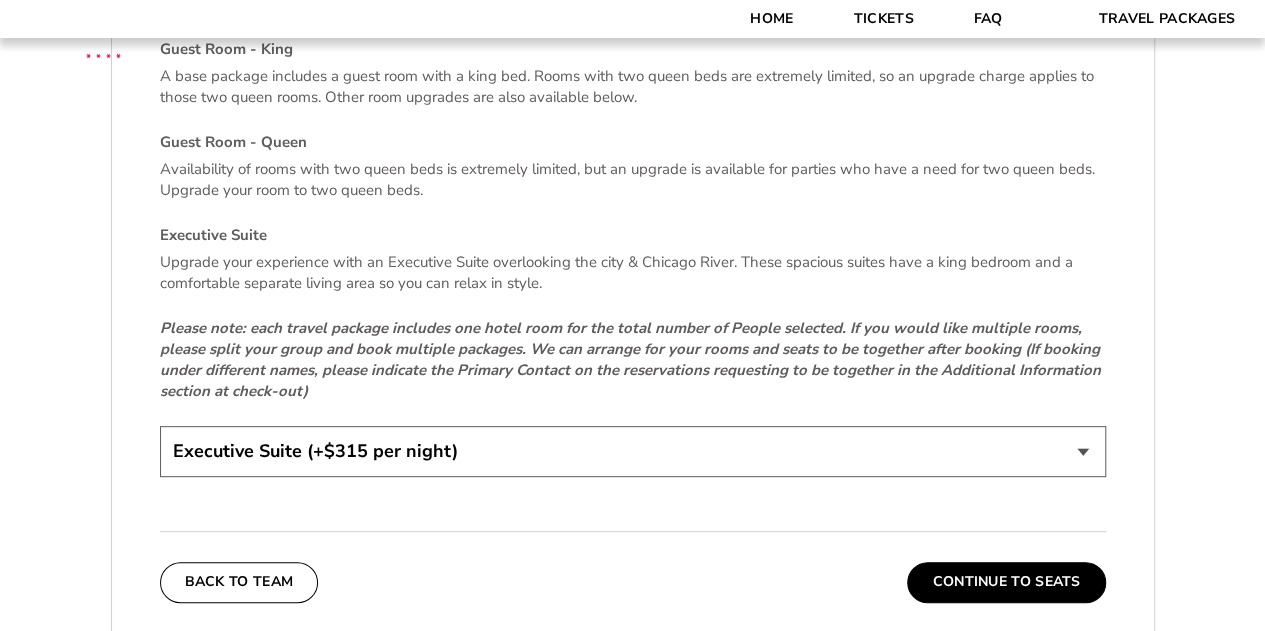 click on "Guest Room - King Guest Room - Queen  (+$95 per night) Executive Suite (+$315 per night)" at bounding box center [633, 451] 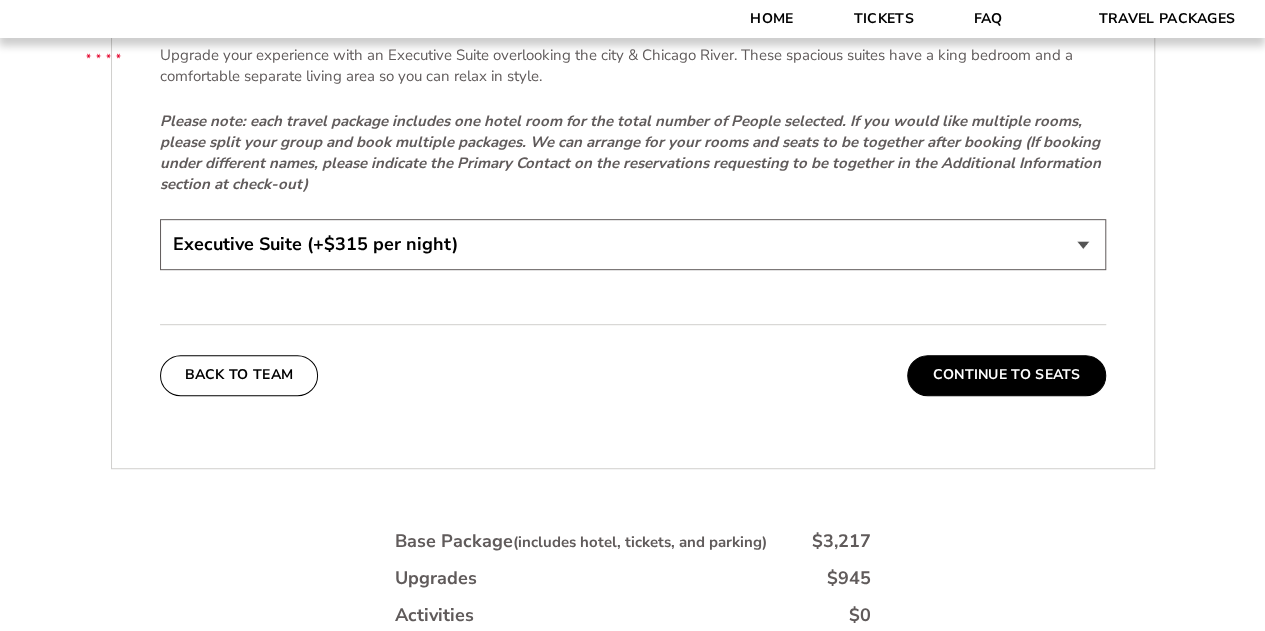 scroll, scrollTop: 4200, scrollLeft: 0, axis: vertical 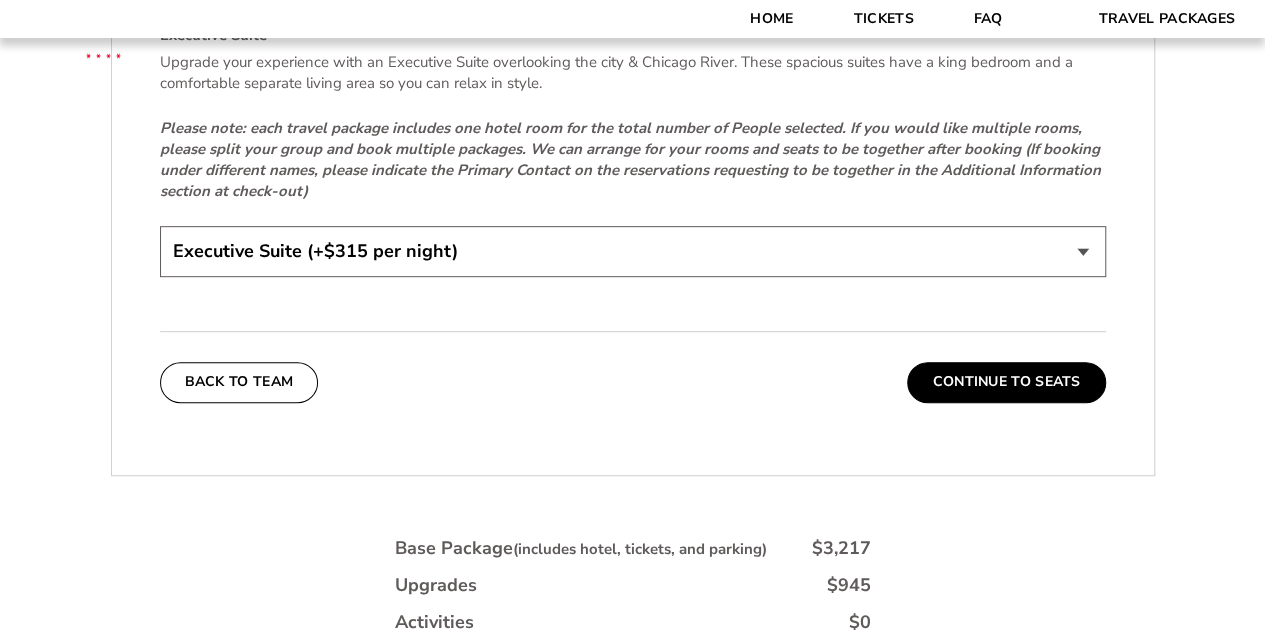 click on "Guest Room - King Guest Room - Queen  (+$95 per night) Executive Suite (+$315 per night)" at bounding box center (633, 251) 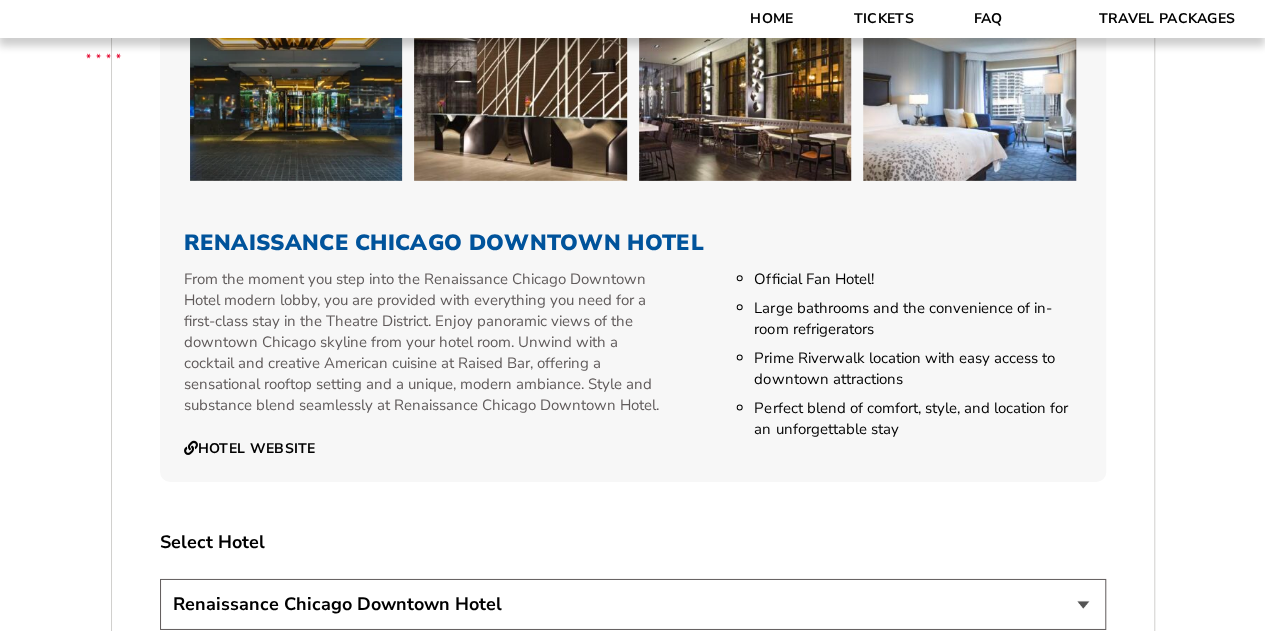 scroll, scrollTop: 3000, scrollLeft: 0, axis: vertical 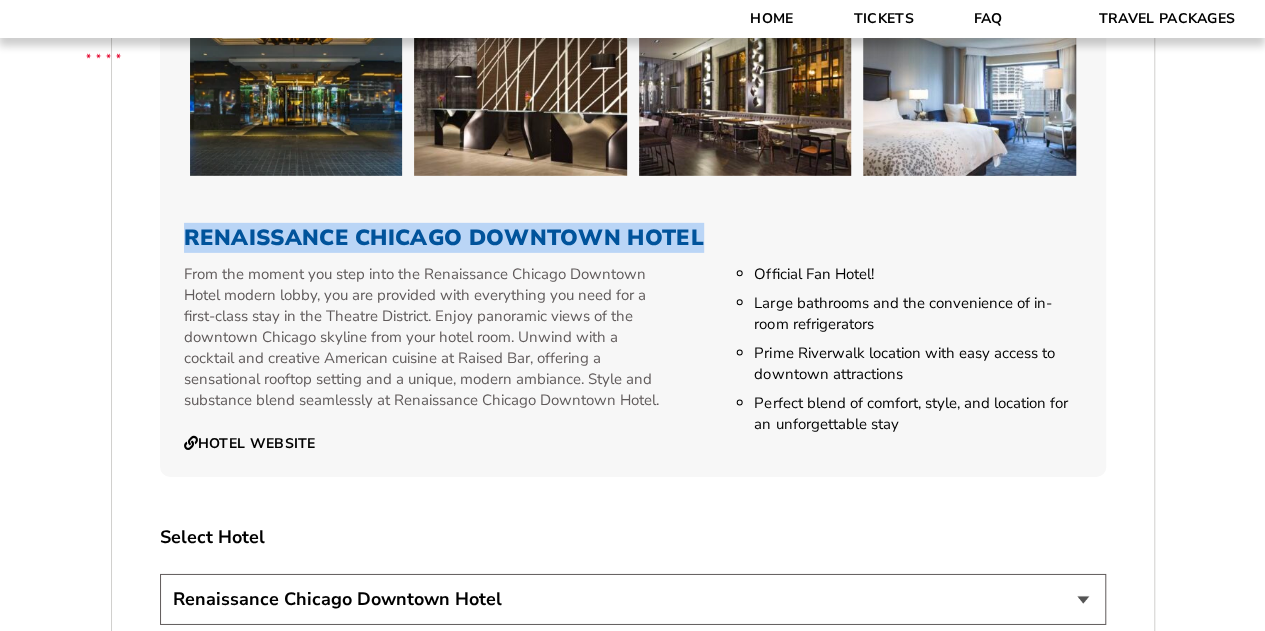 drag, startPoint x: 696, startPoint y: 237, endPoint x: 190, endPoint y: 239, distance: 506.00397 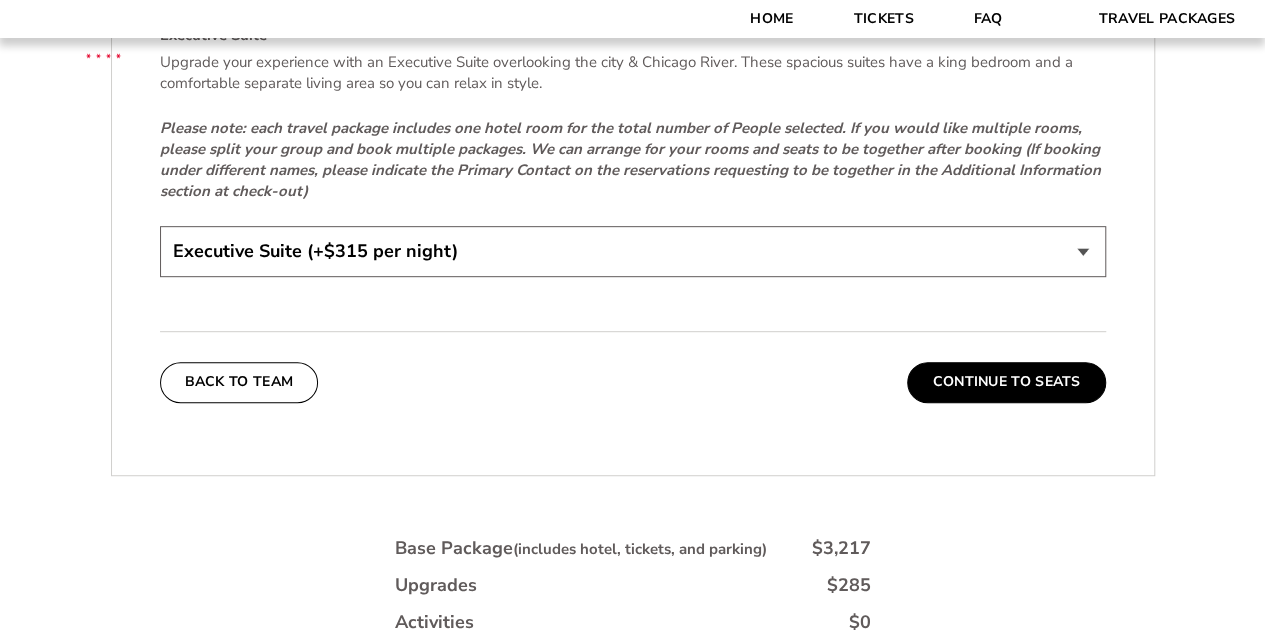 scroll, scrollTop: 4500, scrollLeft: 0, axis: vertical 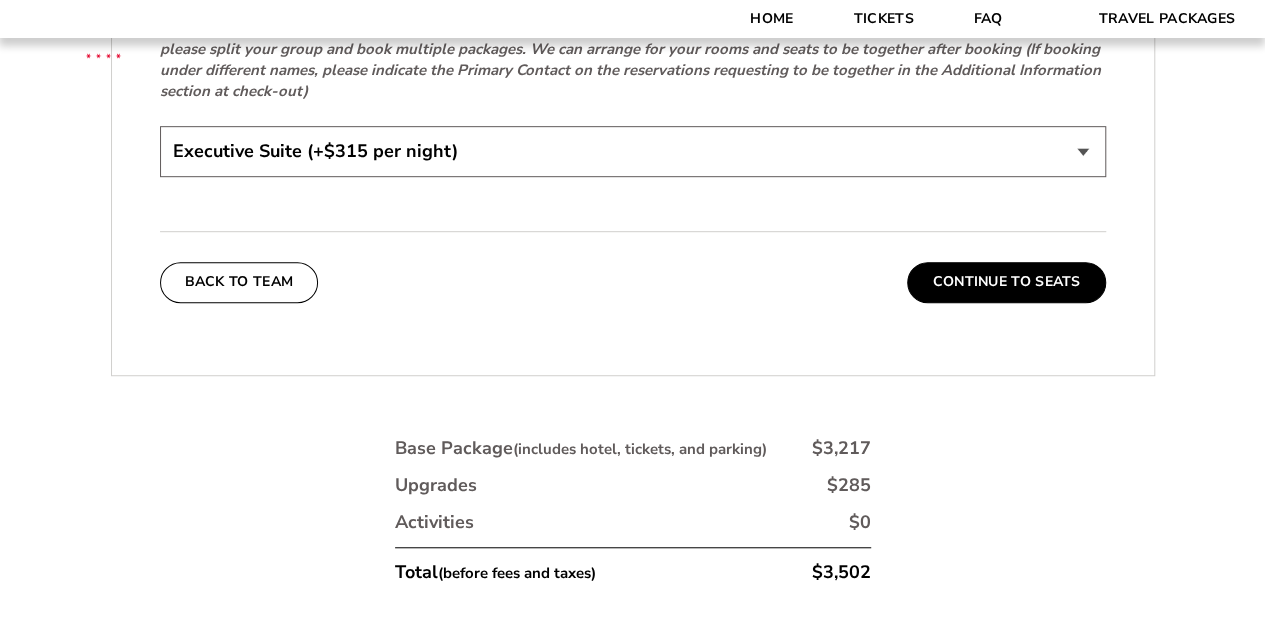 click on "Continue To Seats" at bounding box center [1006, 282] 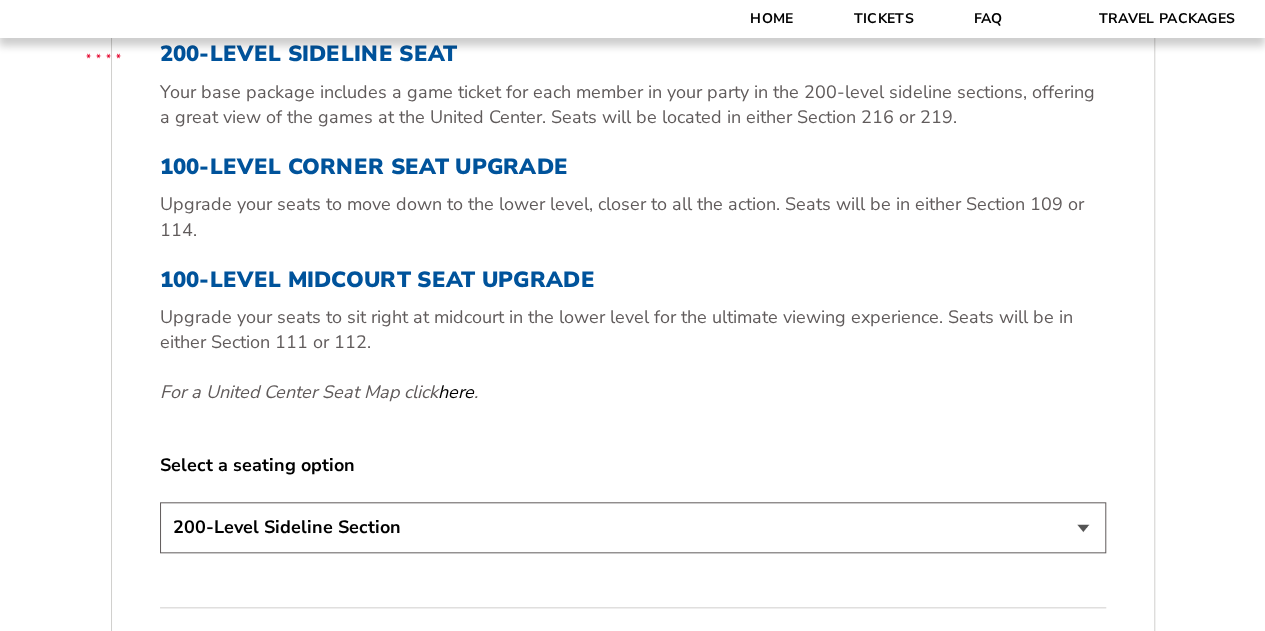 scroll, scrollTop: 598, scrollLeft: 0, axis: vertical 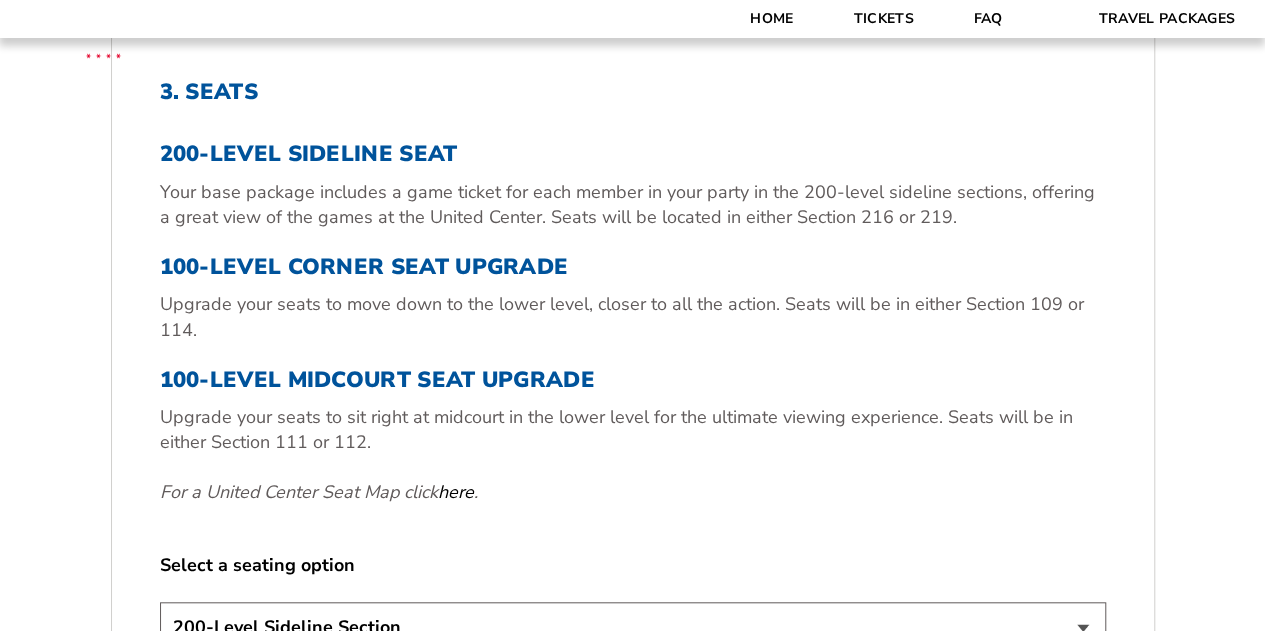 click on "here" at bounding box center (456, 492) 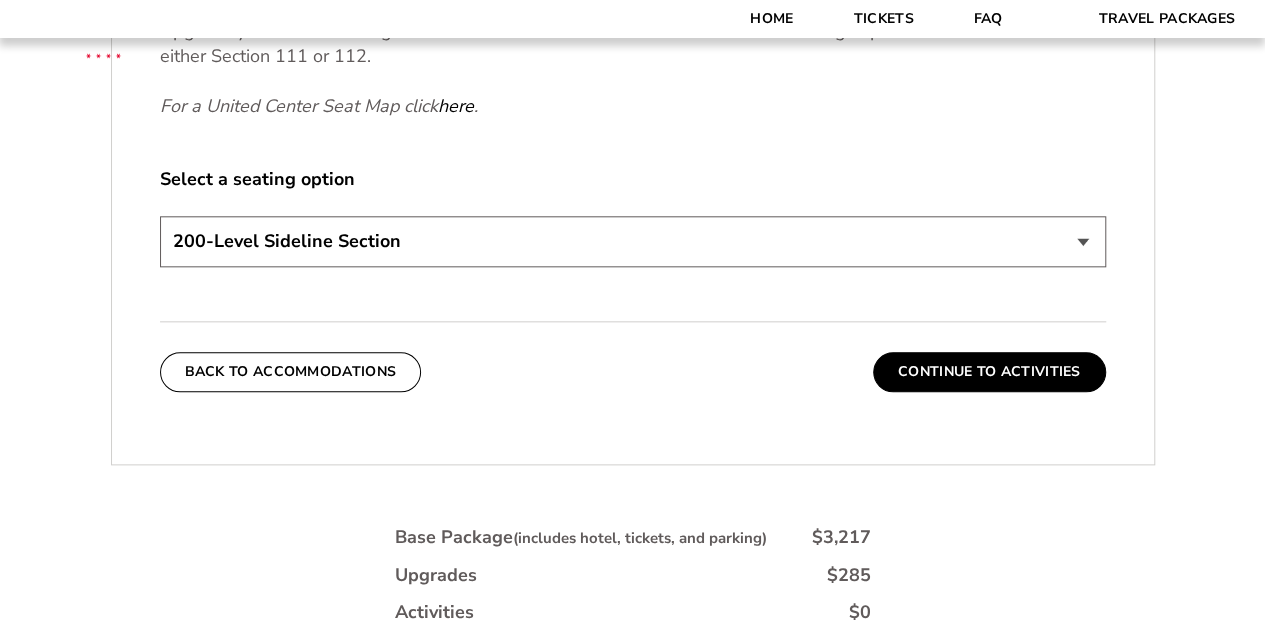 scroll, scrollTop: 998, scrollLeft: 0, axis: vertical 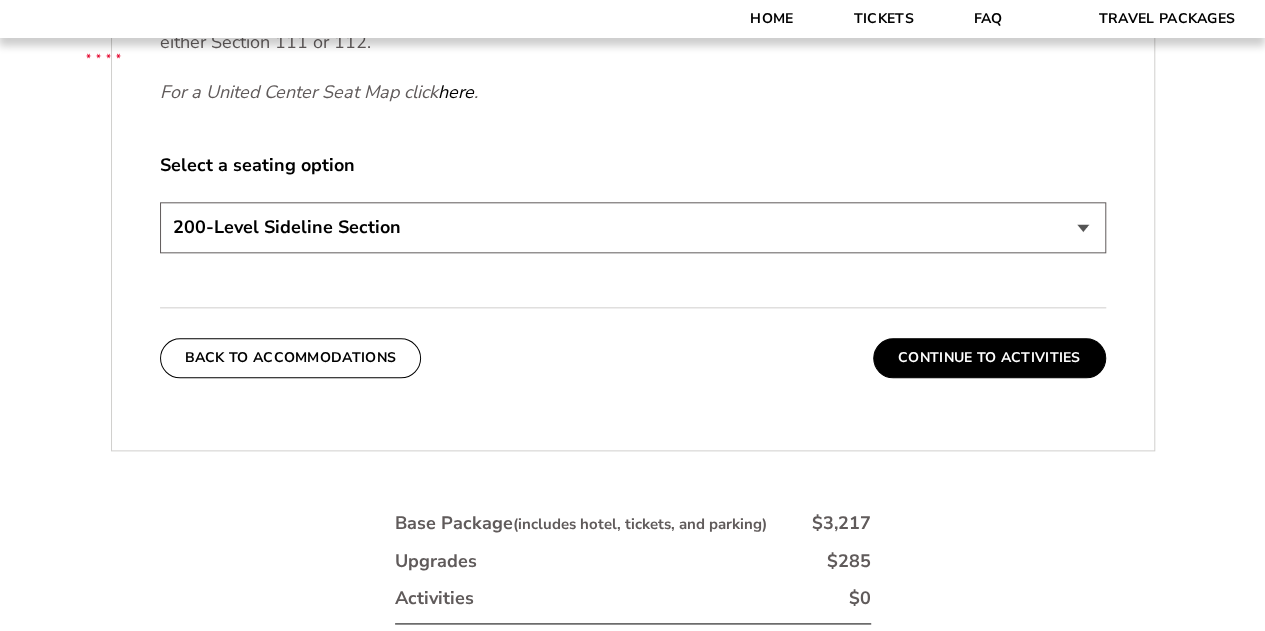 click on "200-Level Sideline Section
100-Level Corner Seat Upgrade (+$80 per person)
100-Level Midcourt Seat Upgrade (+$195 per person)" at bounding box center [633, 227] 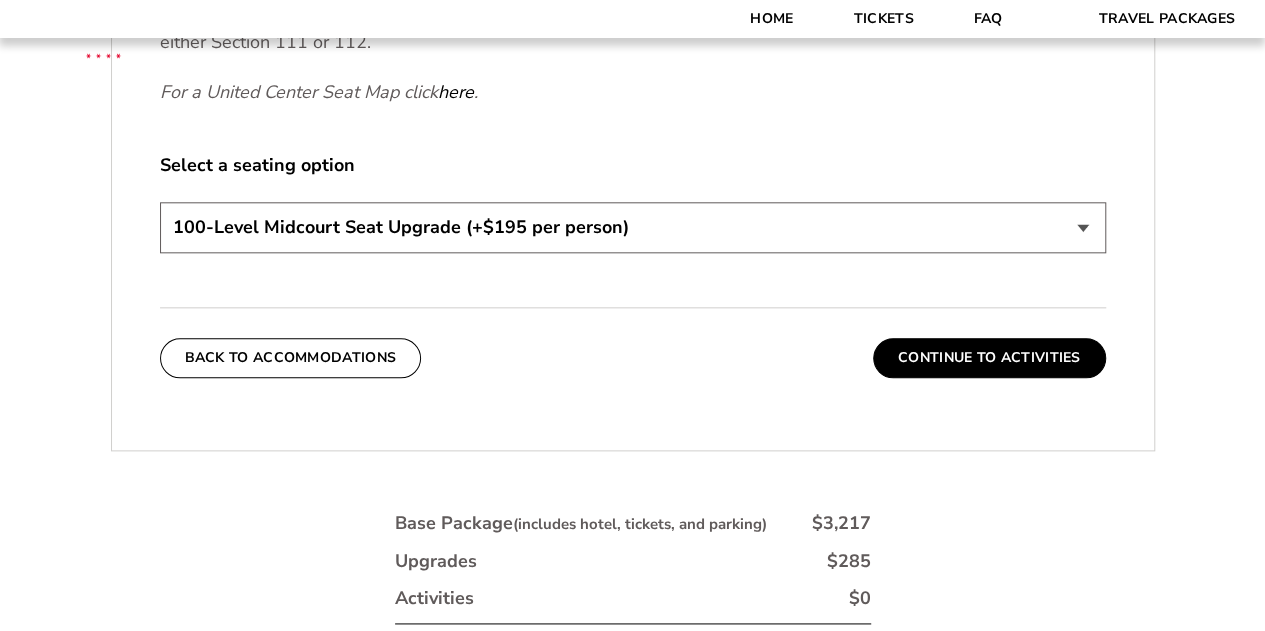 click on "200-Level Sideline Section
100-Level Corner Seat Upgrade (+$80 per person)
100-Level Midcourt Seat Upgrade (+$195 per person)" at bounding box center [633, 227] 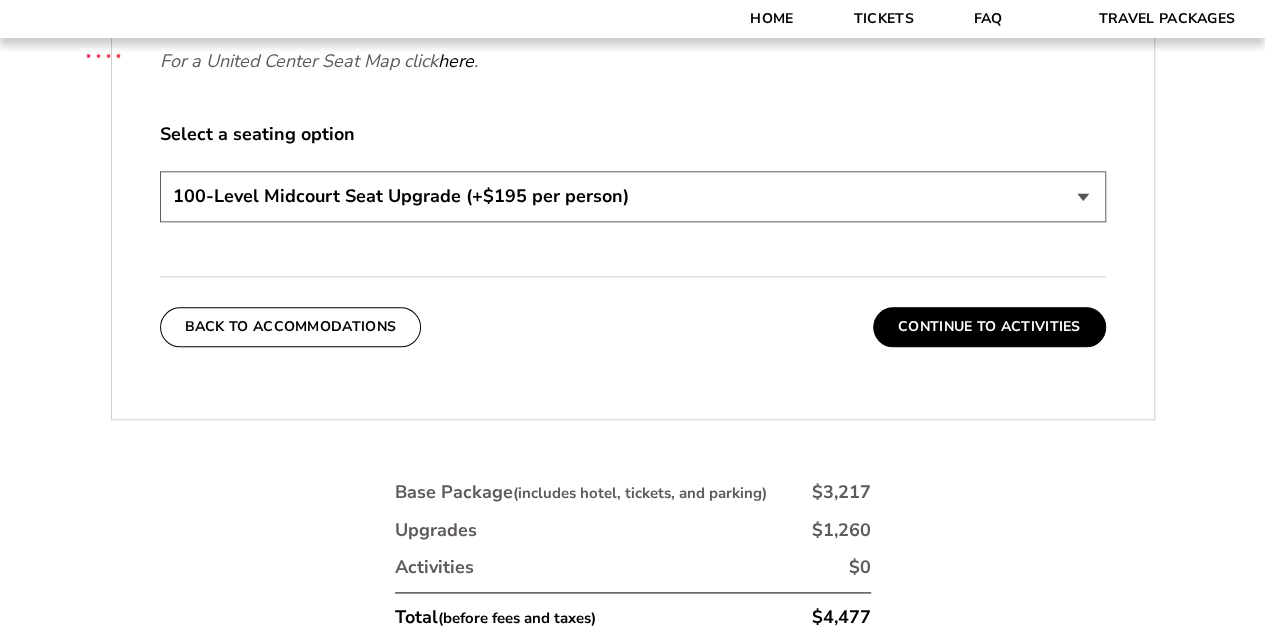 scroll, scrollTop: 998, scrollLeft: 0, axis: vertical 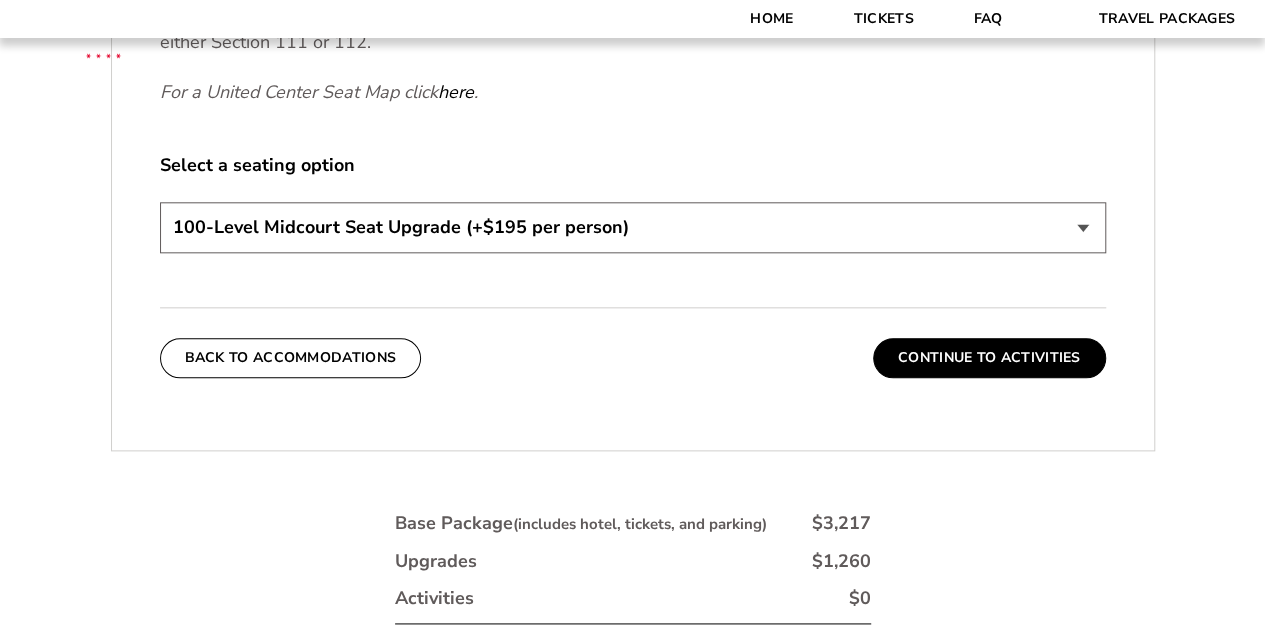 click on "200-Level Sideline Section
100-Level Corner Seat Upgrade (+$80 per person)
100-Level Midcourt Seat Upgrade (+$195 per person)" at bounding box center [633, 227] 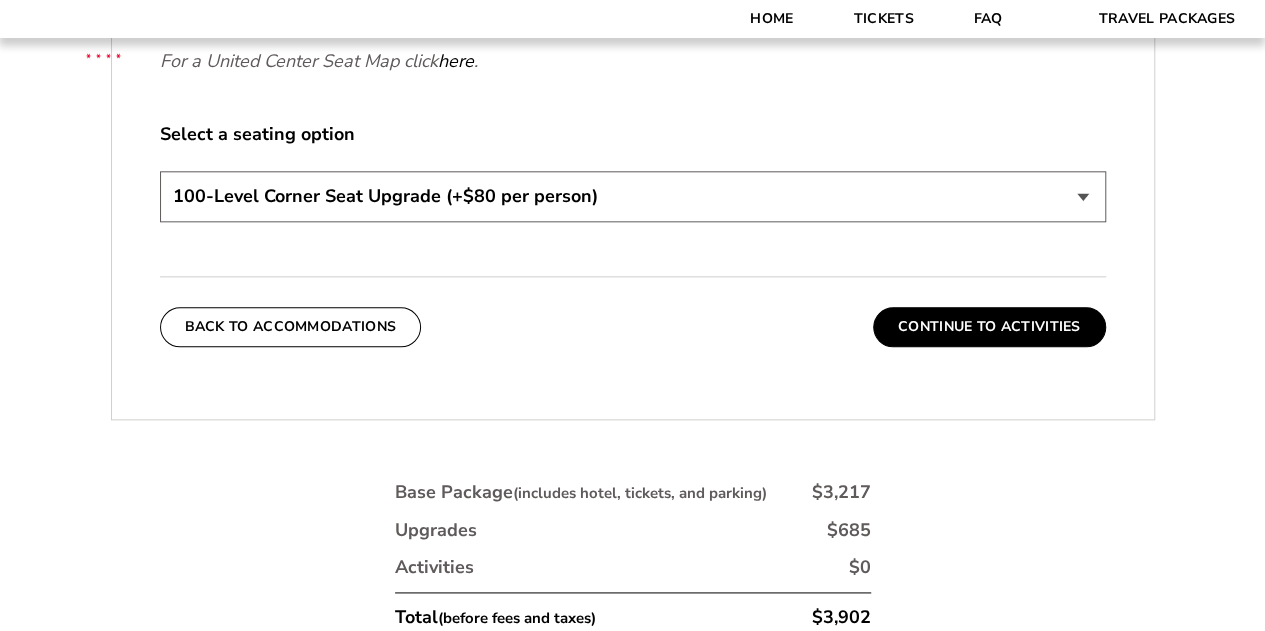scroll, scrollTop: 998, scrollLeft: 0, axis: vertical 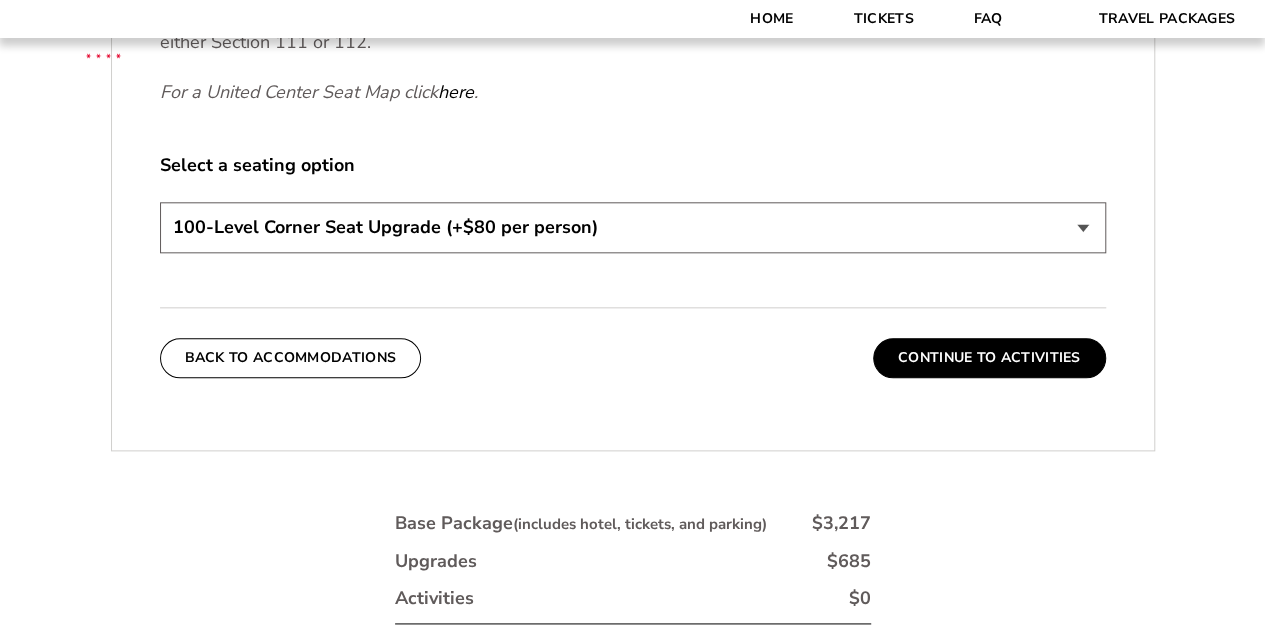 click on "200-Level Sideline Section
100-Level Corner Seat Upgrade (+$80 per person)
100-Level Midcourt Seat Upgrade (+$195 per person)" at bounding box center (633, 227) 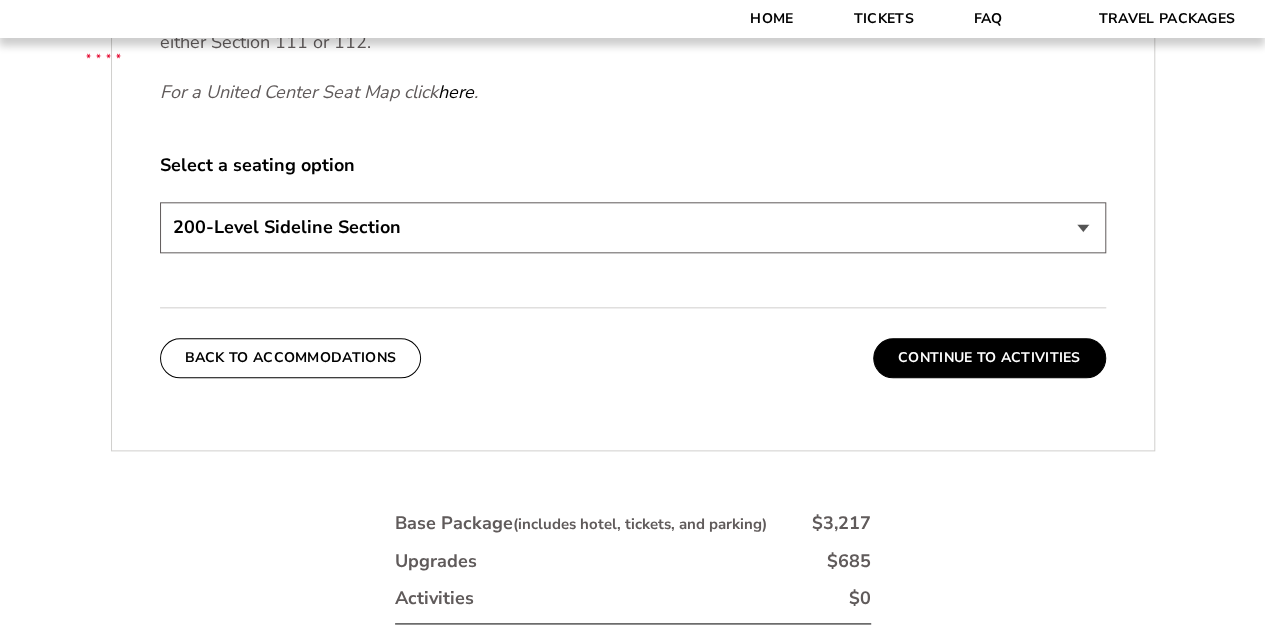 click on "200-Level Sideline Section
100-Level Corner Seat Upgrade (+$80 per person)
100-Level Midcourt Seat Upgrade (+$195 per person)" at bounding box center [633, 227] 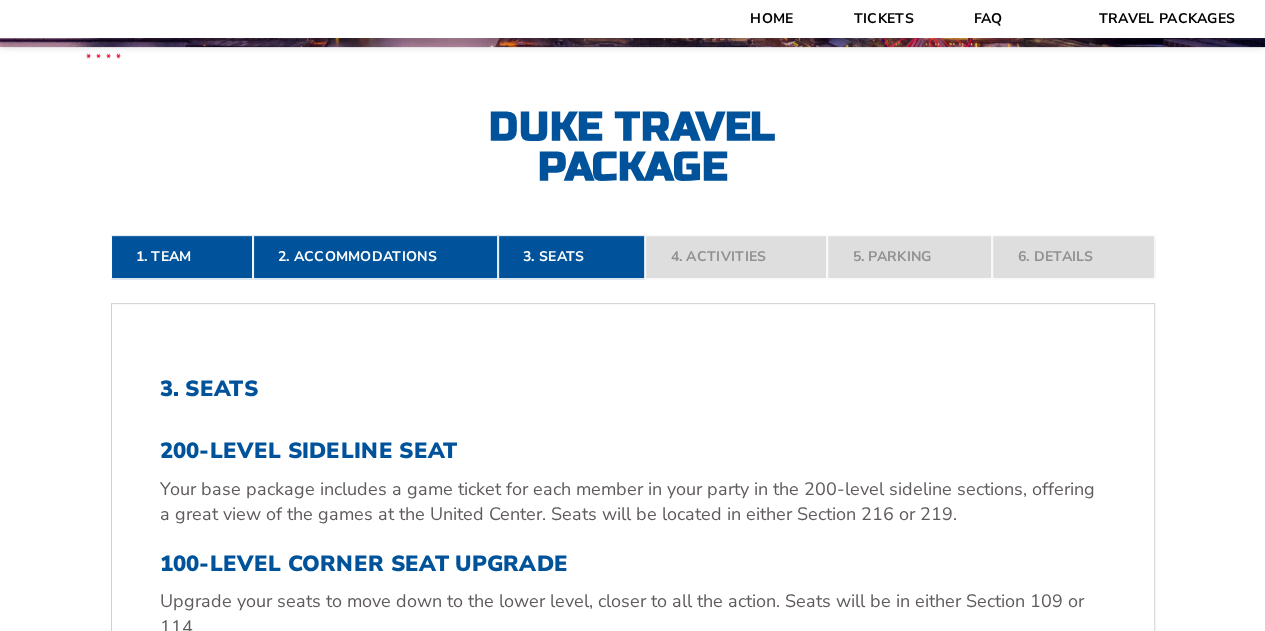 scroll, scrollTop: 400, scrollLeft: 0, axis: vertical 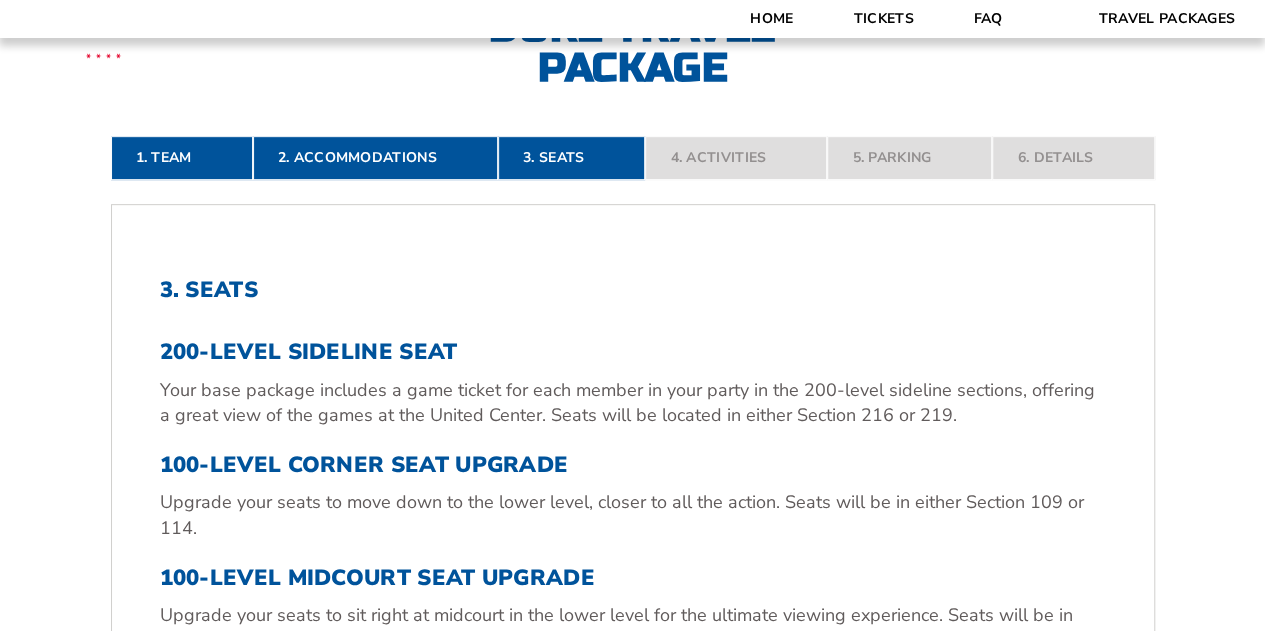 click on "2. Accommodations" at bounding box center (375, 158) 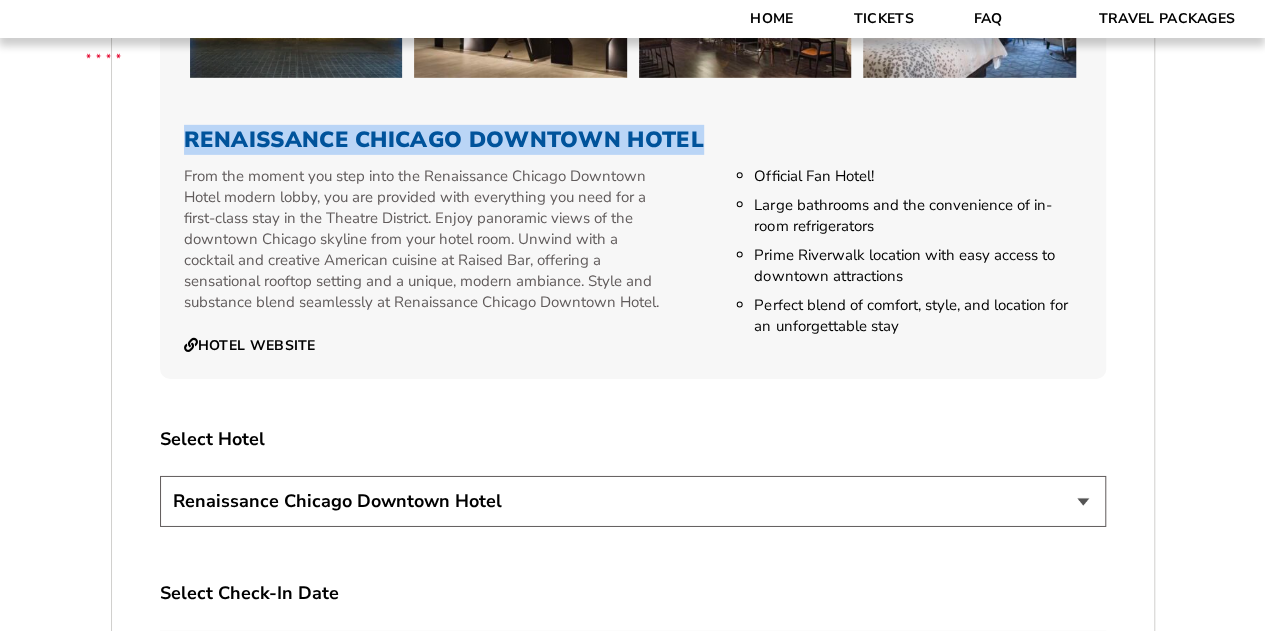 scroll, scrollTop: 3298, scrollLeft: 0, axis: vertical 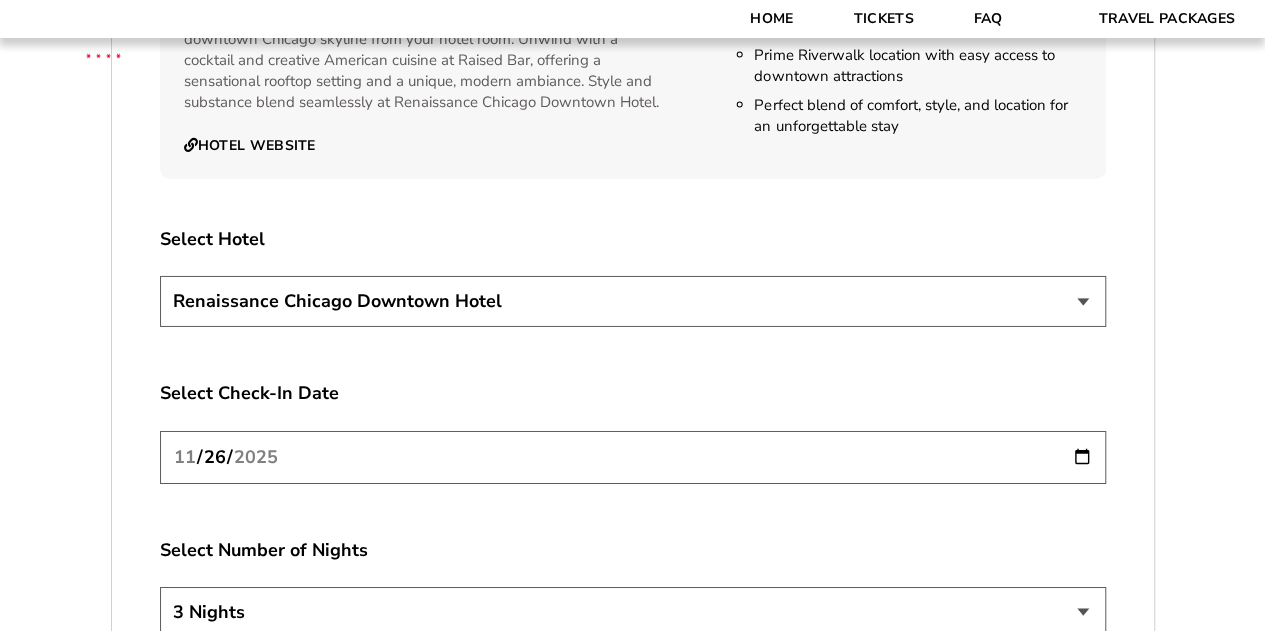 click on "Chicago Marriott Downtown Magnificent Mile Renaissance Chicago Downtown Hotel" at bounding box center (633, 301) 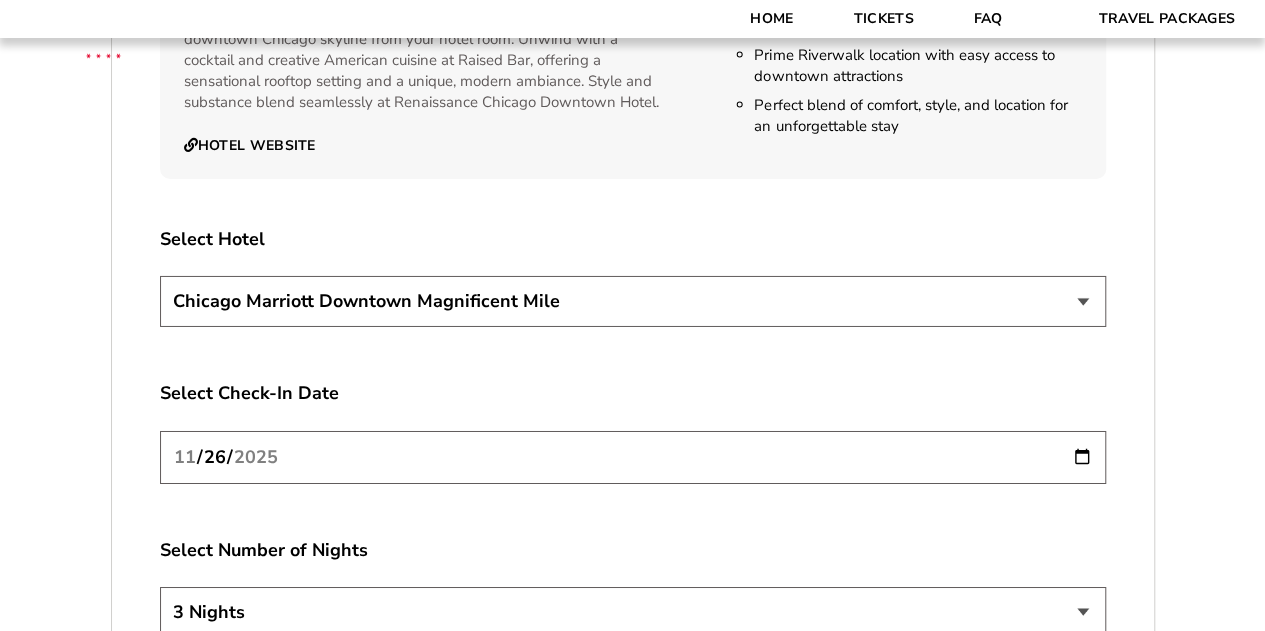 click on "Chicago Marriott Downtown Magnificent Mile Renaissance Chicago Downtown Hotel" at bounding box center [633, 301] 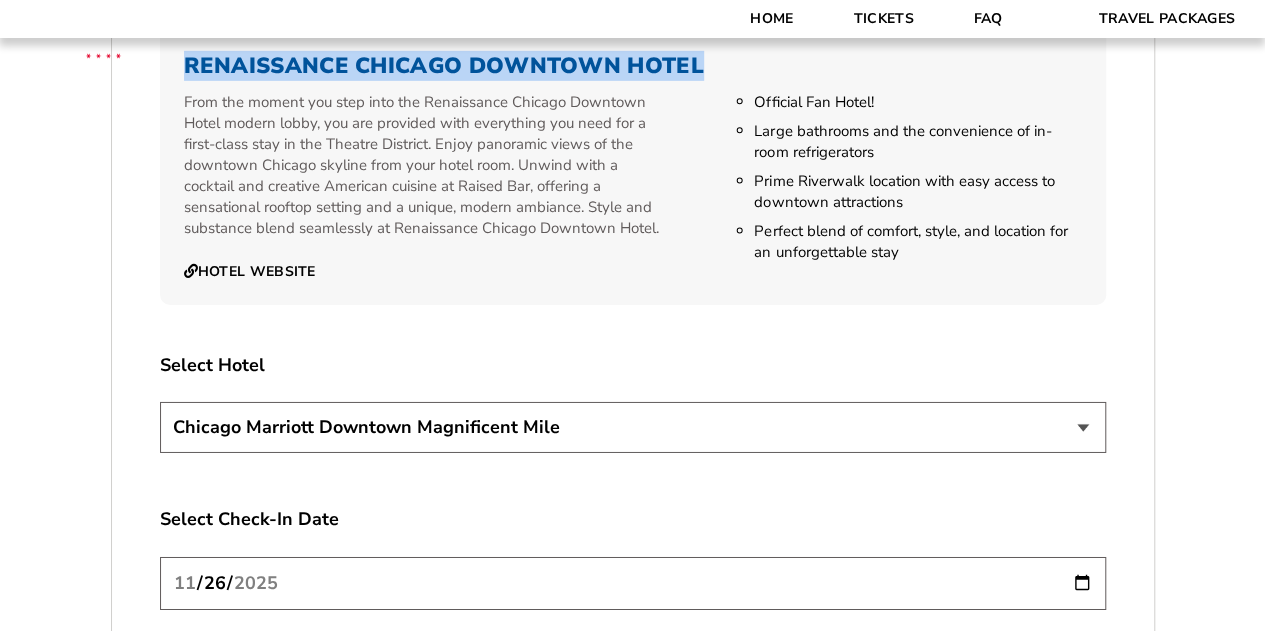 scroll, scrollTop: 3298, scrollLeft: 0, axis: vertical 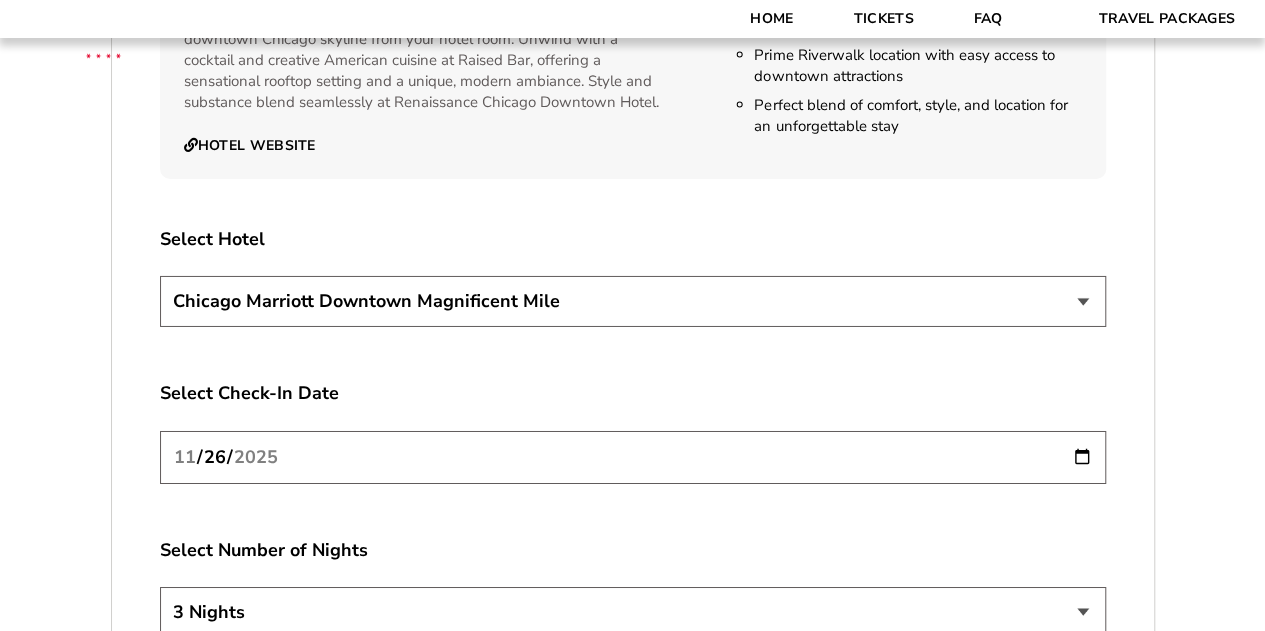 click on "Chicago Marriott Downtown Magnificent Mile Renaissance Chicago Downtown Hotel" at bounding box center (633, 301) 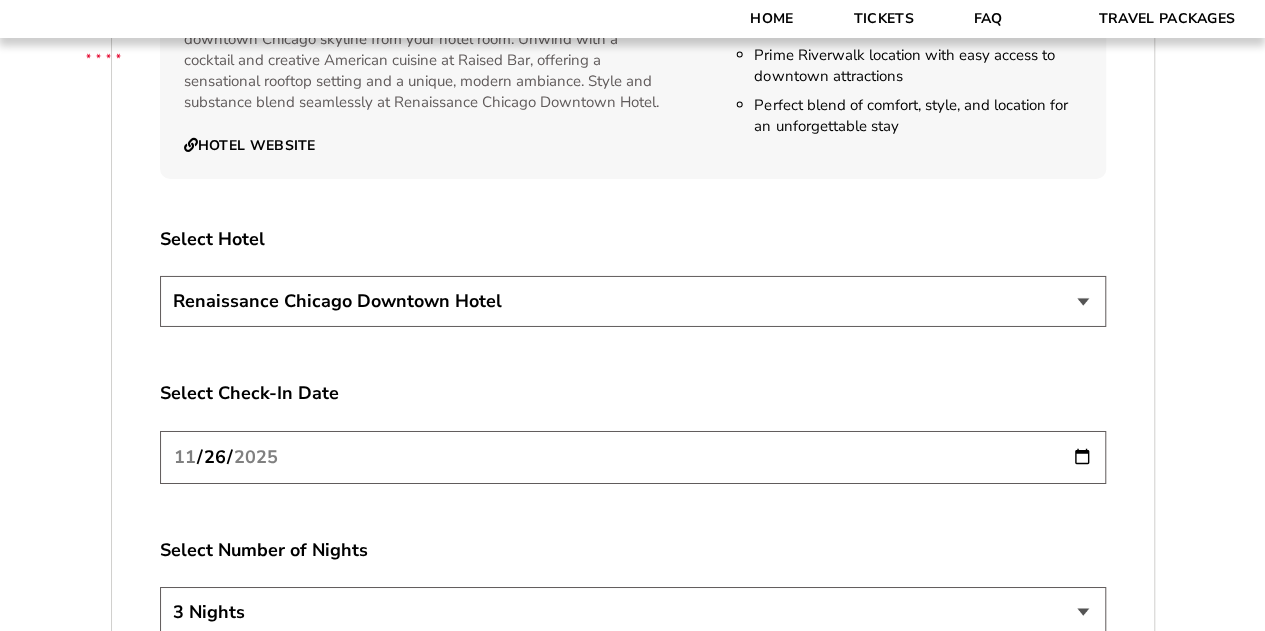 click on "Chicago Marriott Downtown Magnificent Mile Renaissance Chicago Downtown Hotel" at bounding box center (633, 301) 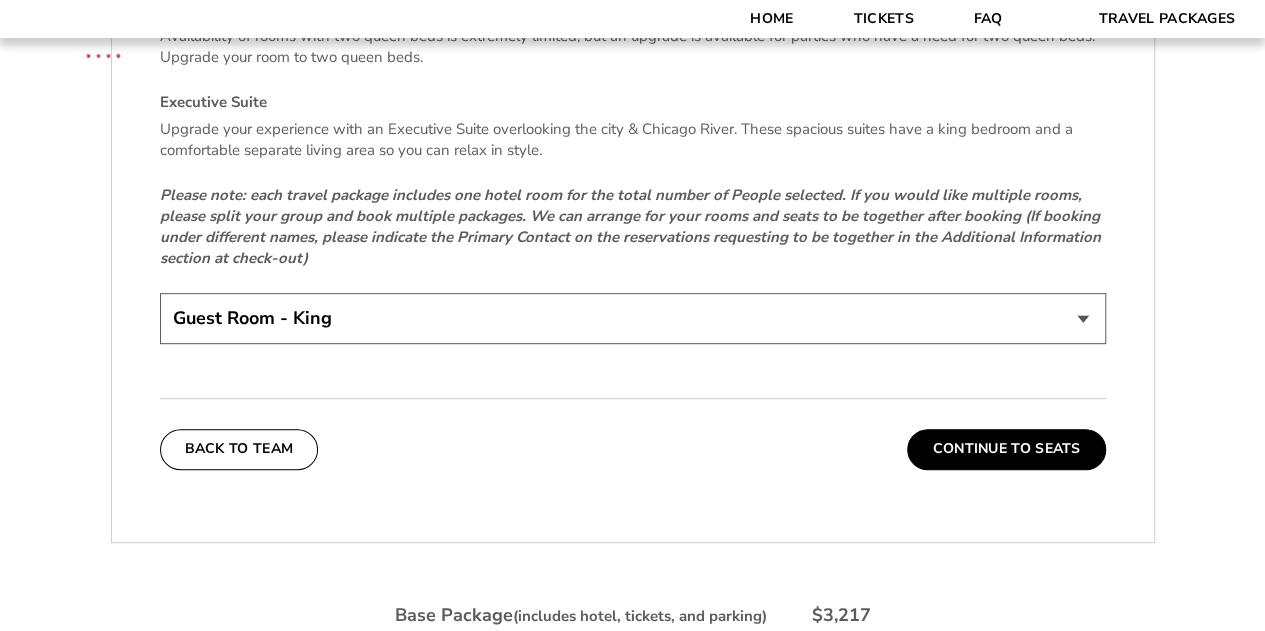 scroll, scrollTop: 4098, scrollLeft: 0, axis: vertical 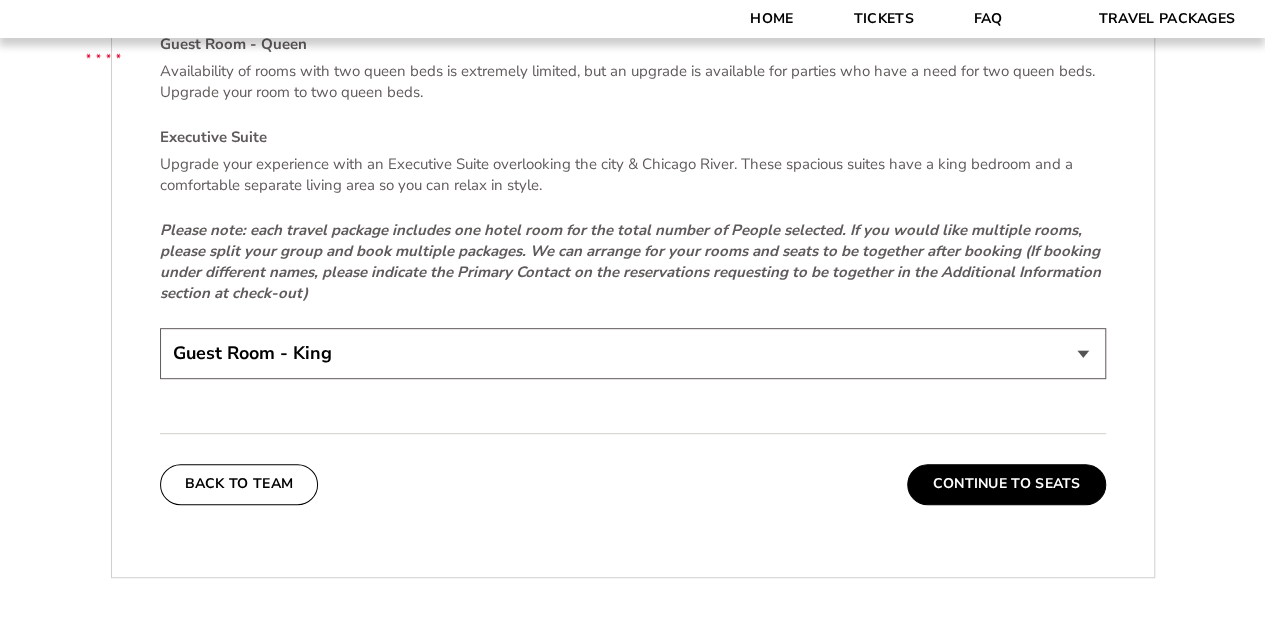 click on "Guest Room - King Guest Room - Queen  (+$95 per night) Executive Suite (+$315 per night)" at bounding box center [633, 353] 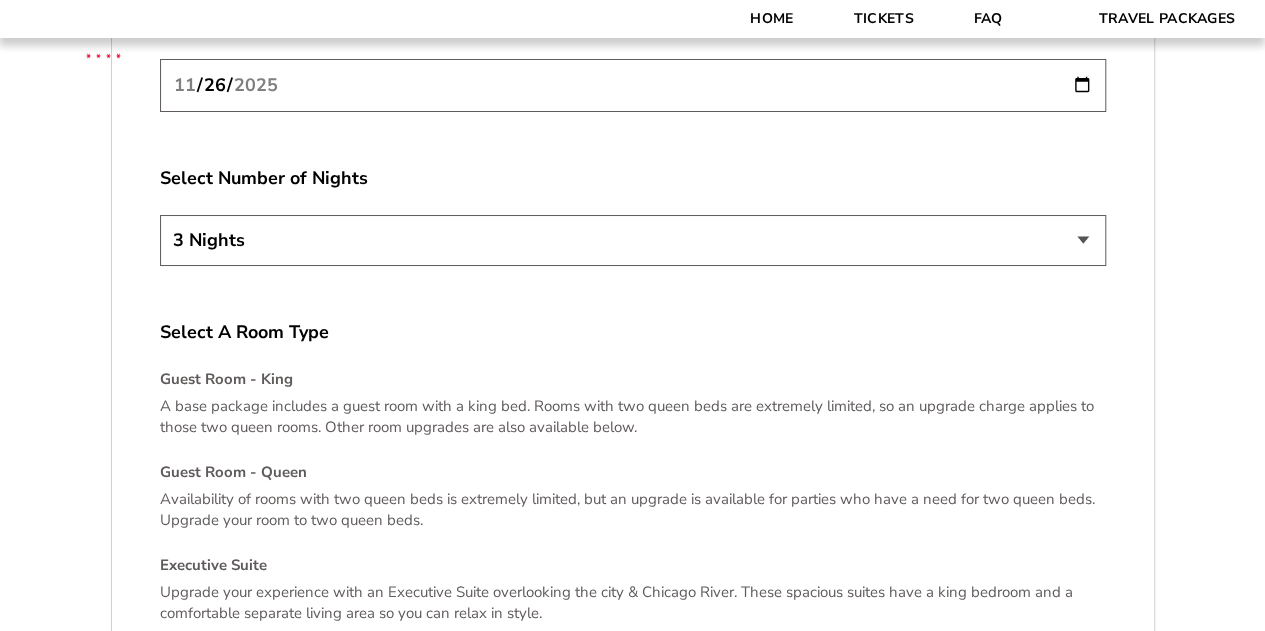 scroll, scrollTop: 3298, scrollLeft: 0, axis: vertical 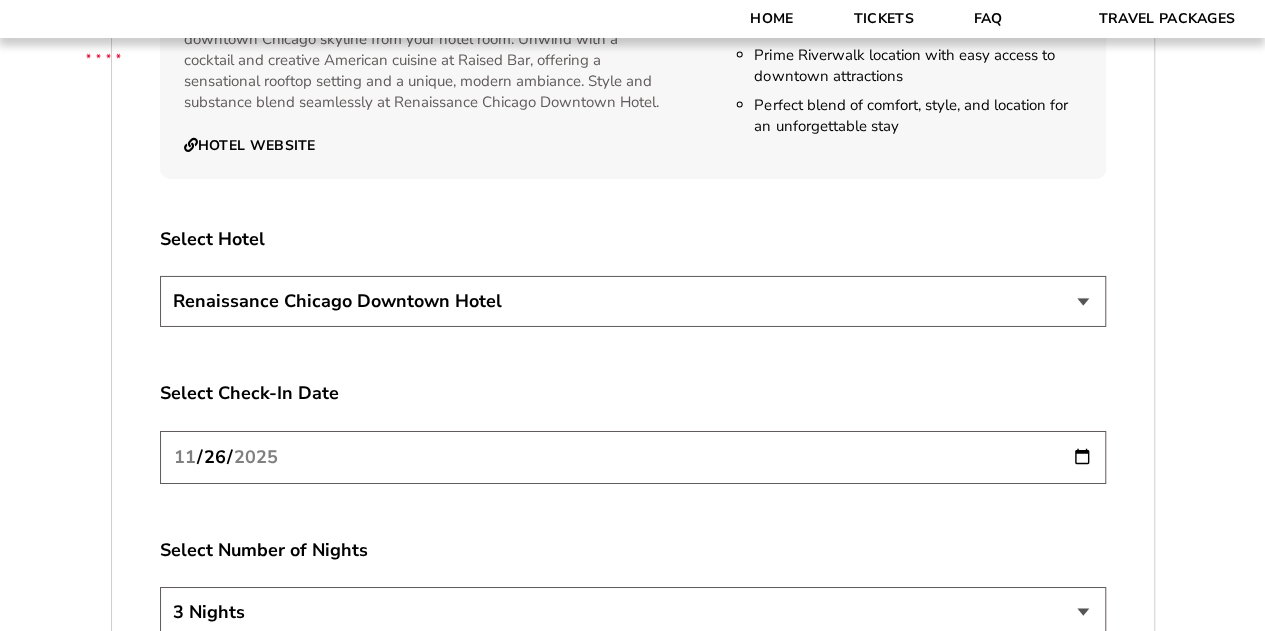 click on "Chicago Marriott Downtown Magnificent Mile Renaissance Chicago Downtown Hotel" at bounding box center (633, 301) 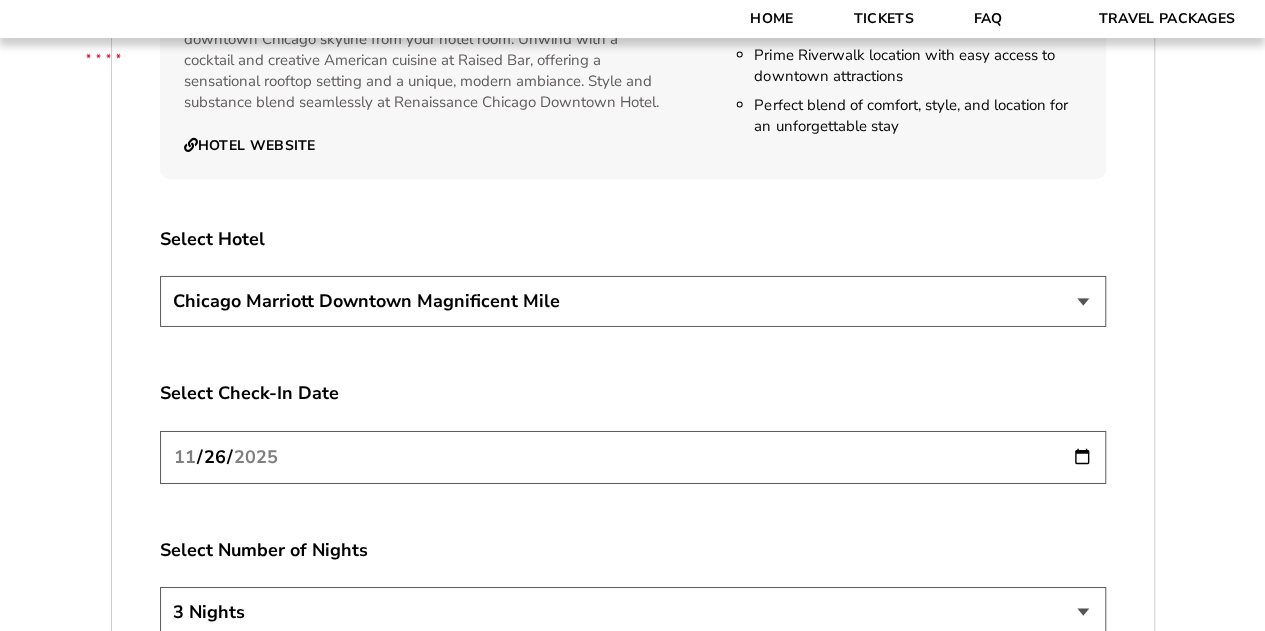 click on "Chicago Marriott Downtown Magnificent Mile Renaissance Chicago Downtown Hotel" at bounding box center [633, 301] 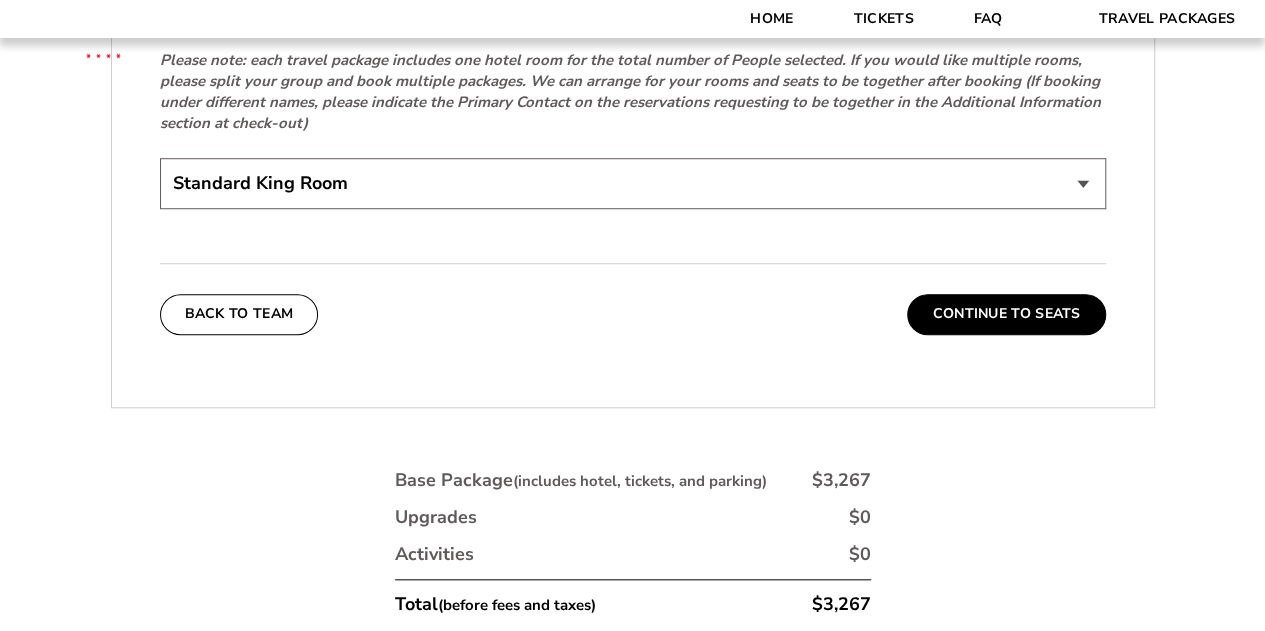 scroll, scrollTop: 4498, scrollLeft: 0, axis: vertical 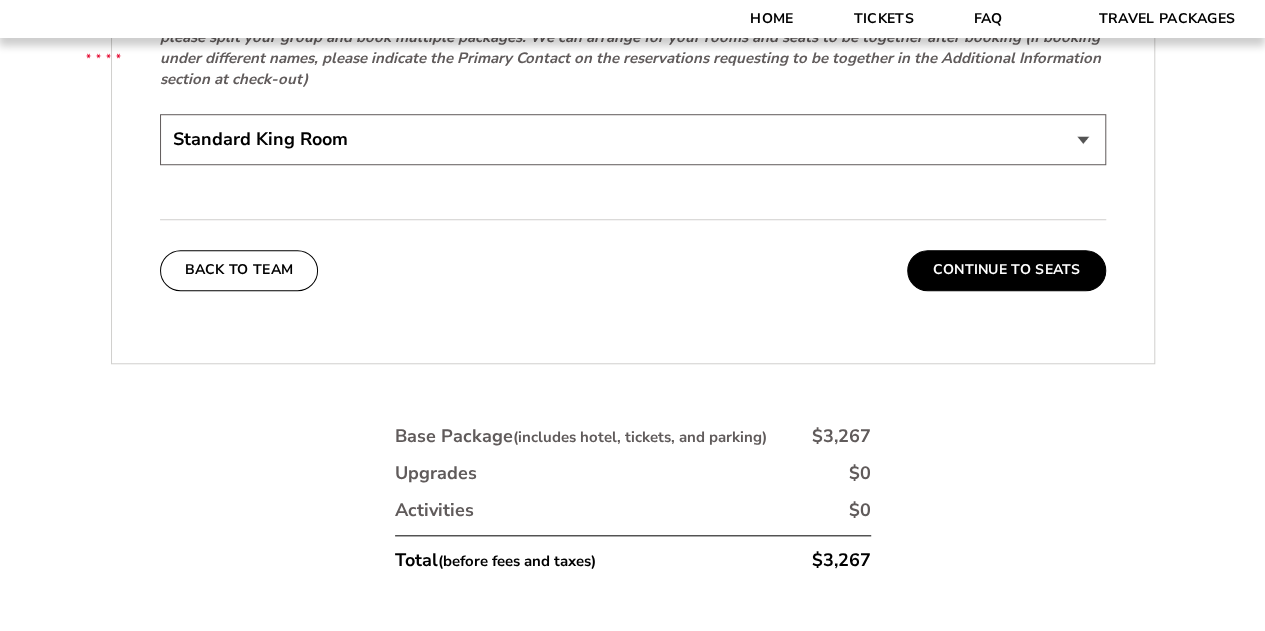 click on "Standard King Room  Standard Room - Two Beds Upgrade (+$30 per night) Deluxe City View King Upgrade (+$50 per night) Deluxe City View - Two Beds Upgrade (+$80 per night) Studio Suite Upgrade (+$185 per night)" at bounding box center (633, 139) 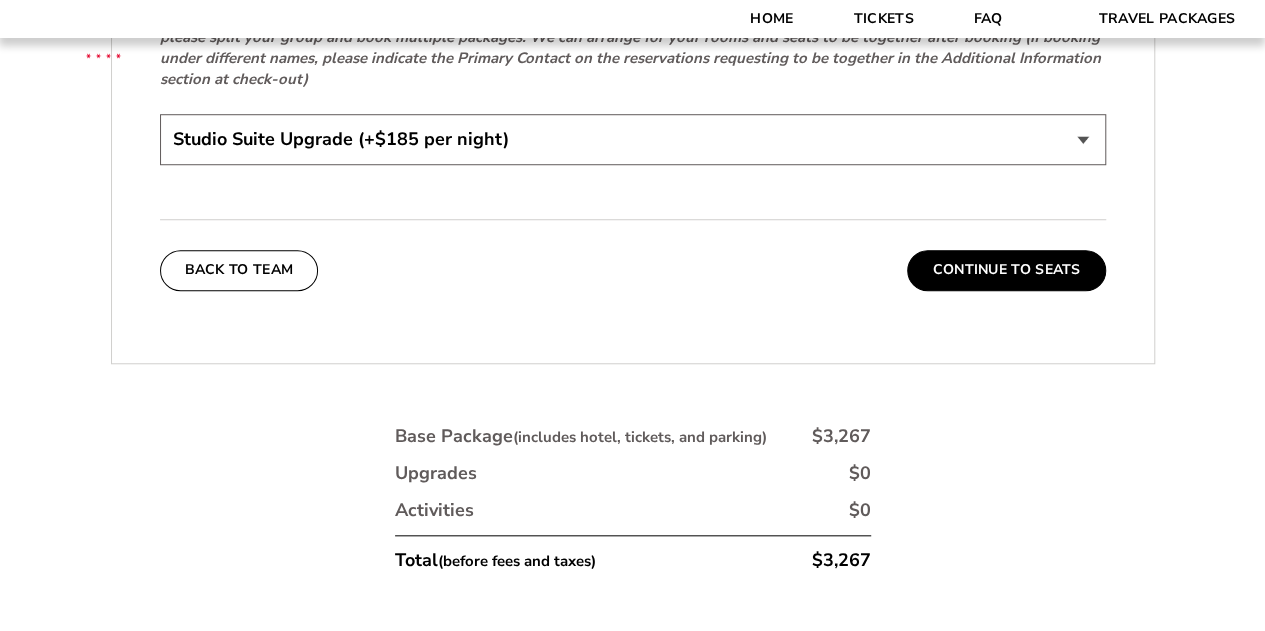 click on "Standard King Room  Standard Room - Two Beds Upgrade (+$30 per night) Deluxe City View King Upgrade (+$50 per night) Deluxe City View - Two Beds Upgrade (+$80 per night) Studio Suite Upgrade (+$185 per night)" at bounding box center (633, 139) 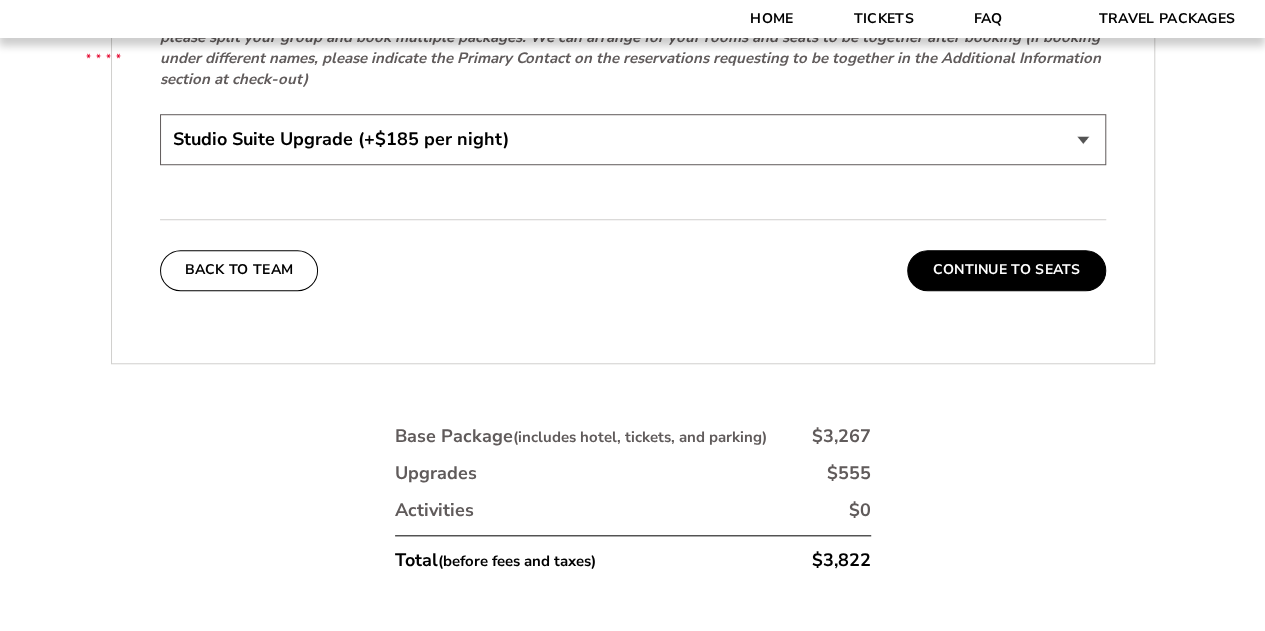 click on "Standard King Room  Standard Room - Two Beds Upgrade (+$30 per night) Deluxe City View King Upgrade (+$50 per night) Deluxe City View - Two Beds Upgrade (+$80 per night) Studio Suite Upgrade (+$185 per night)" at bounding box center [633, 139] 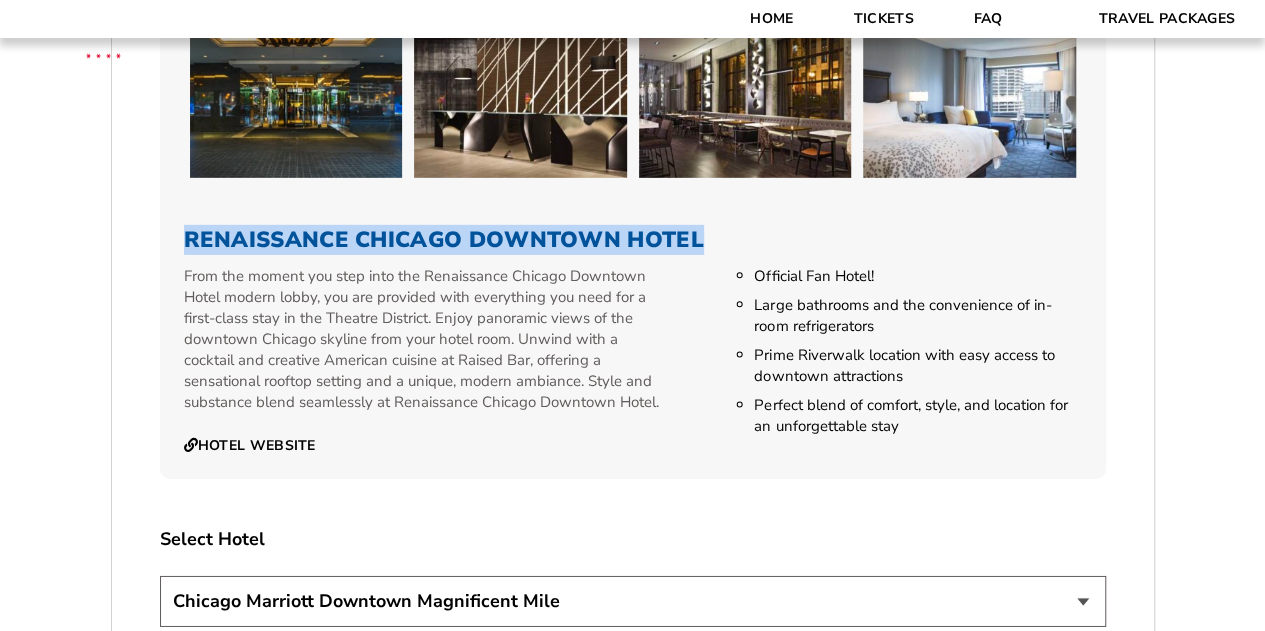 scroll, scrollTop: 3298, scrollLeft: 0, axis: vertical 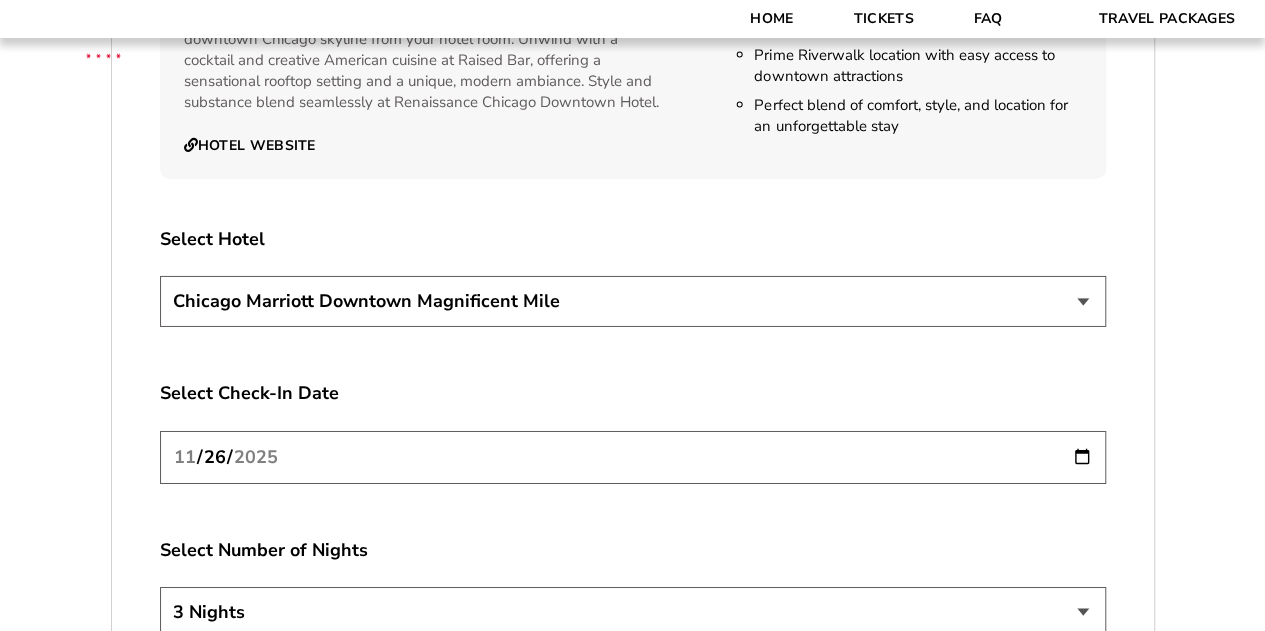 click on "Chicago Marriott Downtown Magnificent Mile Renaissance Chicago Downtown Hotel" at bounding box center [633, 301] 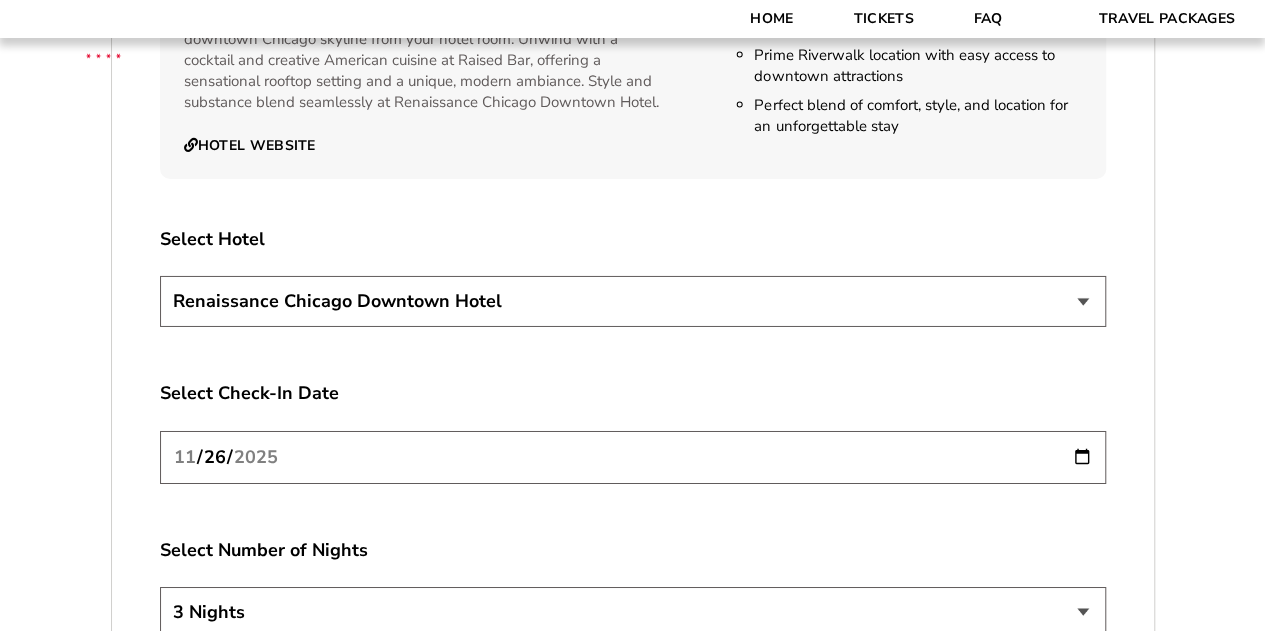 click on "Chicago Marriott Downtown Magnificent Mile Renaissance Chicago Downtown Hotel" at bounding box center [633, 301] 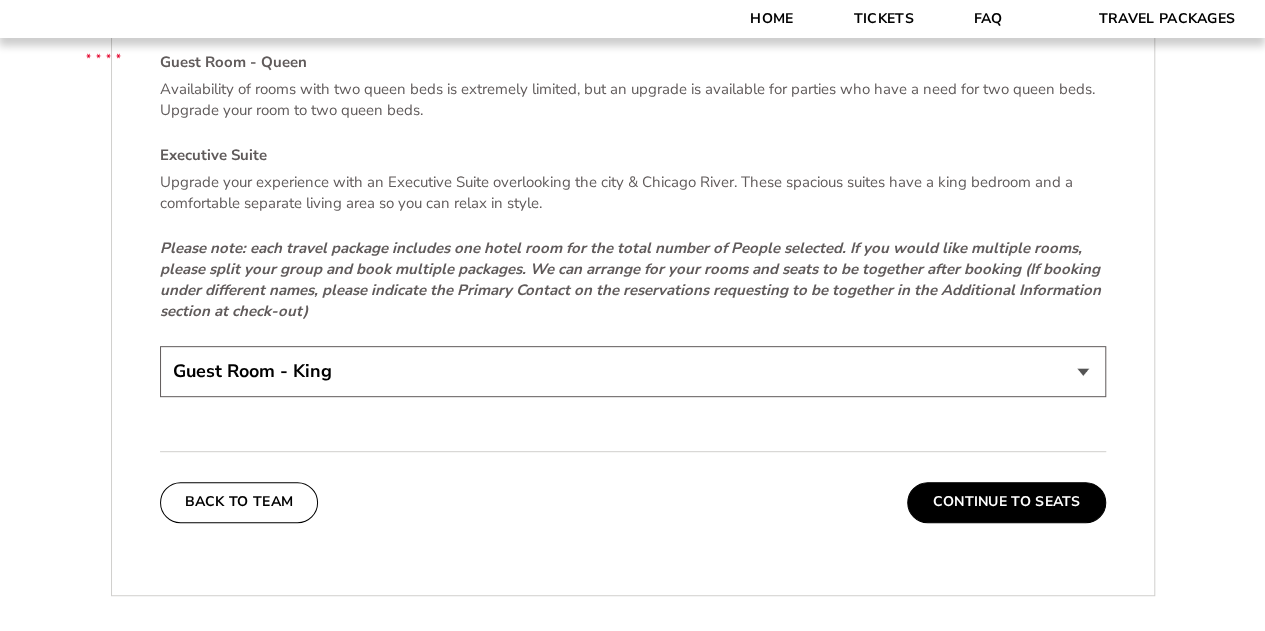 scroll, scrollTop: 4098, scrollLeft: 0, axis: vertical 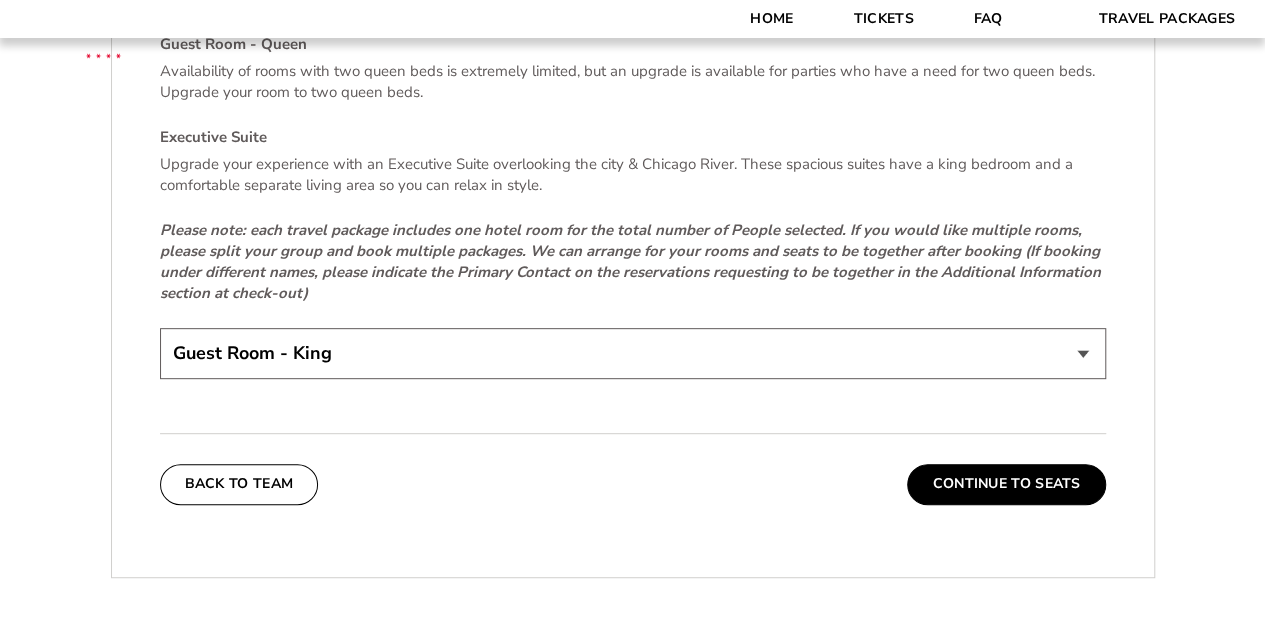 click on "Guest Room - King Guest Room - Queen  (+$95 per night) Executive Suite (+$315 per night)" at bounding box center [633, 353] 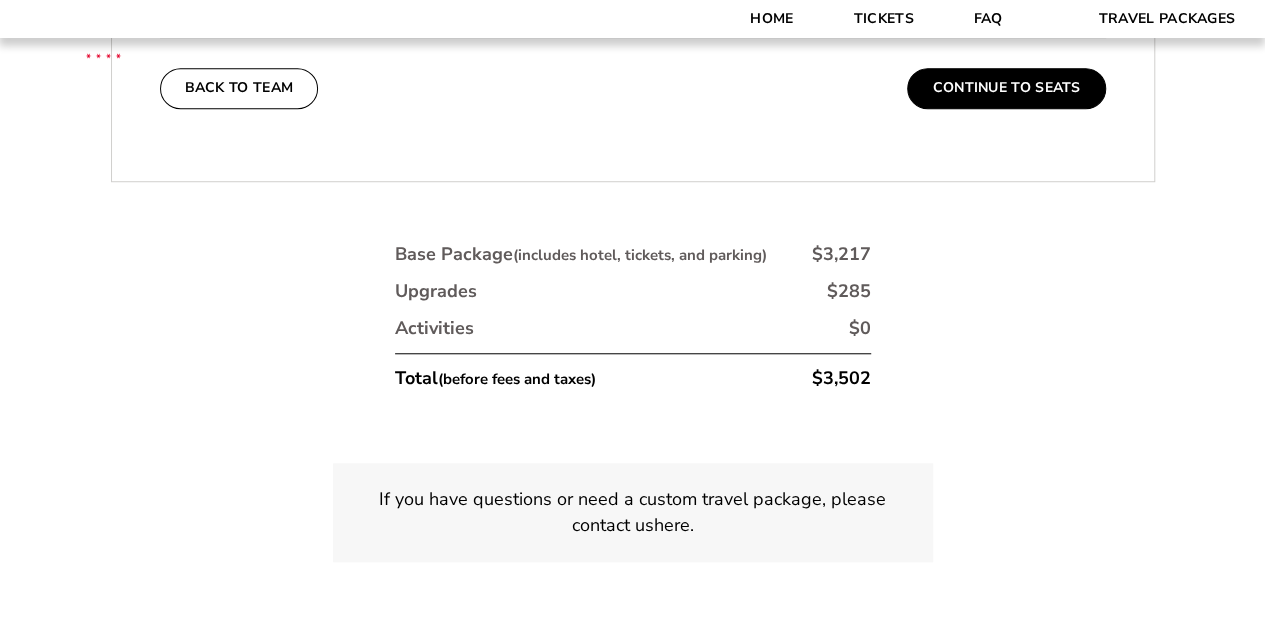 scroll, scrollTop: 4498, scrollLeft: 0, axis: vertical 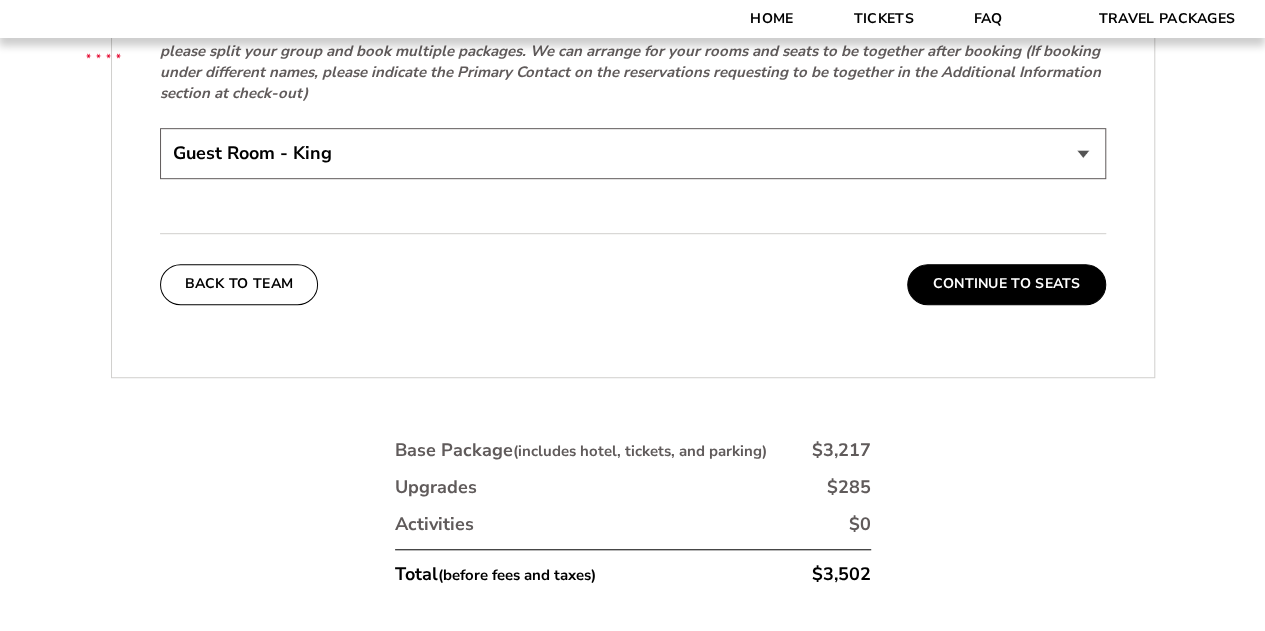 click on "Continue To Seats" at bounding box center [1006, 284] 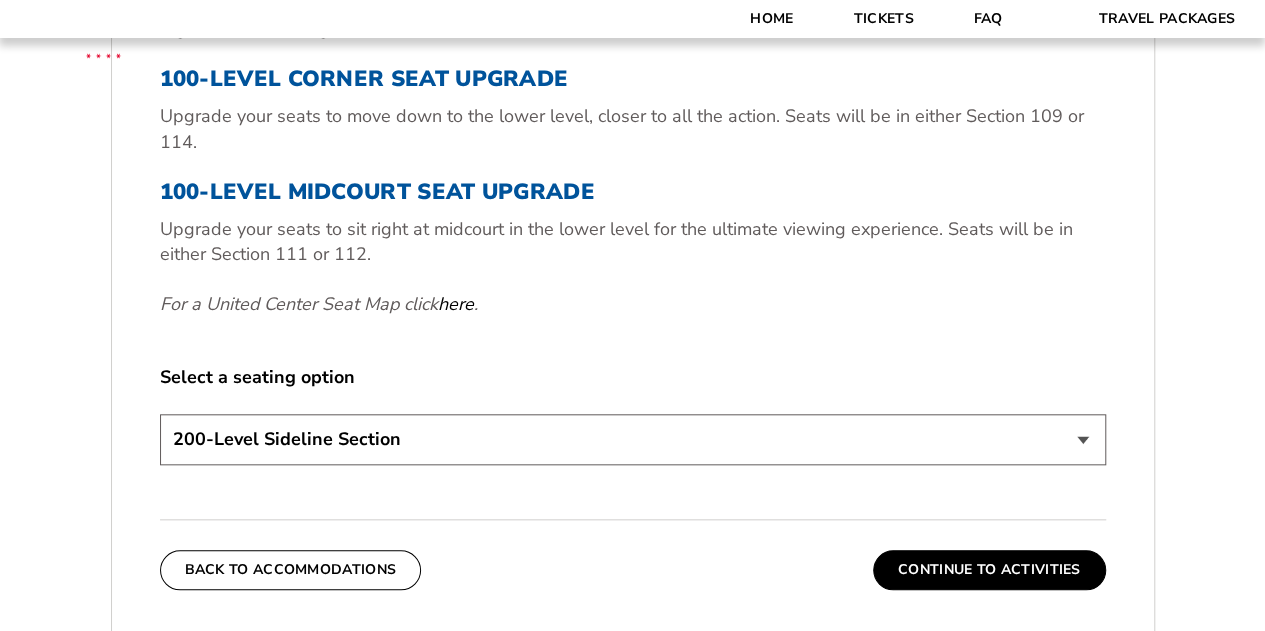 scroll, scrollTop: 898, scrollLeft: 0, axis: vertical 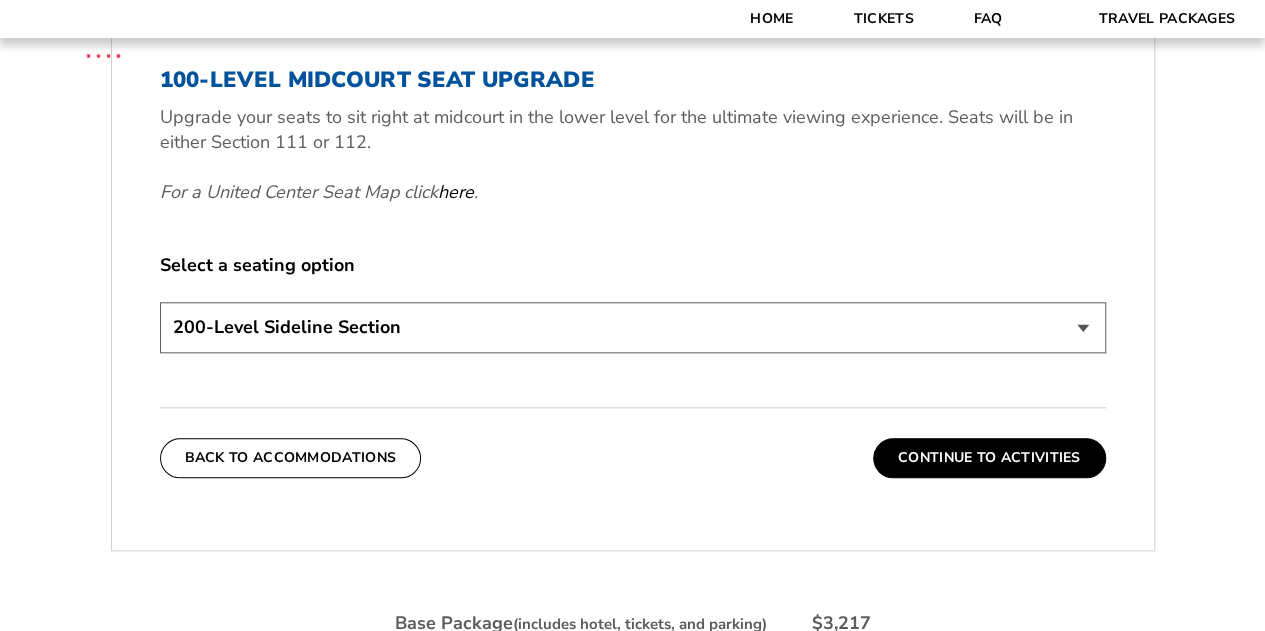 click on "200-Level Sideline Section
100-Level Corner Seat Upgrade (+$80 per person)
100-Level Midcourt Seat Upgrade (+$195 per person)" at bounding box center (633, 327) 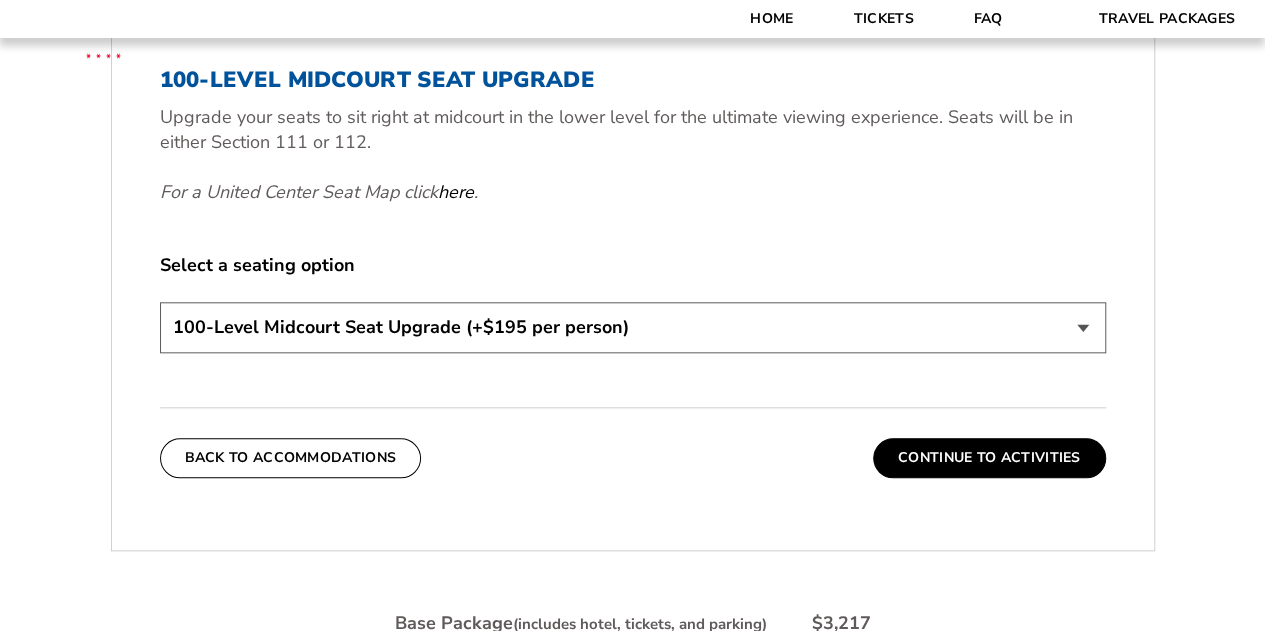 click on "200-Level Sideline Section
100-Level Corner Seat Upgrade (+$80 per person)
100-Level Midcourt Seat Upgrade (+$195 per person)" at bounding box center [633, 327] 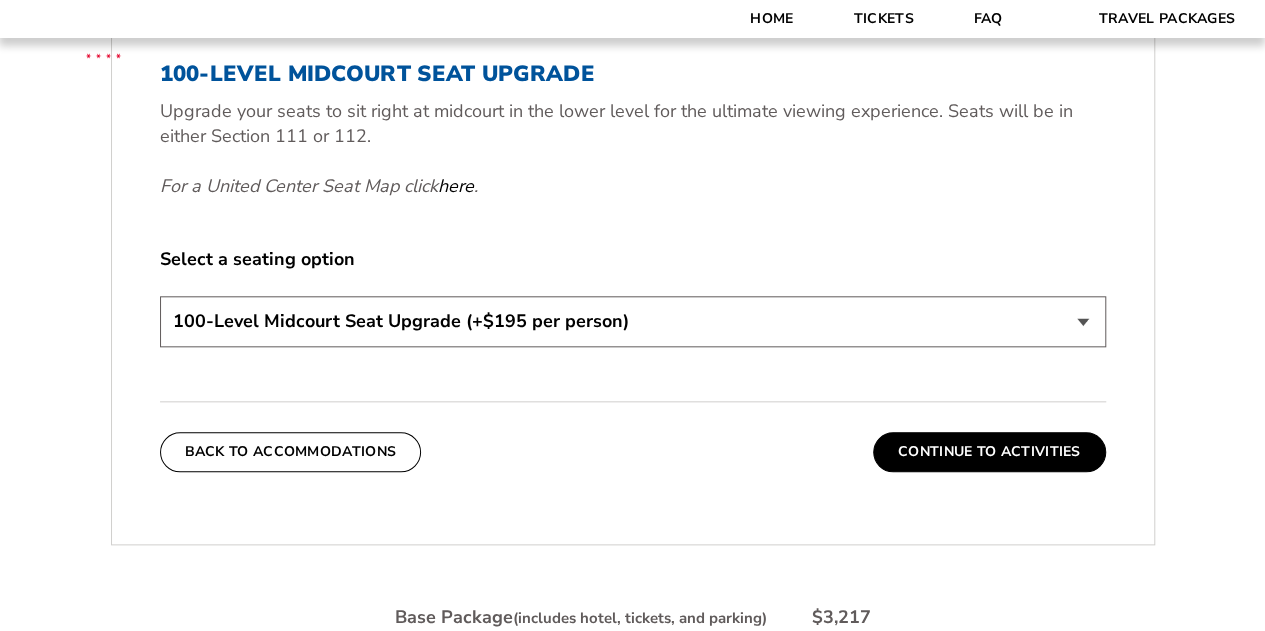 scroll, scrollTop: 898, scrollLeft: 0, axis: vertical 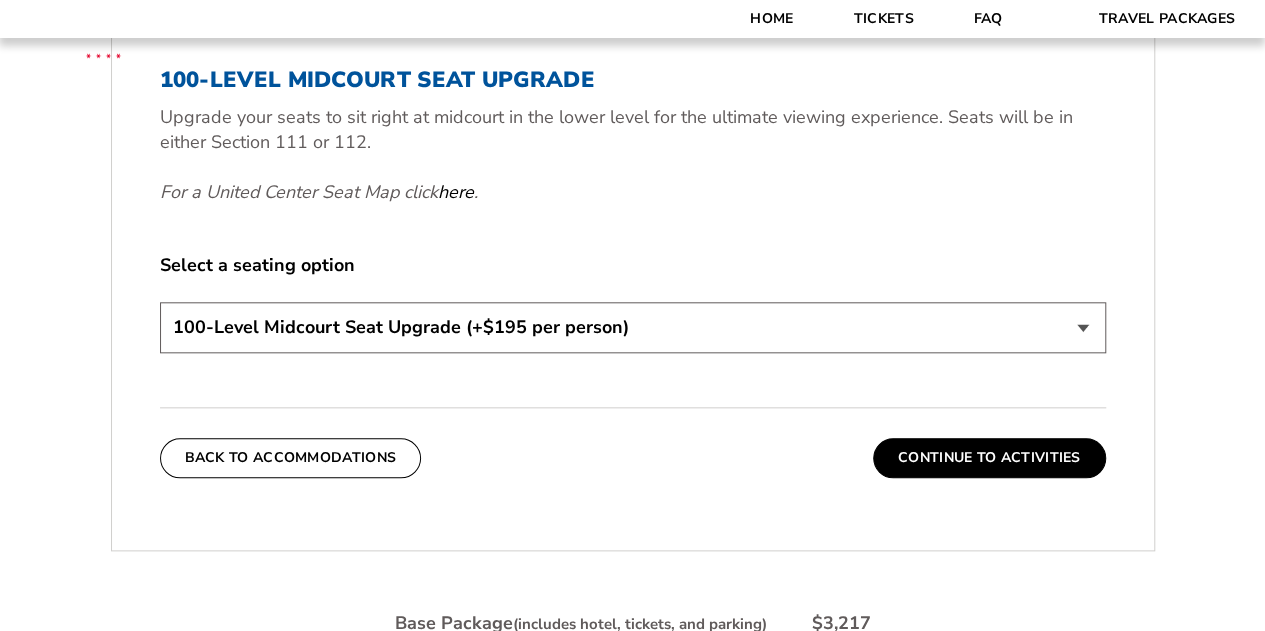 click on "200-Level Sideline Section
100-Level Corner Seat Upgrade (+$80 per person)
100-Level Midcourt Seat Upgrade (+$195 per person)" at bounding box center (633, 327) 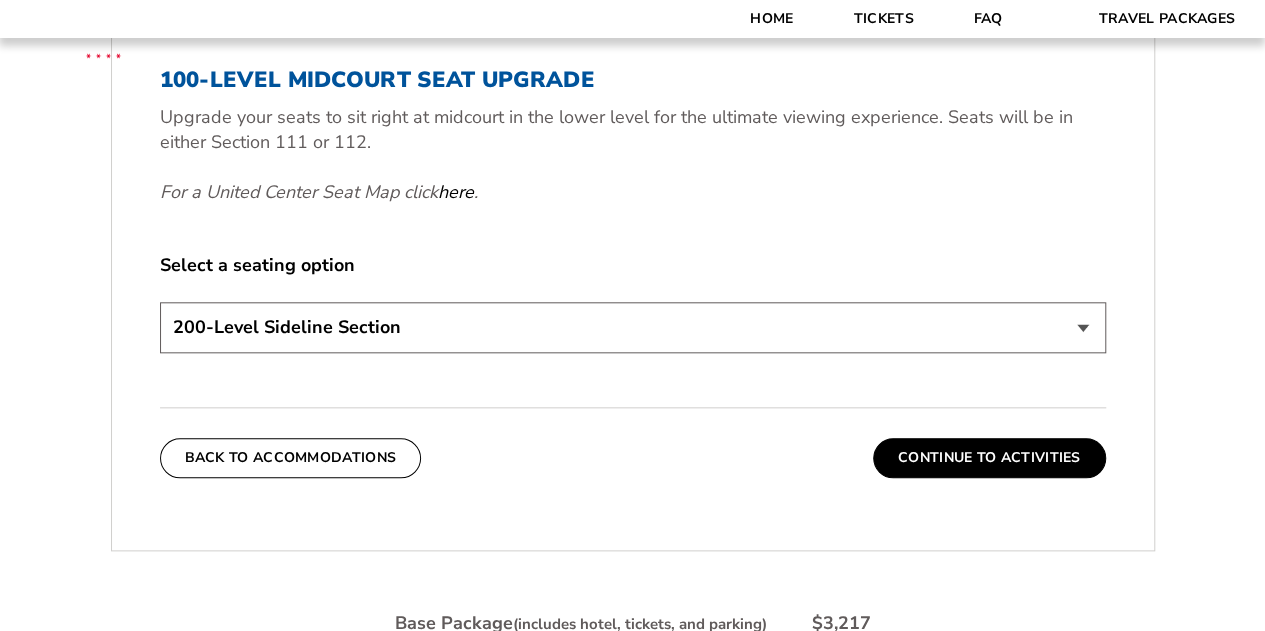 click on "200-Level Sideline Section
100-Level Corner Seat Upgrade (+$80 per person)
100-Level Midcourt Seat Upgrade (+$195 per person)" at bounding box center [633, 327] 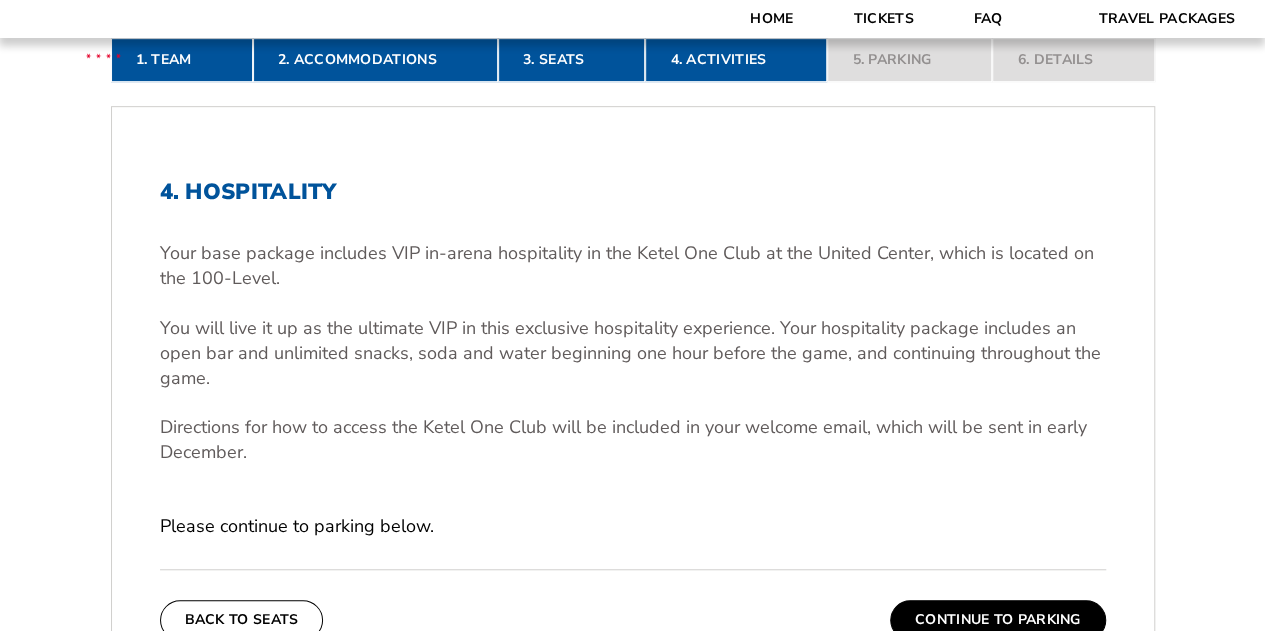 scroll, scrollTop: 598, scrollLeft: 0, axis: vertical 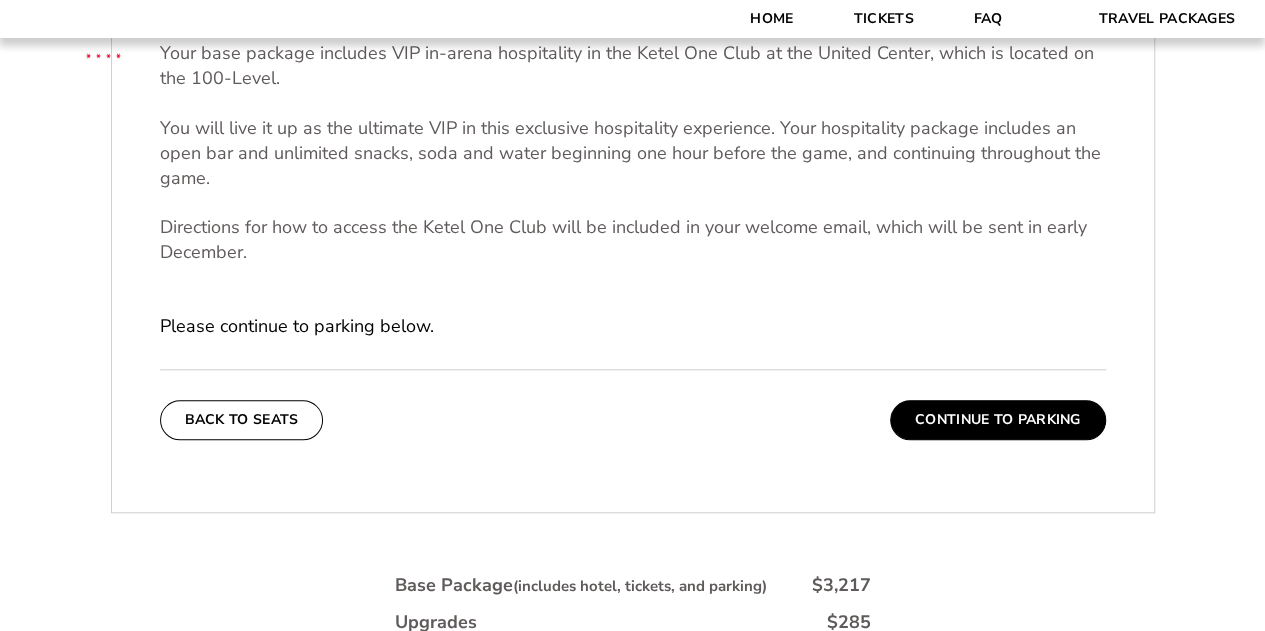drag, startPoint x: 970, startPoint y: 402, endPoint x: 976, endPoint y: 415, distance: 14.3178215 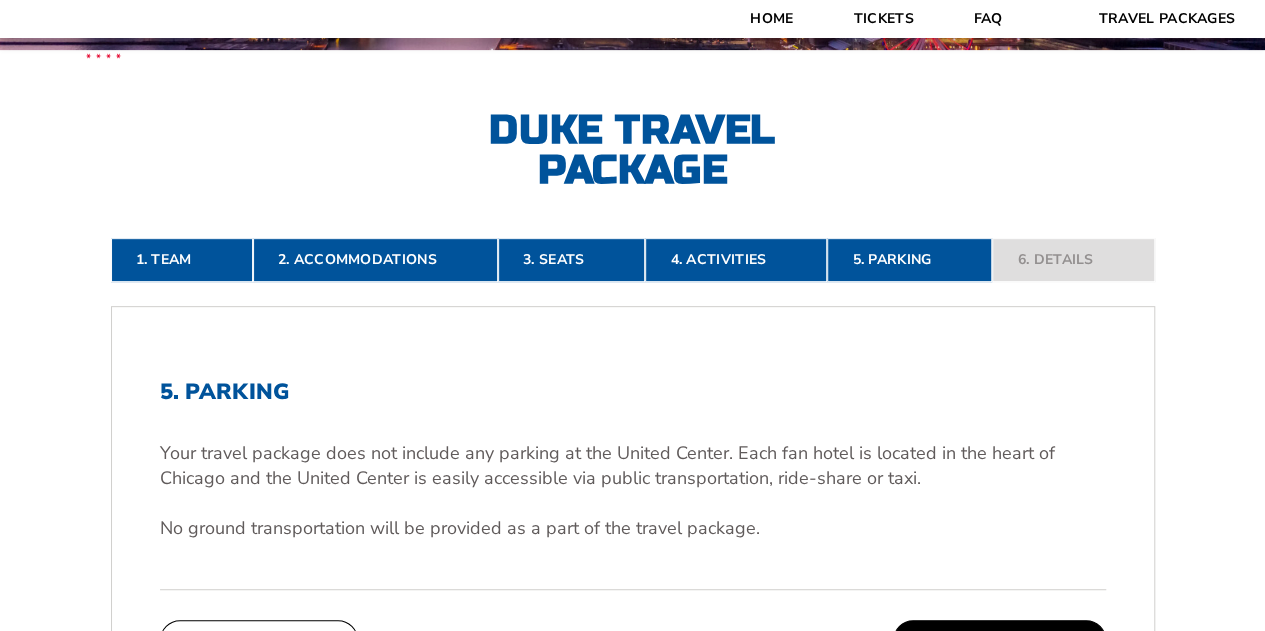 scroll, scrollTop: 398, scrollLeft: 0, axis: vertical 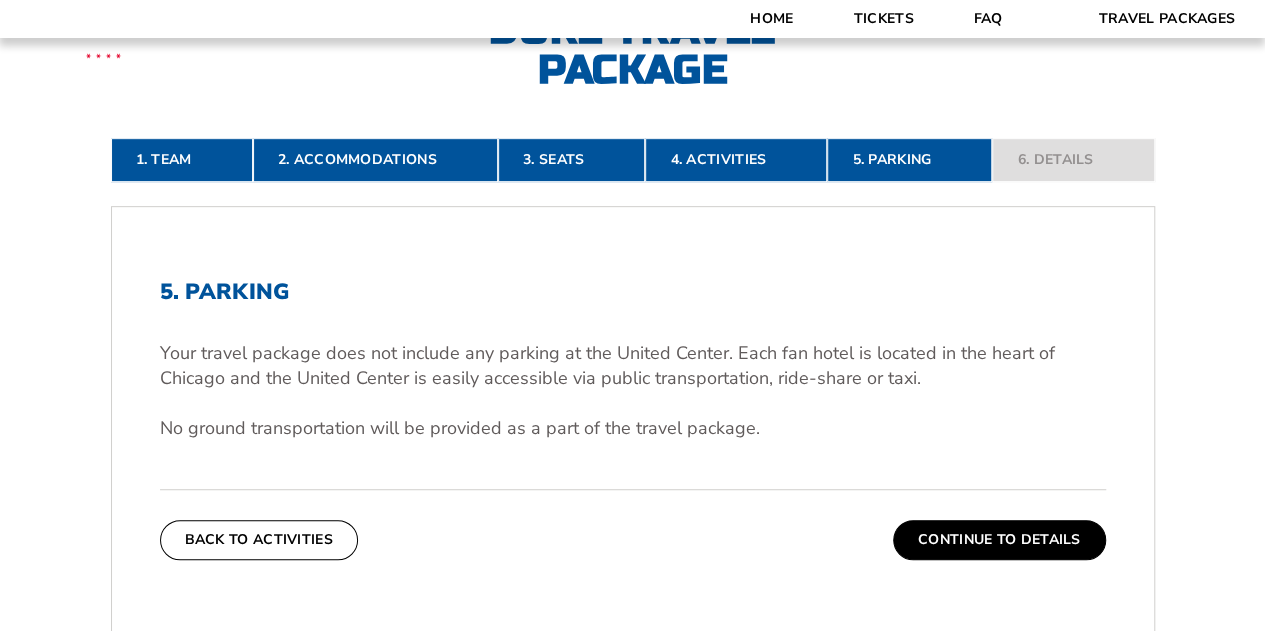 click on "Continue To Details" at bounding box center [999, 540] 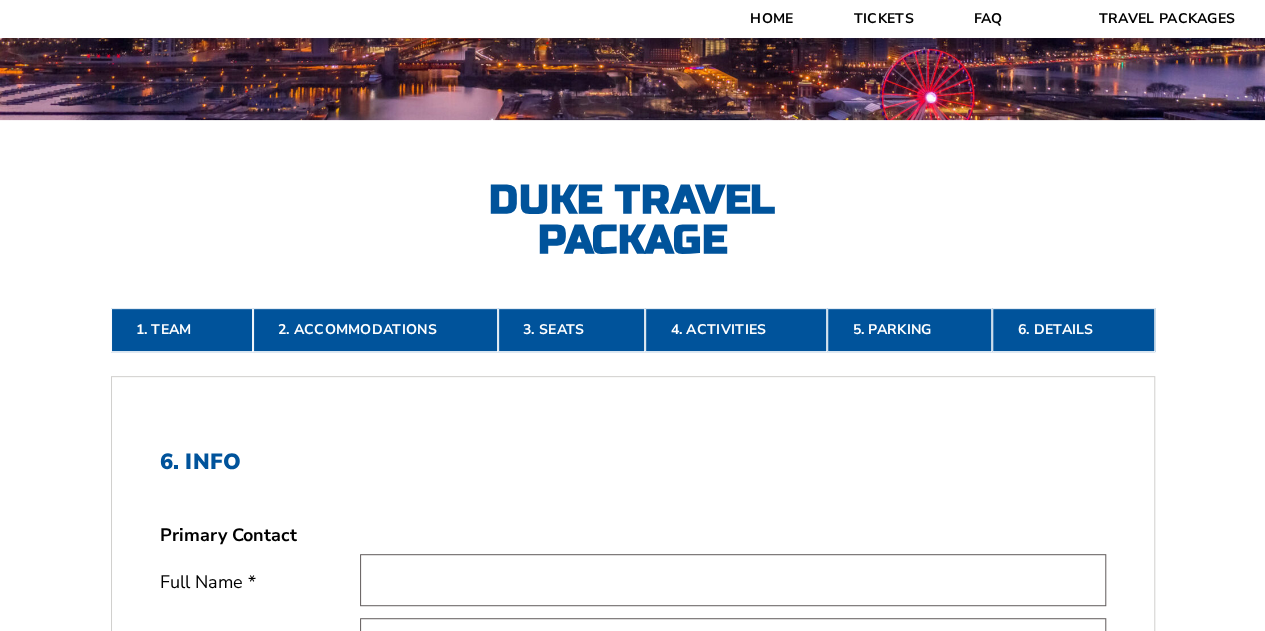scroll, scrollTop: 98, scrollLeft: 0, axis: vertical 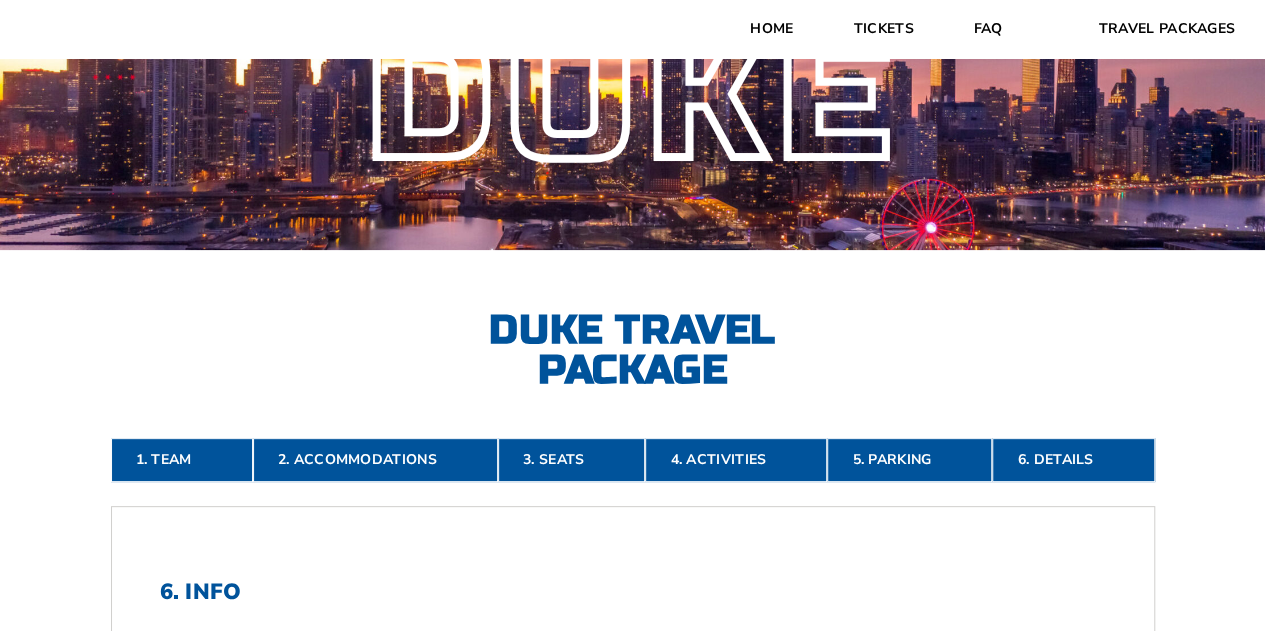 click on "1. Team" at bounding box center [182, 460] 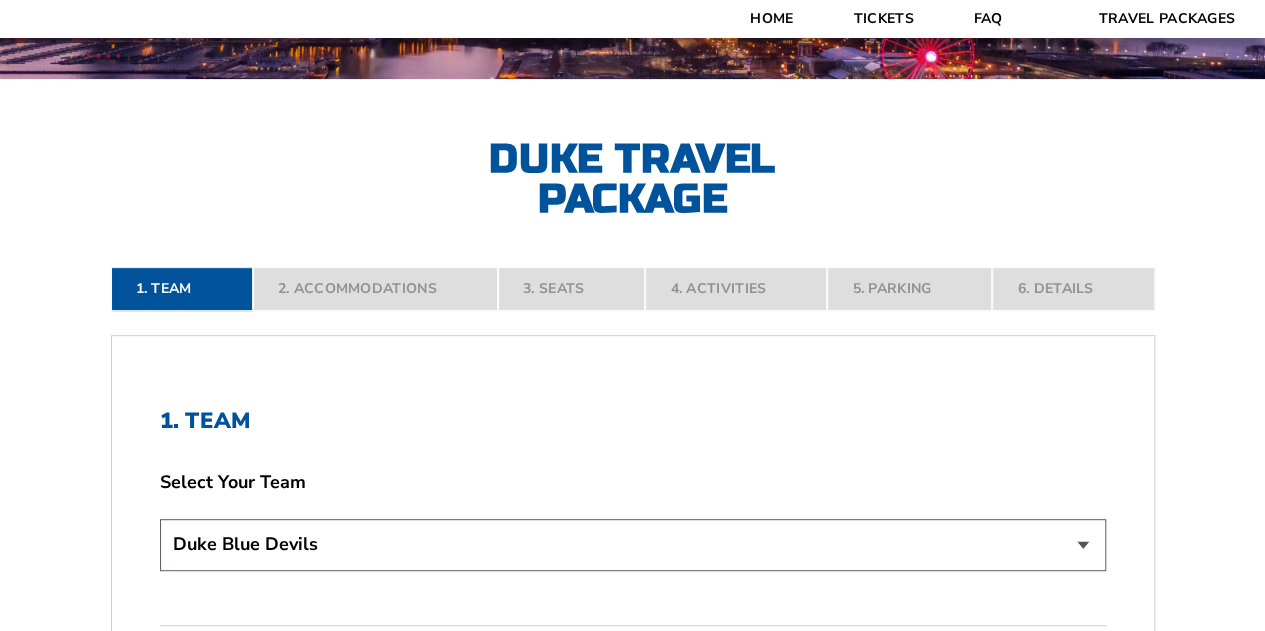 scroll, scrollTop: 0, scrollLeft: 0, axis: both 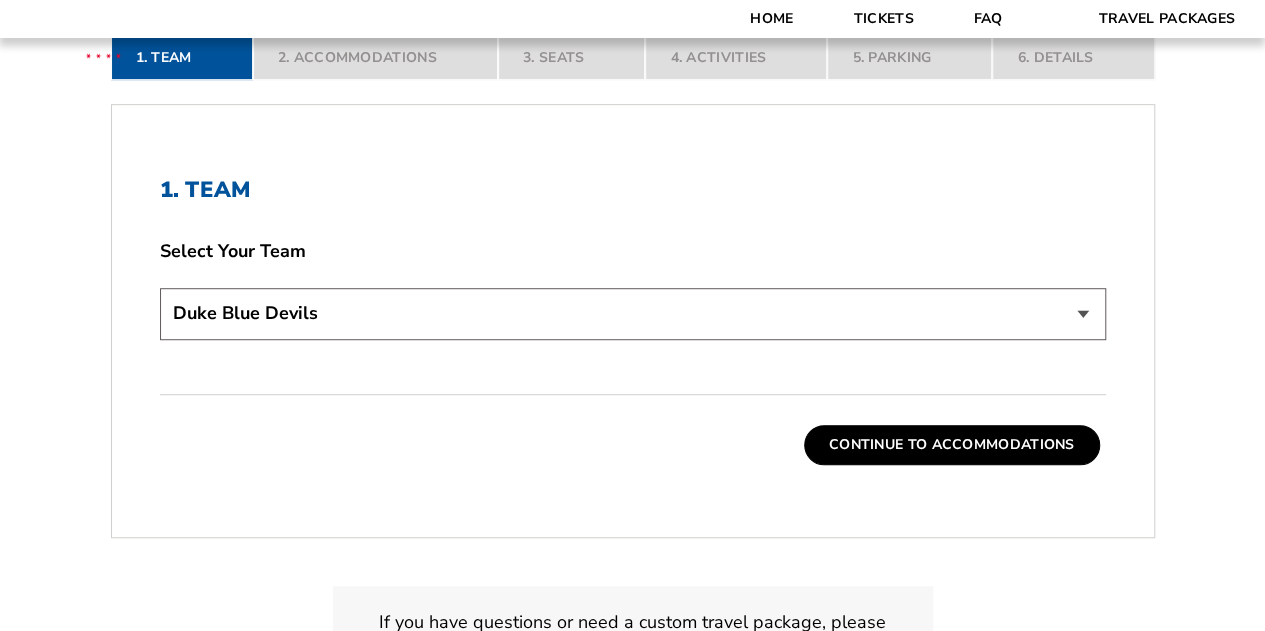 click on "Continue To Accommodations" at bounding box center [952, 445] 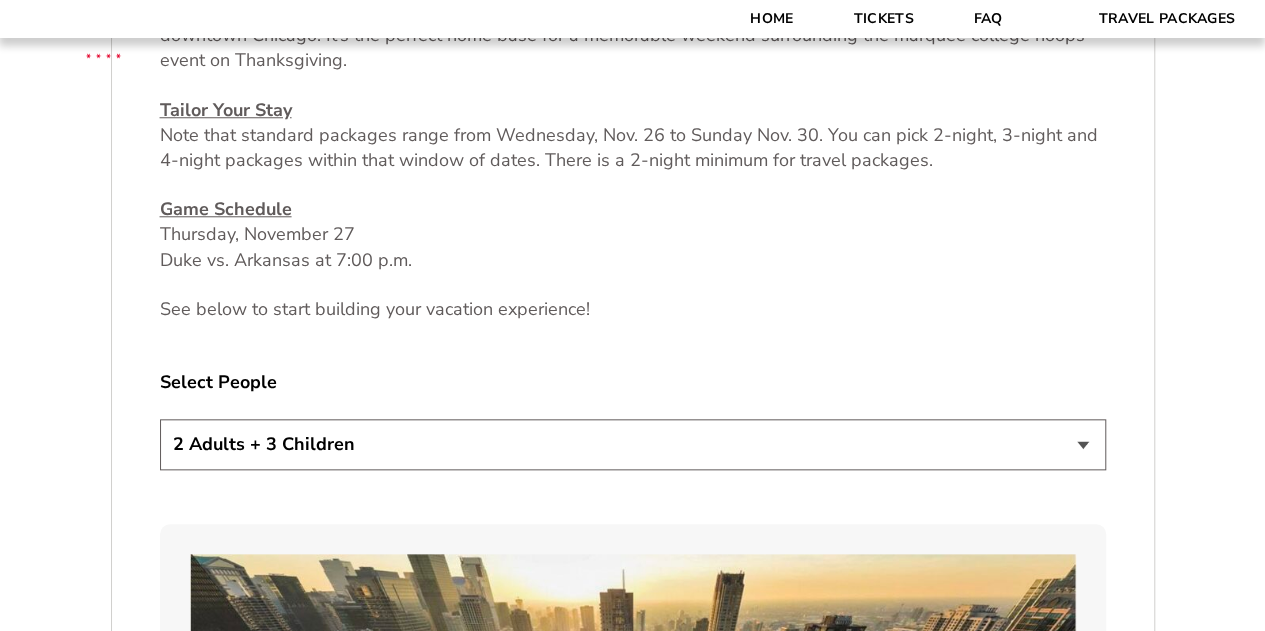 scroll, scrollTop: 898, scrollLeft: 0, axis: vertical 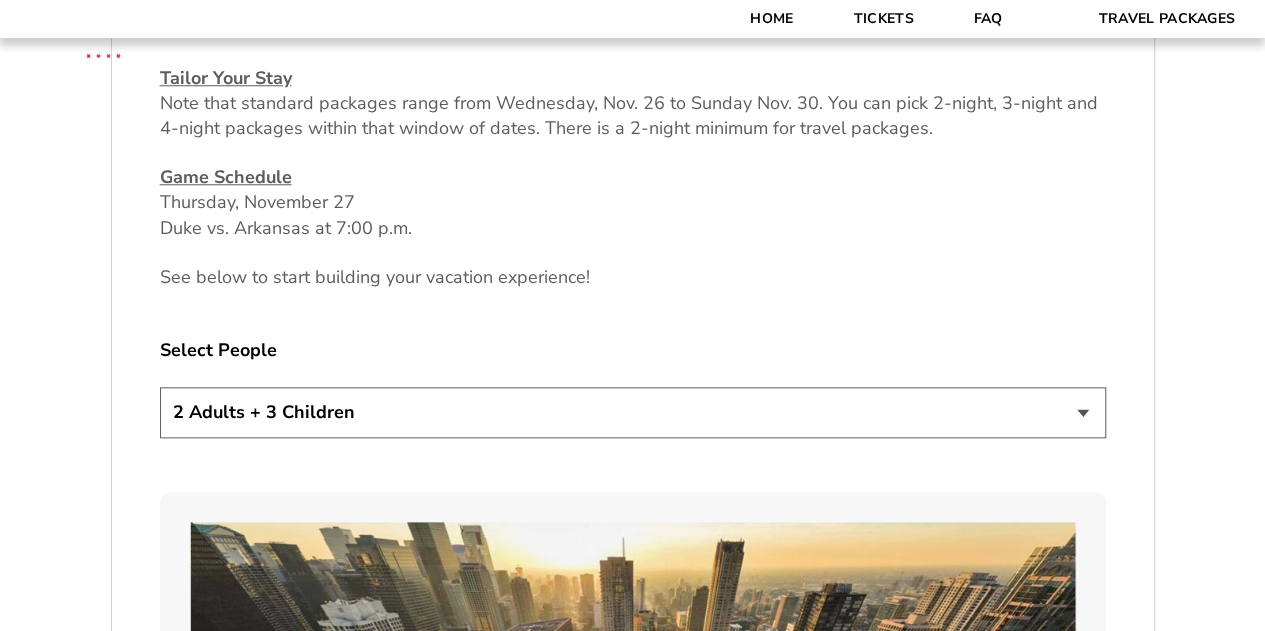 click on "1 Adult
2 Adults
3 Adults
4 Adults
2 Adults + 1 Child
2 Adults + 2 Children
2 Adults + 3 Children" at bounding box center [633, 412] 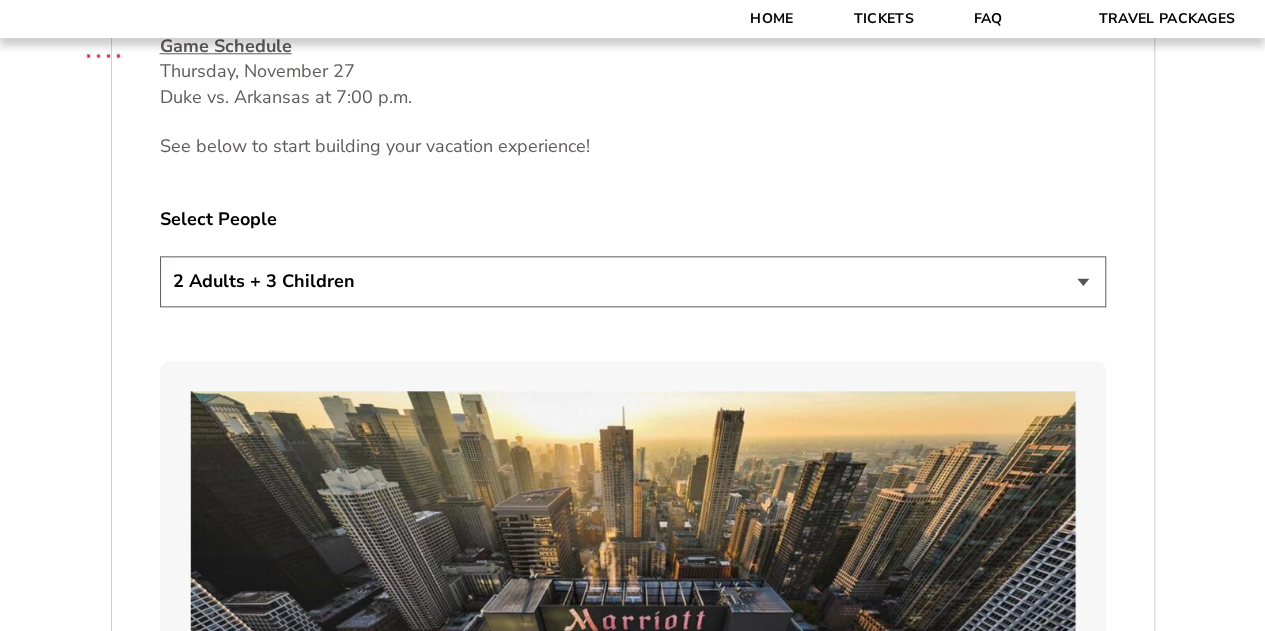 scroll, scrollTop: 998, scrollLeft: 0, axis: vertical 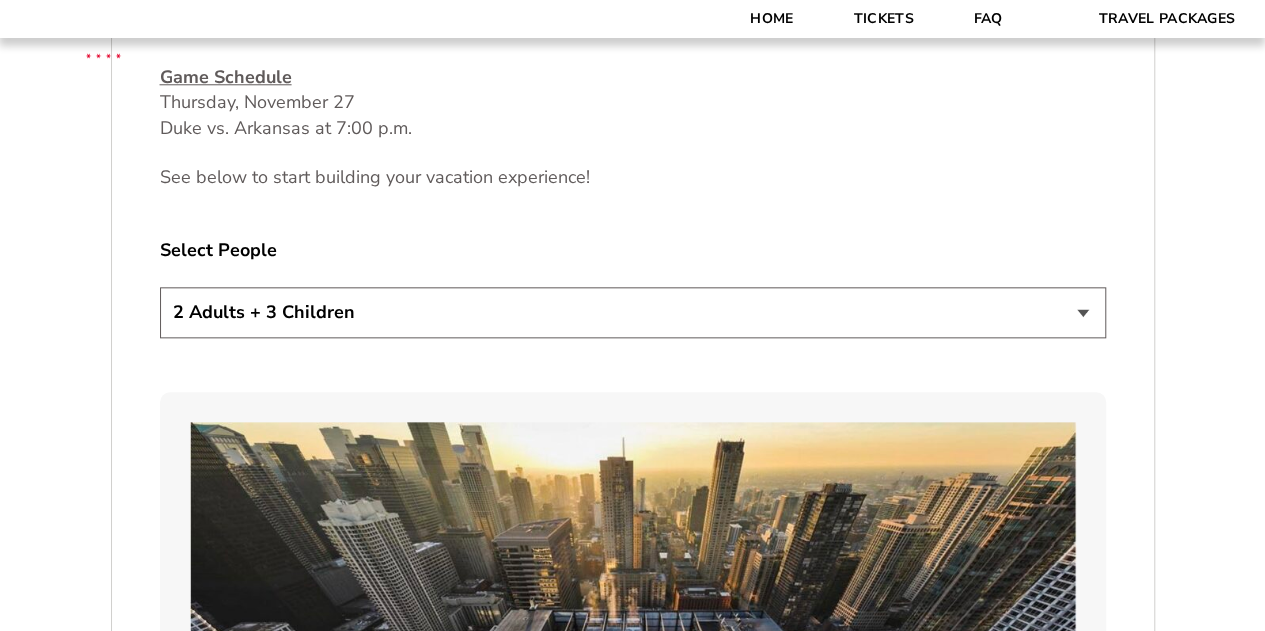 click on "1 Adult
2 Adults
3 Adults
4 Adults
2 Adults + 1 Child
2 Adults + 2 Children
2 Adults + 3 Children" at bounding box center [633, 312] 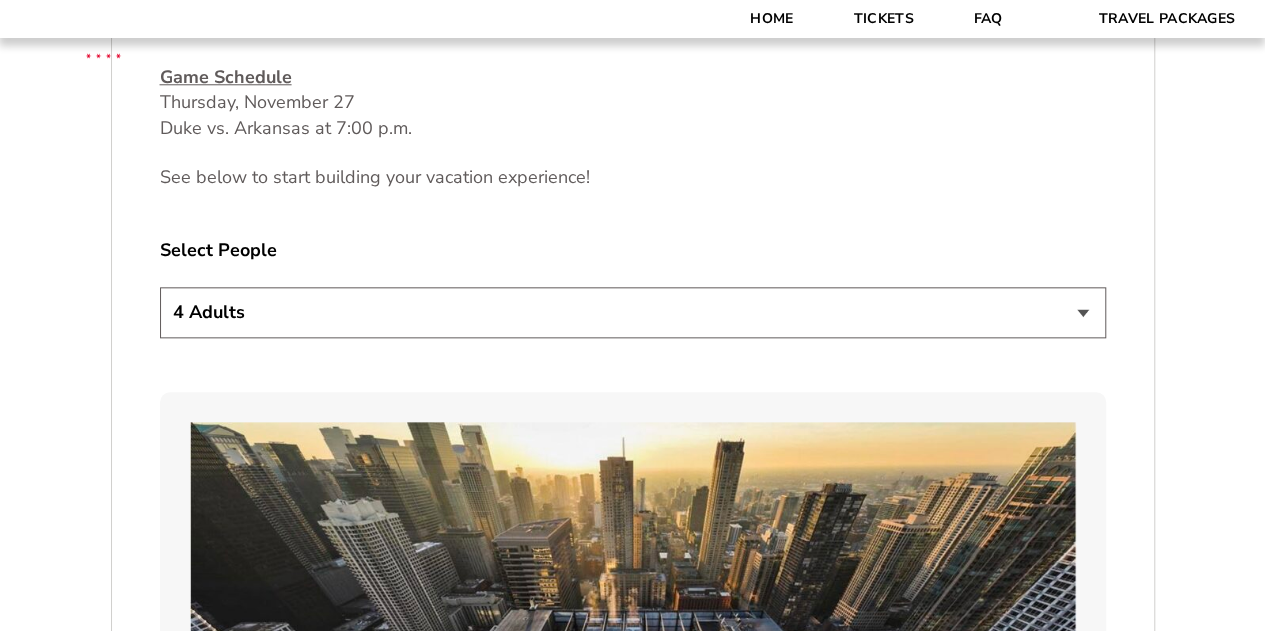 click on "1 Adult
2 Adults
3 Adults
4 Adults
2 Adults + 1 Child
2 Adults + 2 Children
2 Adults + 3 Children" at bounding box center (633, 312) 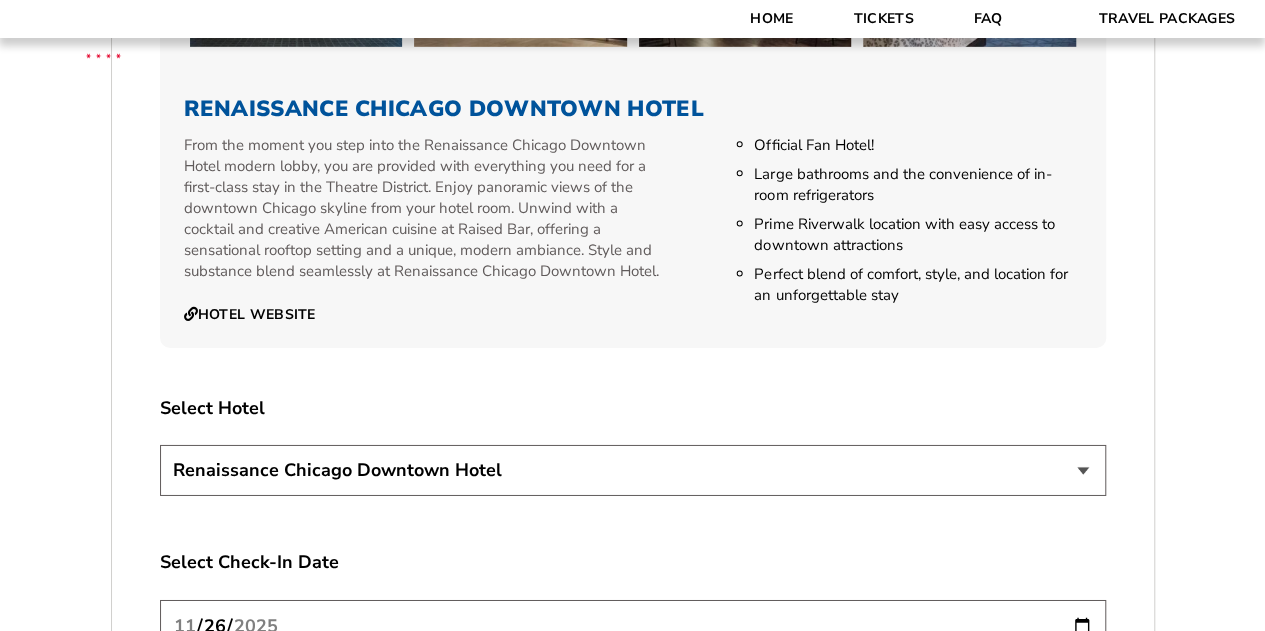 scroll, scrollTop: 3098, scrollLeft: 0, axis: vertical 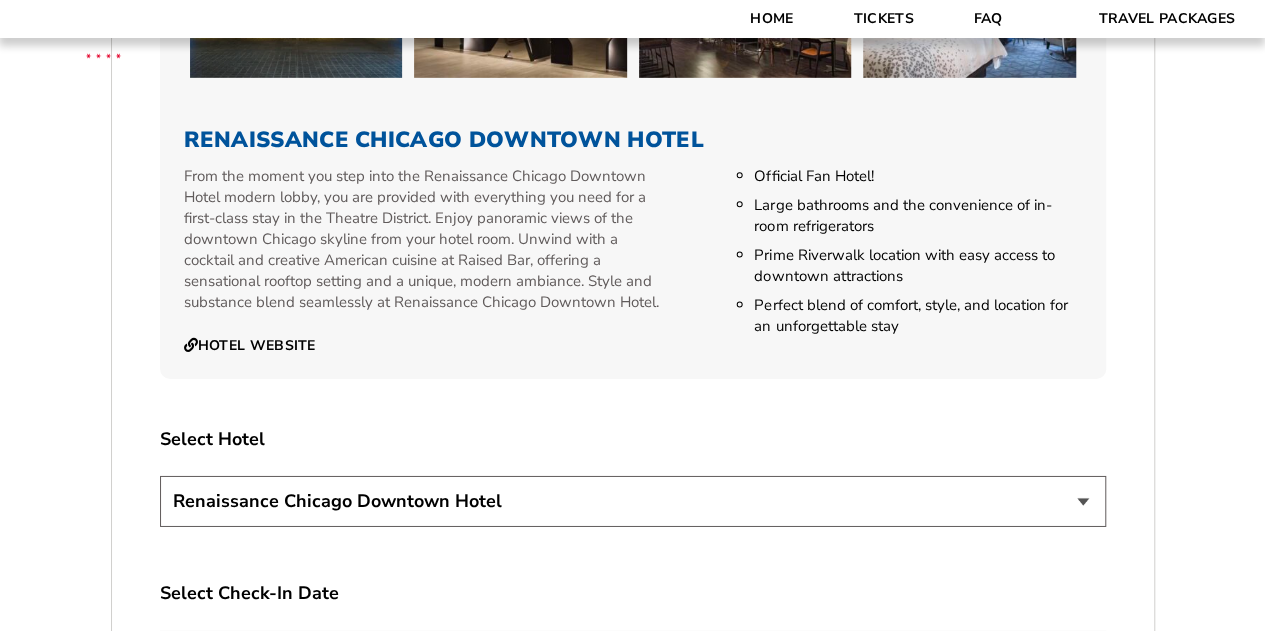 click on "Chicago Marriott Downtown Magnificent Mile Renaissance Chicago Downtown Hotel" at bounding box center (633, 501) 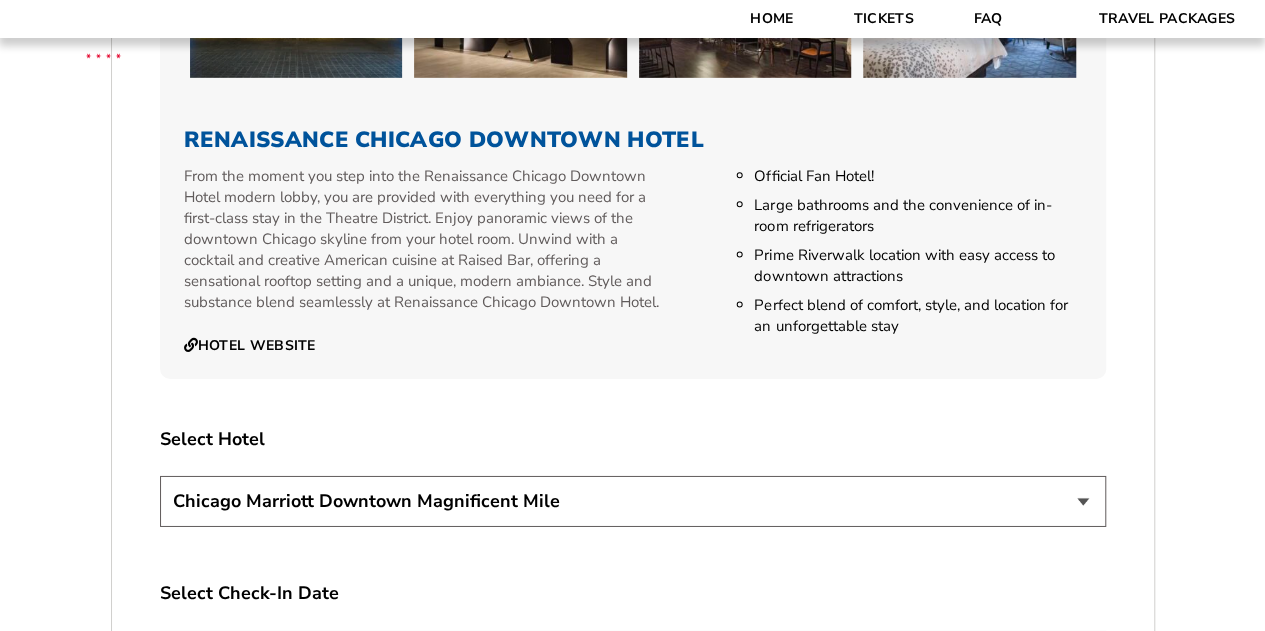 click on "Chicago Marriott Downtown Magnificent Mile Renaissance Chicago Downtown Hotel" at bounding box center (633, 501) 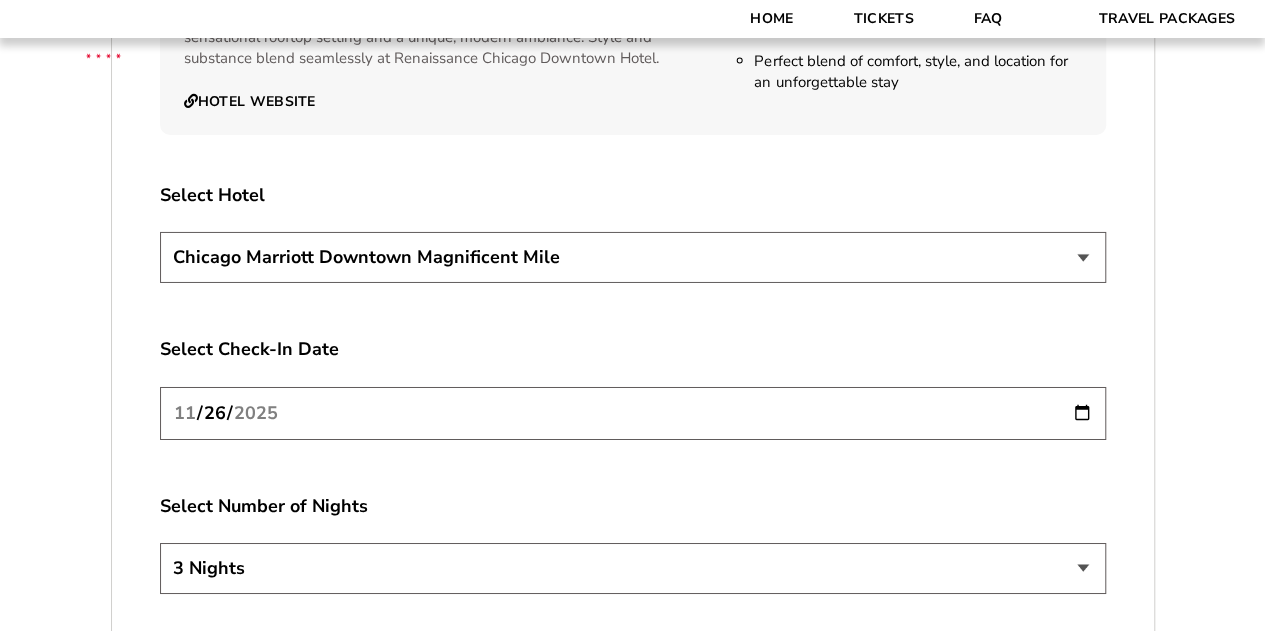 scroll, scrollTop: 3298, scrollLeft: 0, axis: vertical 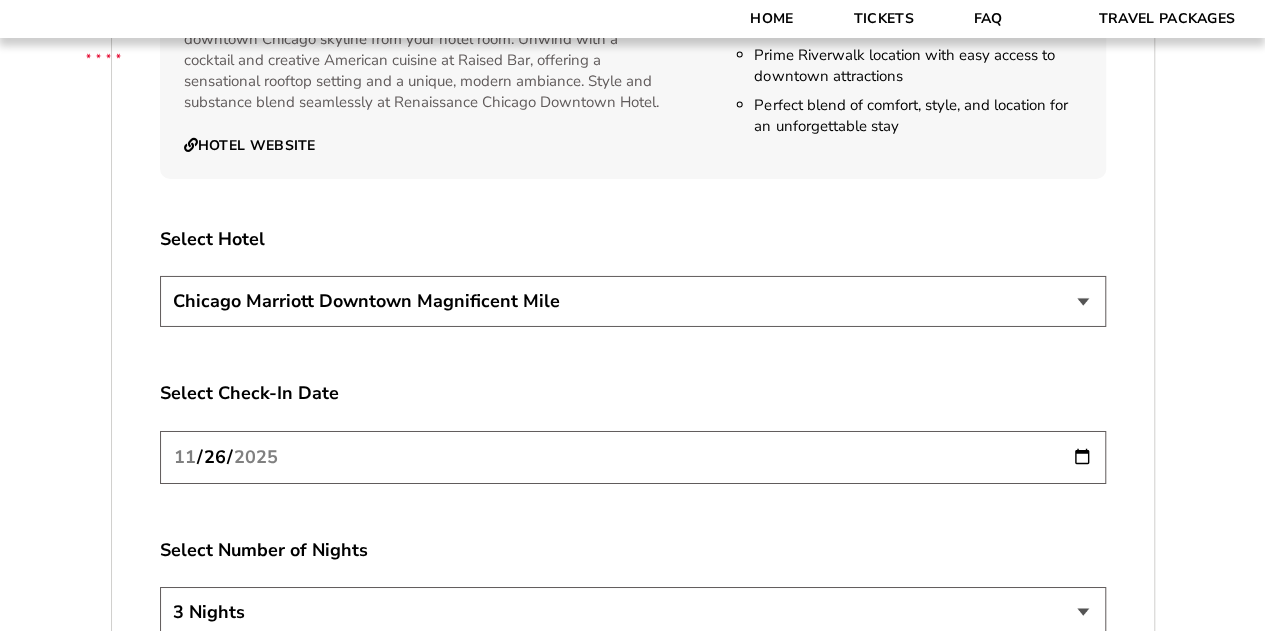 click on "Chicago Marriott Downtown Magnificent Mile Renaissance Chicago Downtown Hotel" at bounding box center [633, 301] 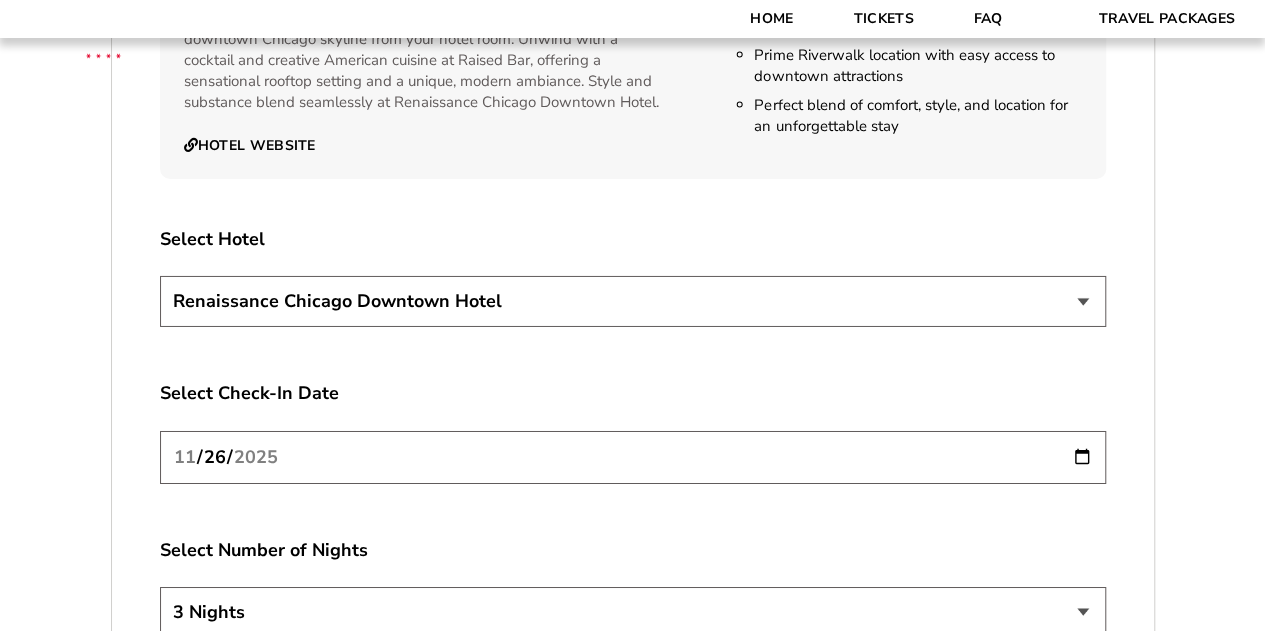 click on "Chicago Marriott Downtown Magnificent Mile Renaissance Chicago Downtown Hotel" at bounding box center (633, 301) 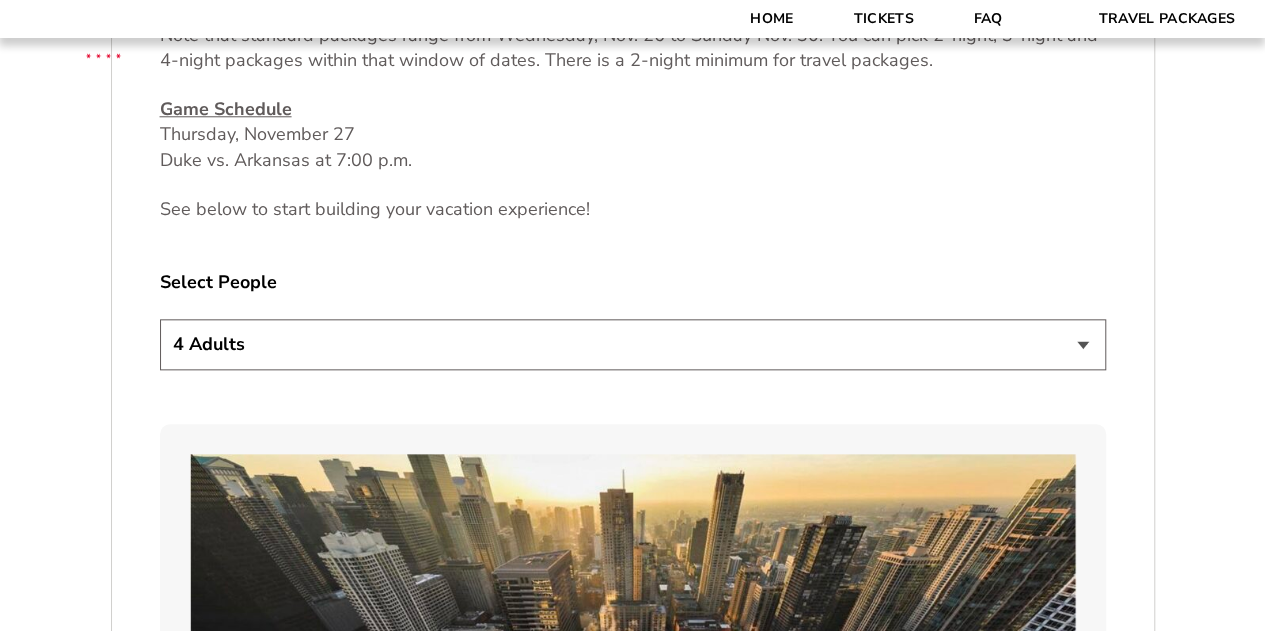 scroll, scrollTop: 998, scrollLeft: 0, axis: vertical 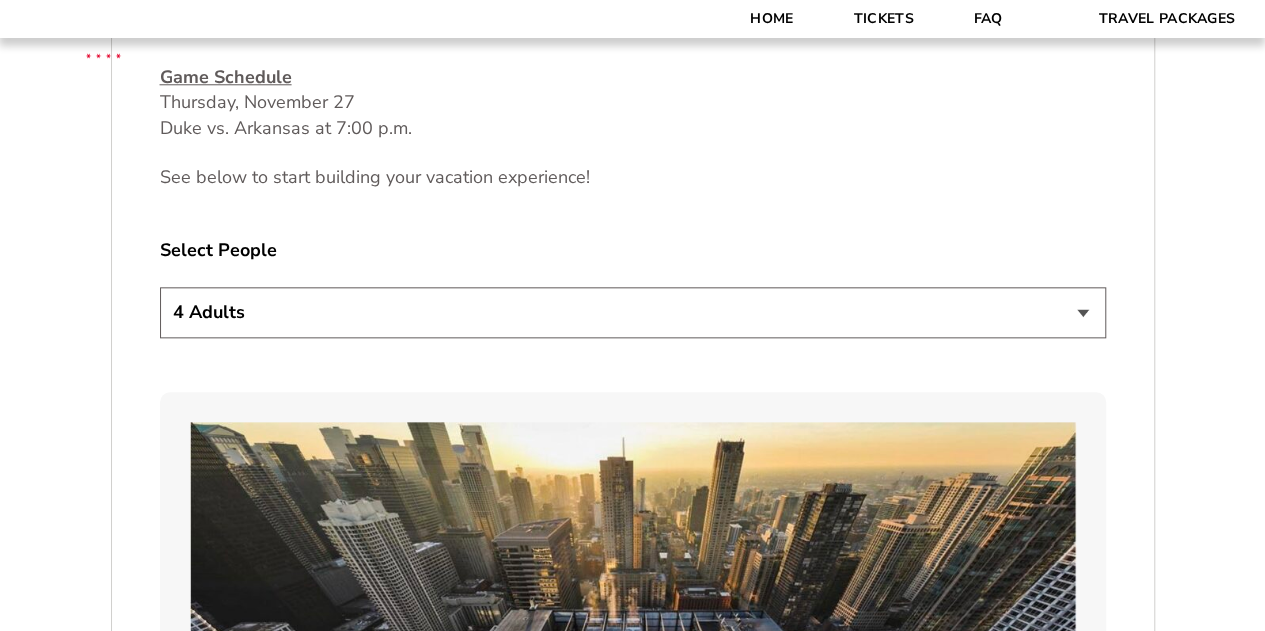 click on "1 Adult
2 Adults
3 Adults
4 Adults
2 Adults + 1 Child
2 Adults + 2 Children
2 Adults + 3 Children" at bounding box center [633, 312] 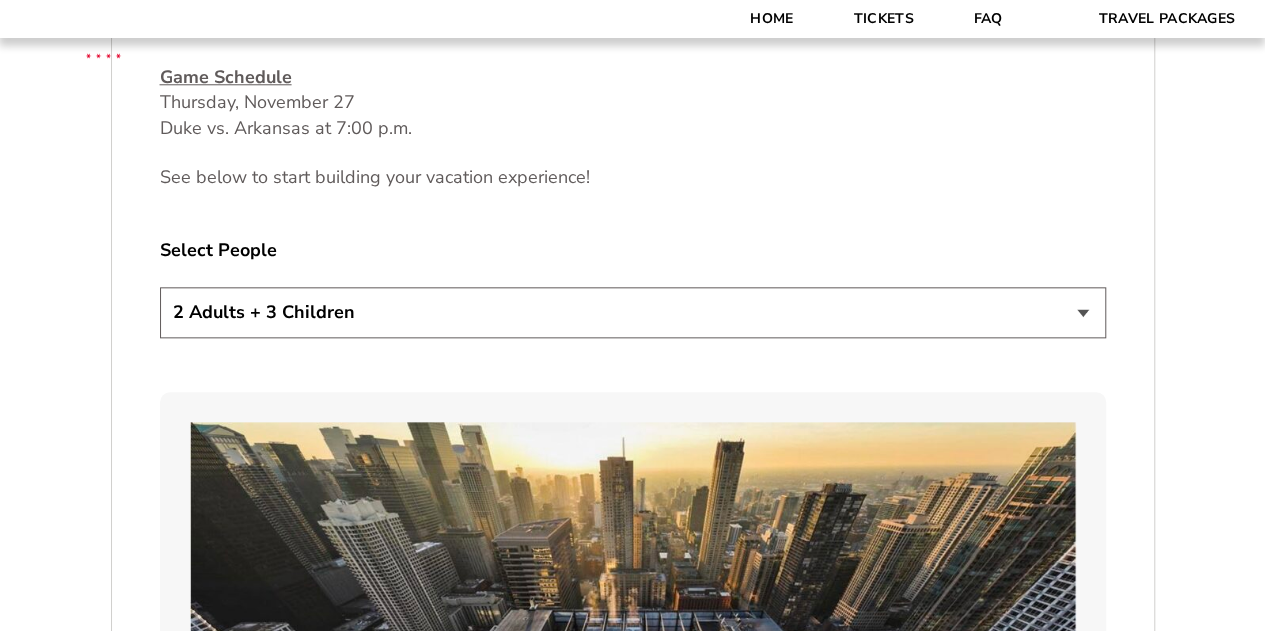 click on "1 Adult
2 Adults
3 Adults
4 Adults
2 Adults + 1 Child
2 Adults + 2 Children
2 Adults + 3 Children" at bounding box center (633, 312) 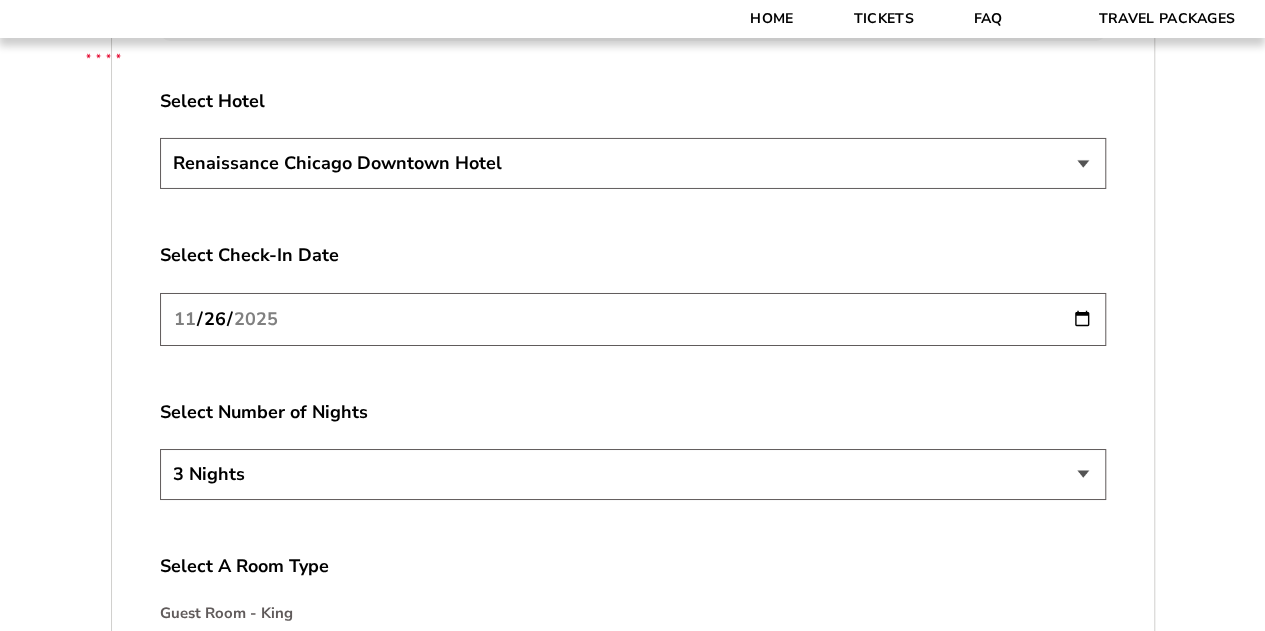 scroll, scrollTop: 3456, scrollLeft: 0, axis: vertical 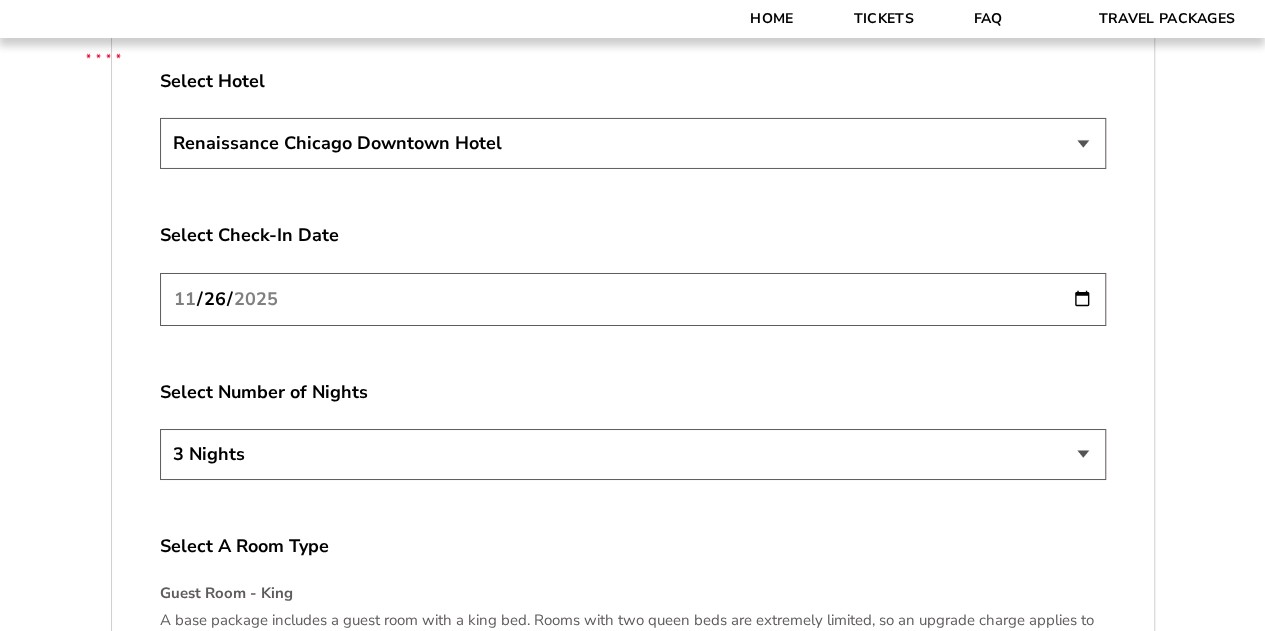 click on "2025-11-26" at bounding box center [633, 299] 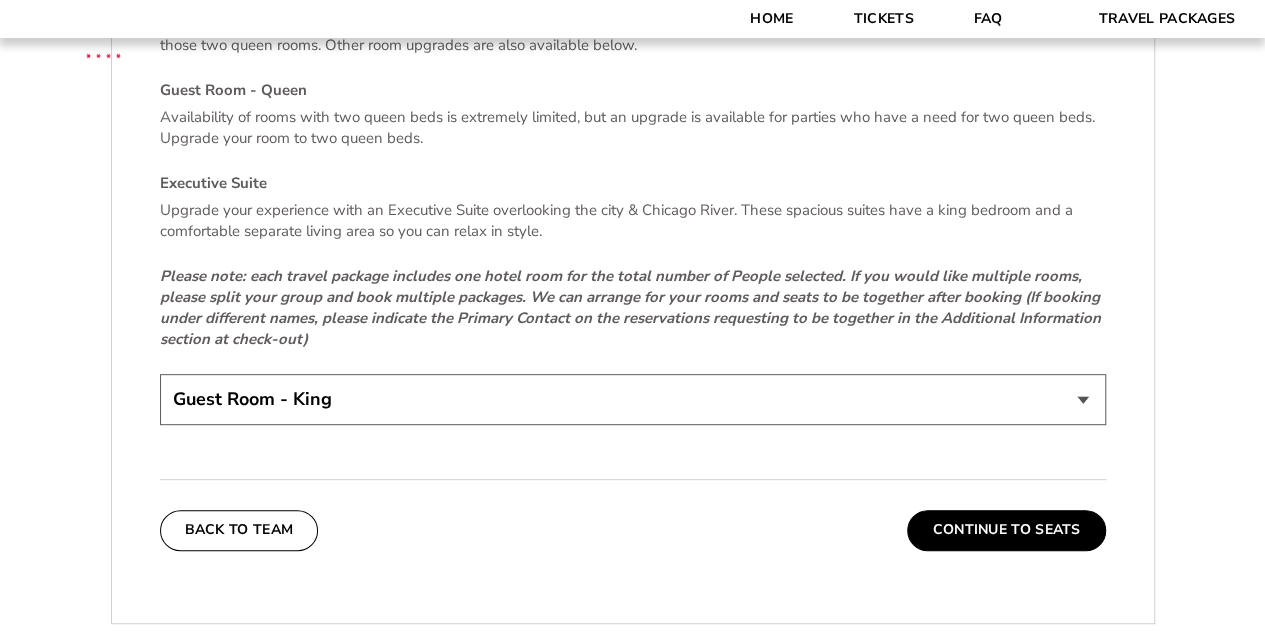 scroll, scrollTop: 4056, scrollLeft: 0, axis: vertical 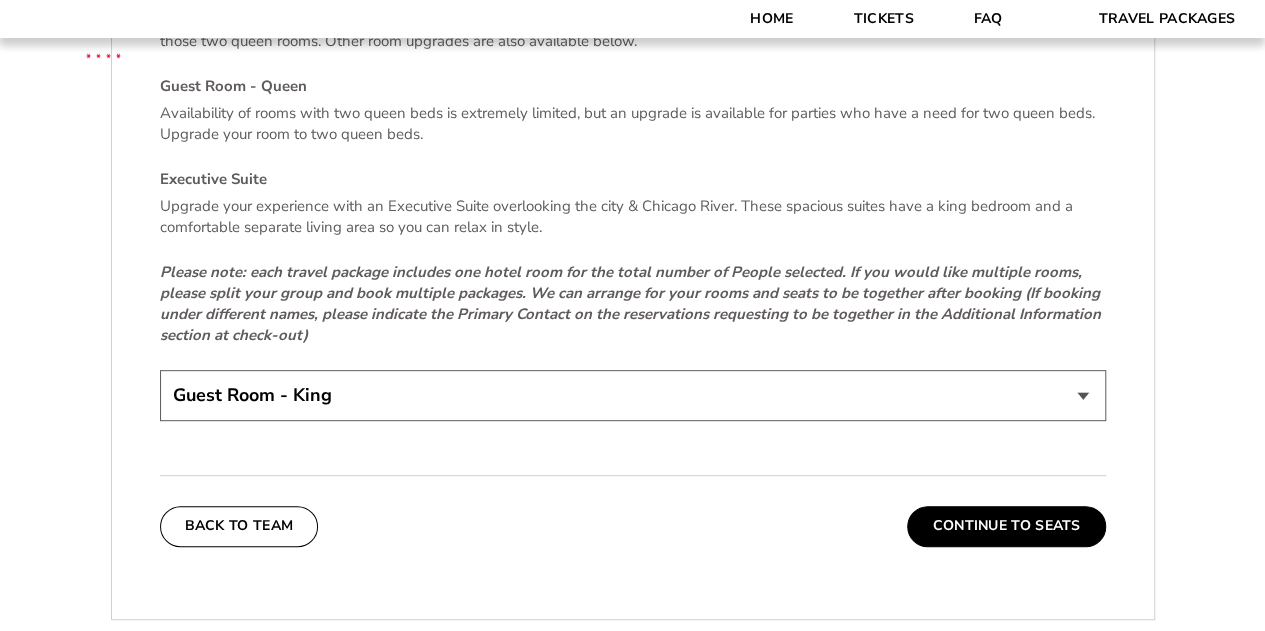 click on "Guest Room - King Guest Room - Queen  (+$95 per night) Executive Suite (+$315 per night)" at bounding box center (633, 395) 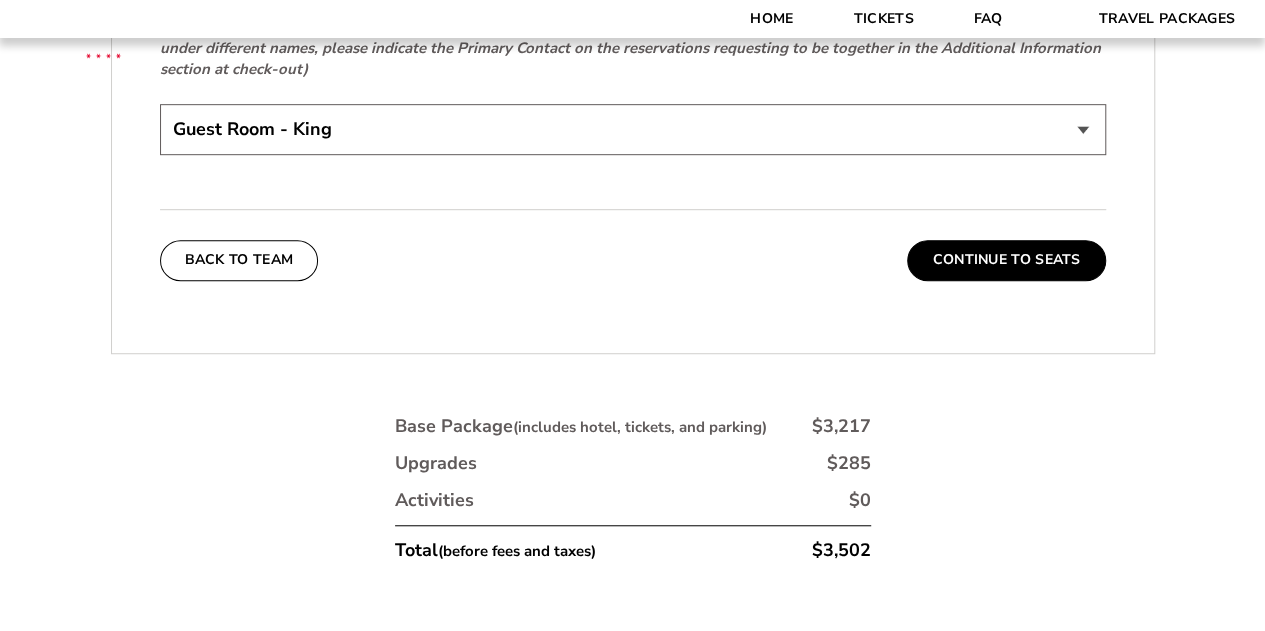 scroll, scrollTop: 4356, scrollLeft: 0, axis: vertical 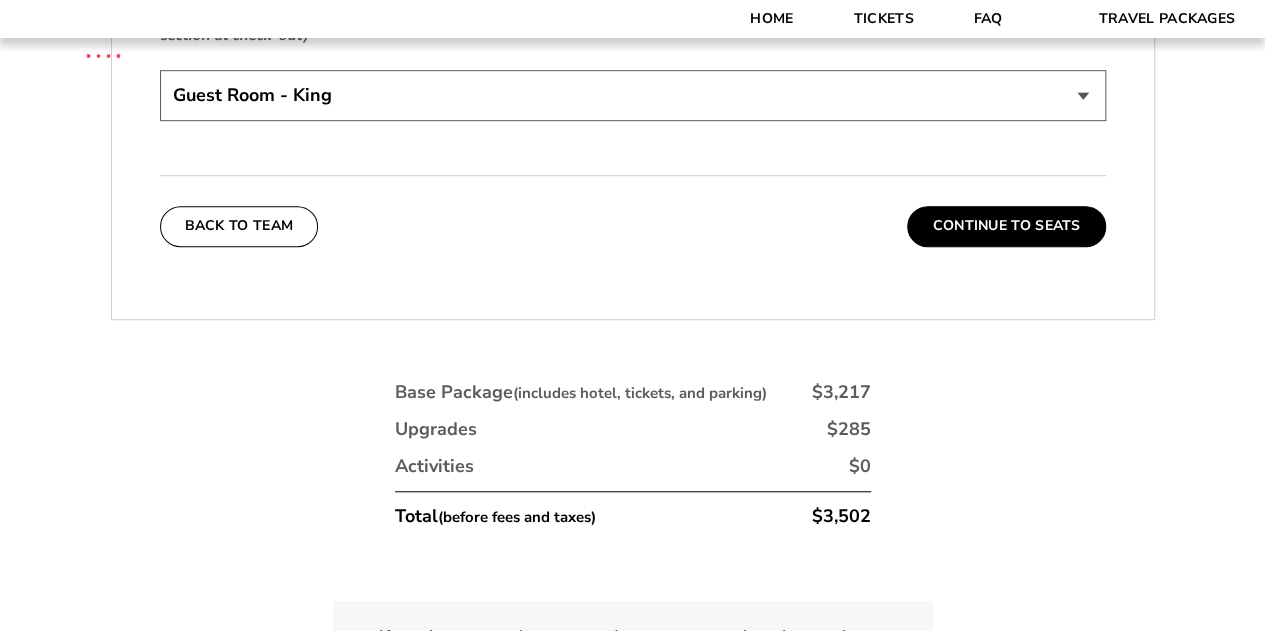 click on "Continue To Seats" at bounding box center [1006, 226] 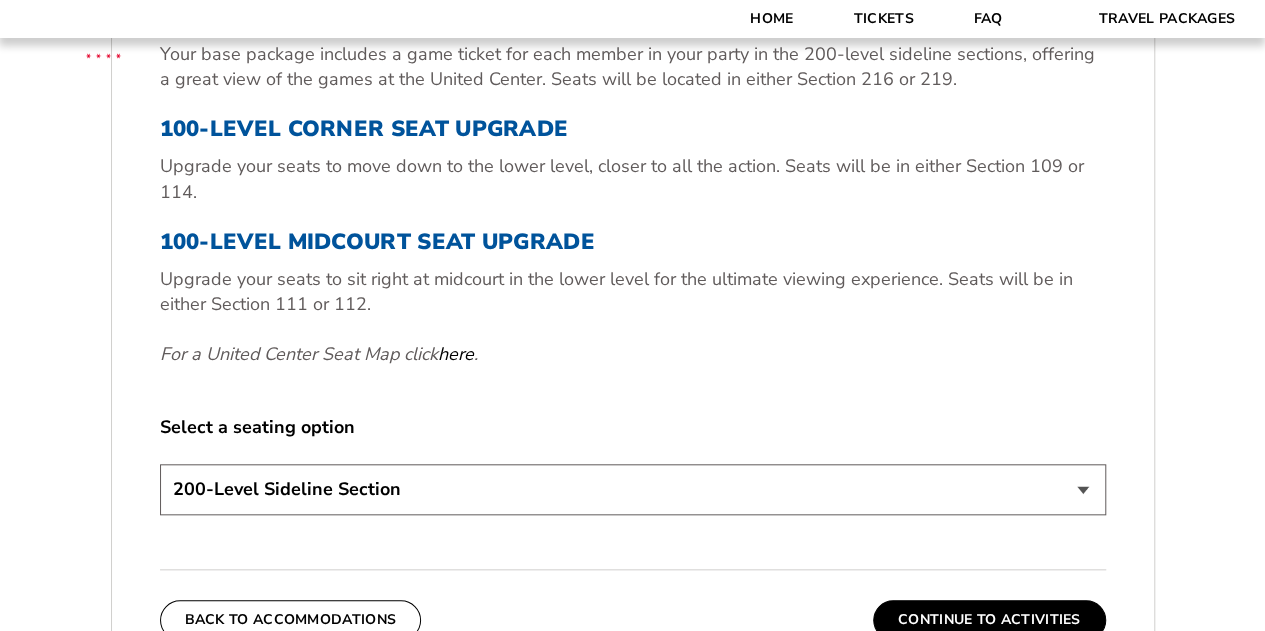 scroll, scrollTop: 698, scrollLeft: 0, axis: vertical 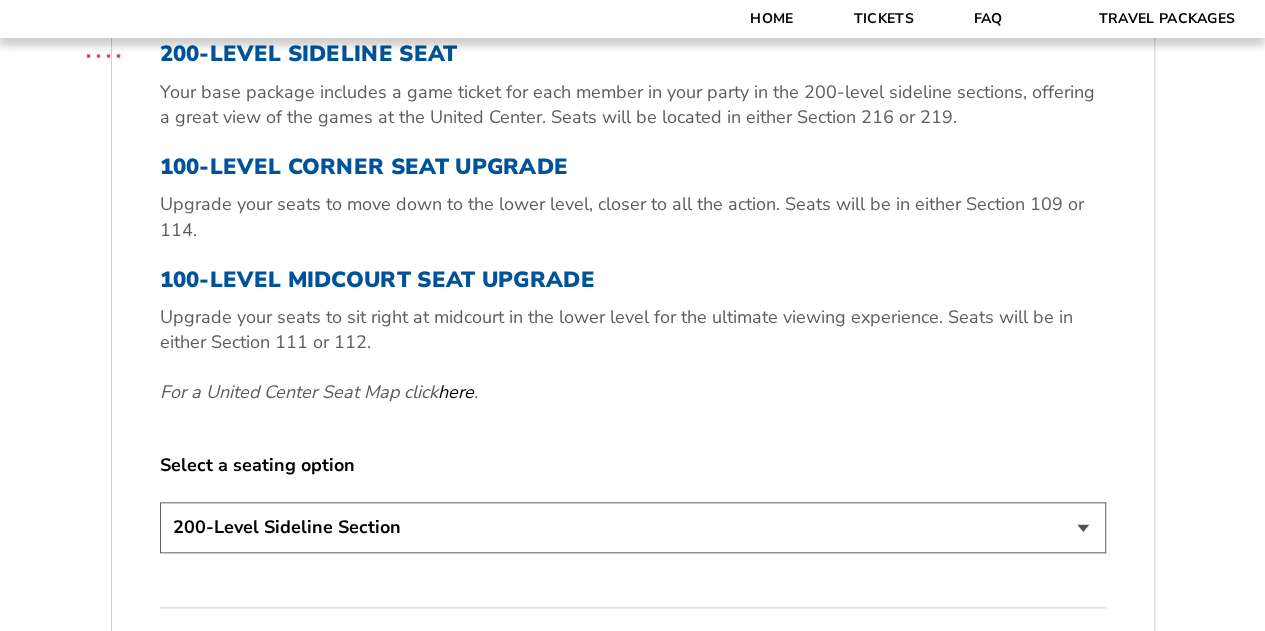 click on "here" at bounding box center [456, 392] 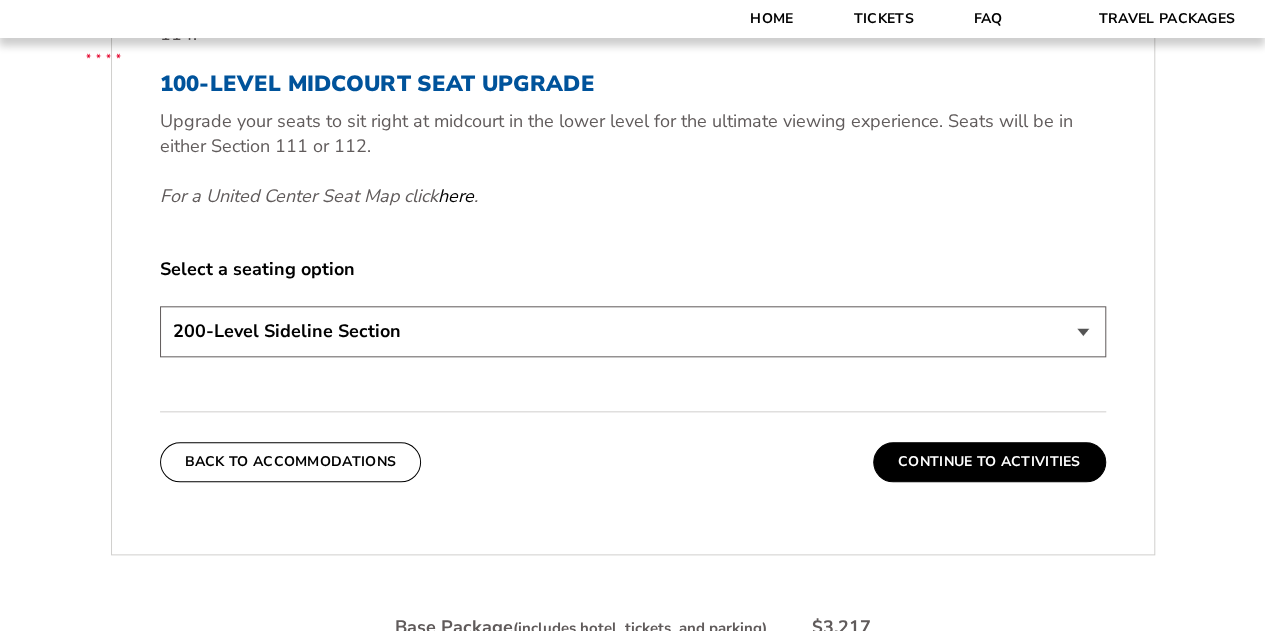 scroll, scrollTop: 898, scrollLeft: 0, axis: vertical 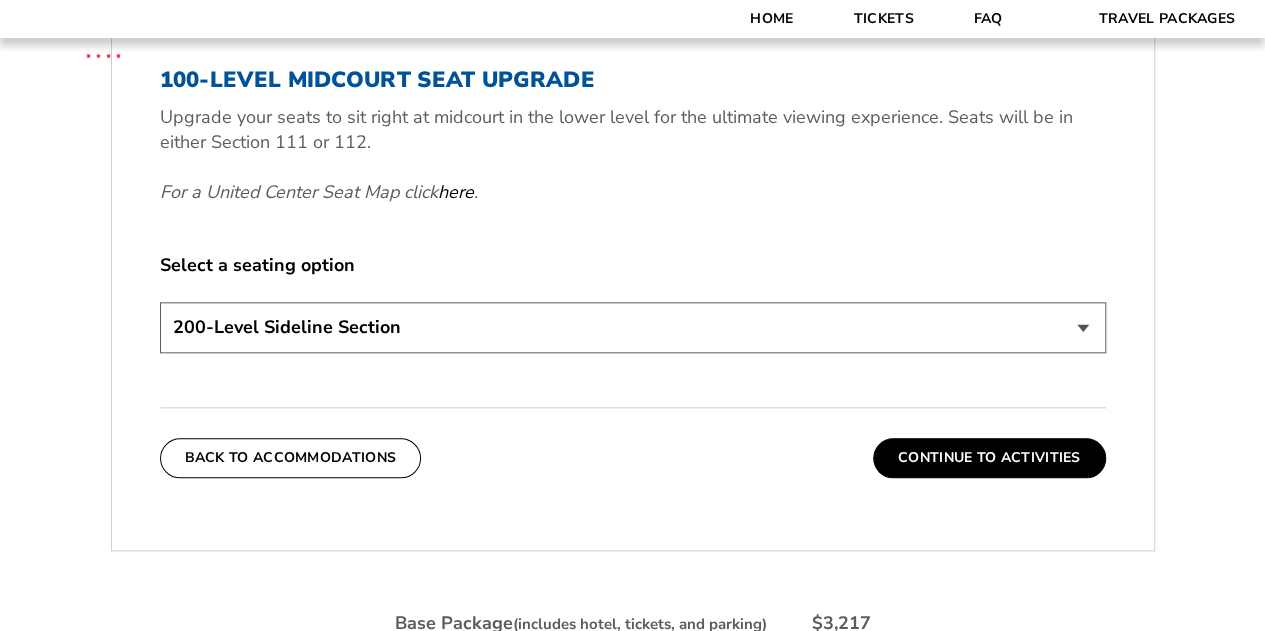 click on "200-Level Sideline Section
100-Level Corner Seat Upgrade (+$80 per person)
100-Level Midcourt Seat Upgrade (+$195 per person)" at bounding box center (633, 327) 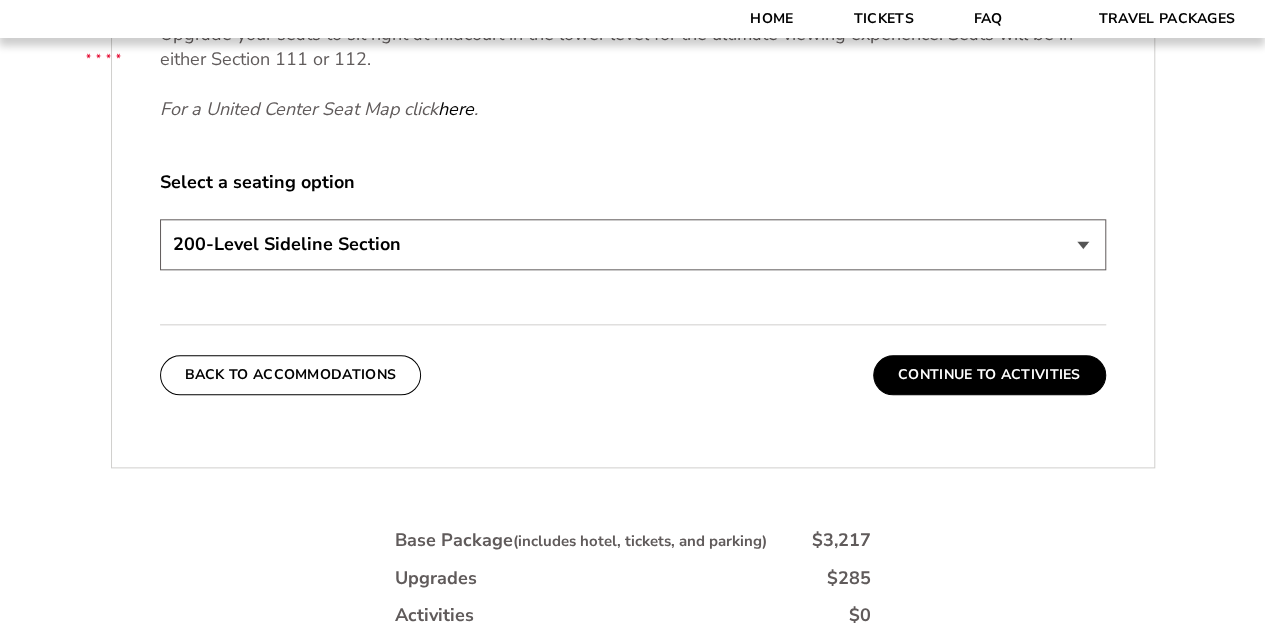 scroll, scrollTop: 1098, scrollLeft: 0, axis: vertical 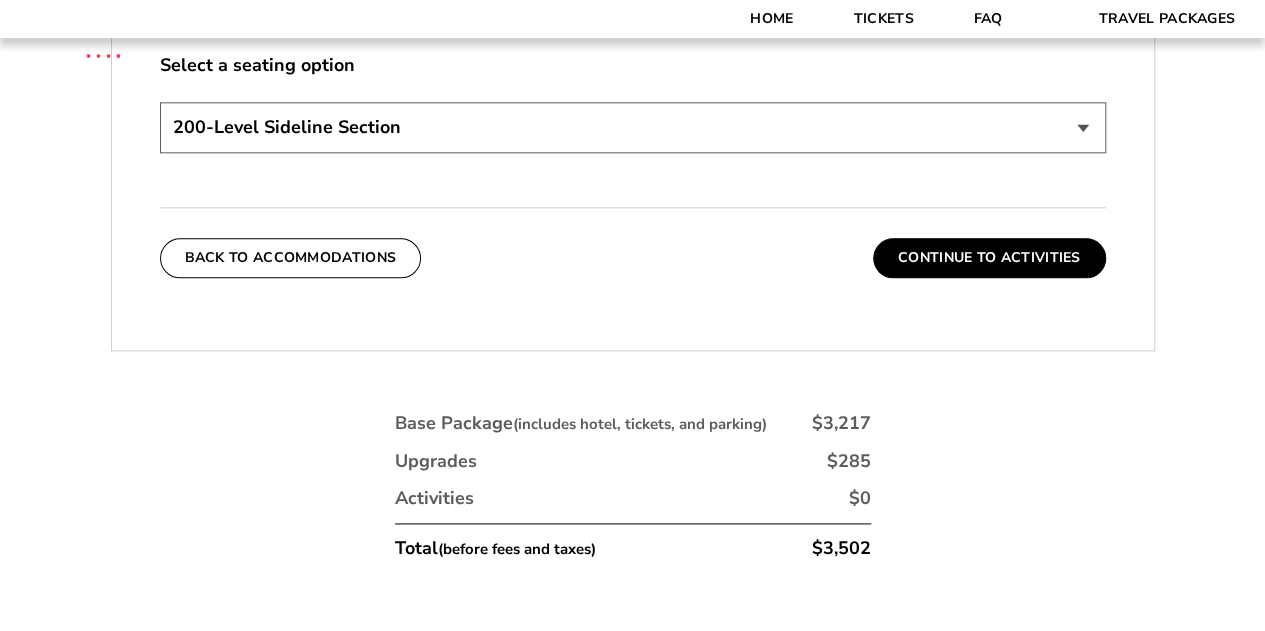 click on "Continue To Activities" at bounding box center (989, 258) 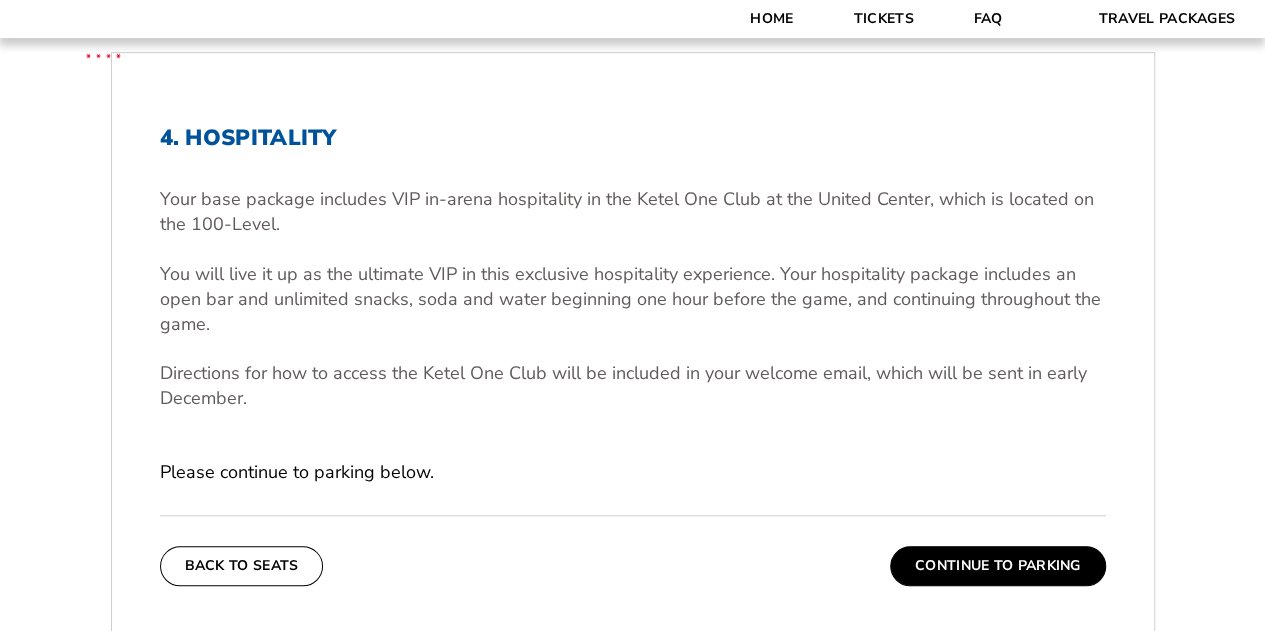 scroll, scrollTop: 598, scrollLeft: 0, axis: vertical 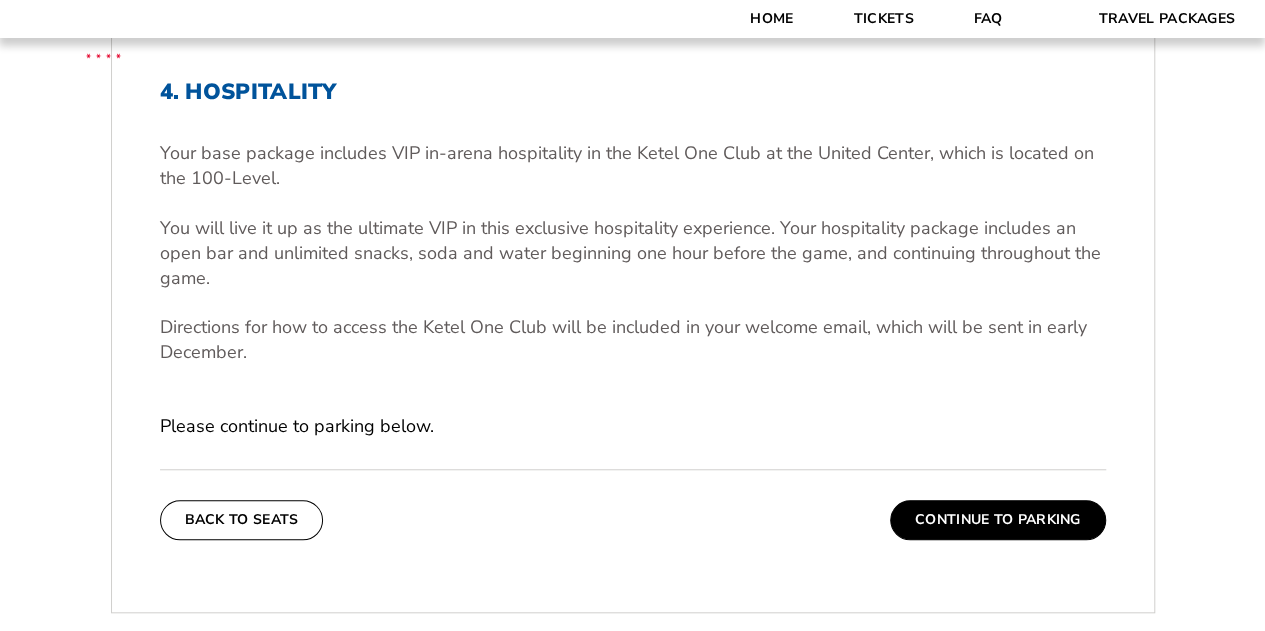 click on "Continue To Parking" at bounding box center (998, 520) 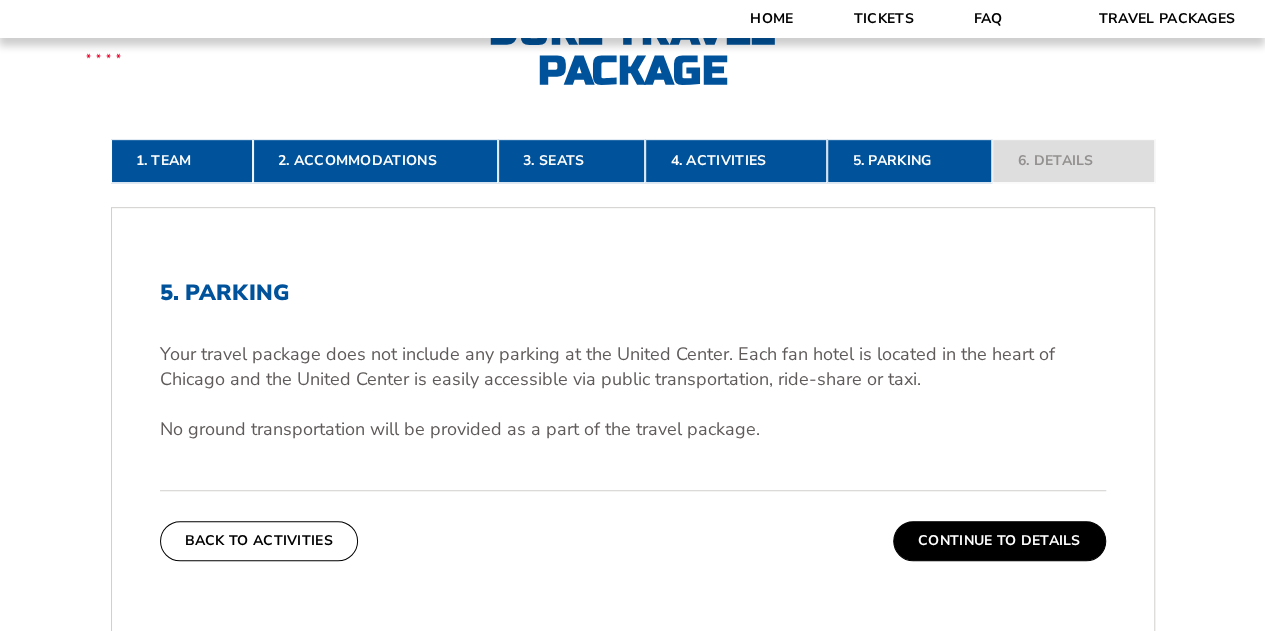 scroll, scrollTop: 498, scrollLeft: 0, axis: vertical 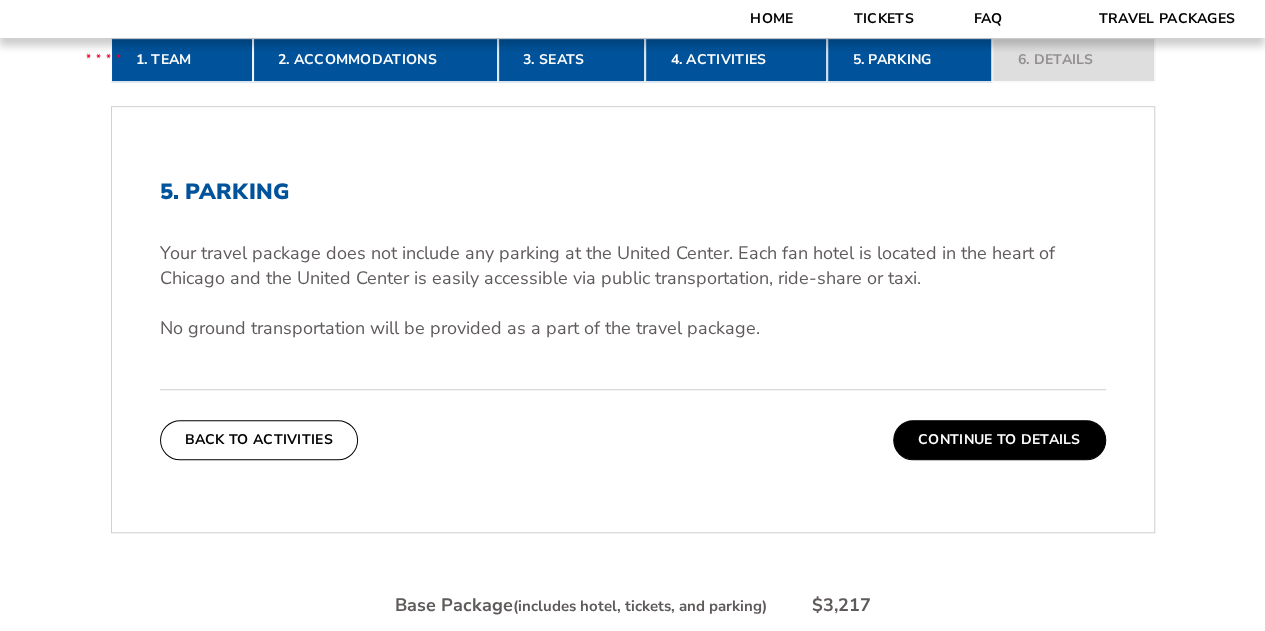 click on "Continue To Details" at bounding box center [999, 440] 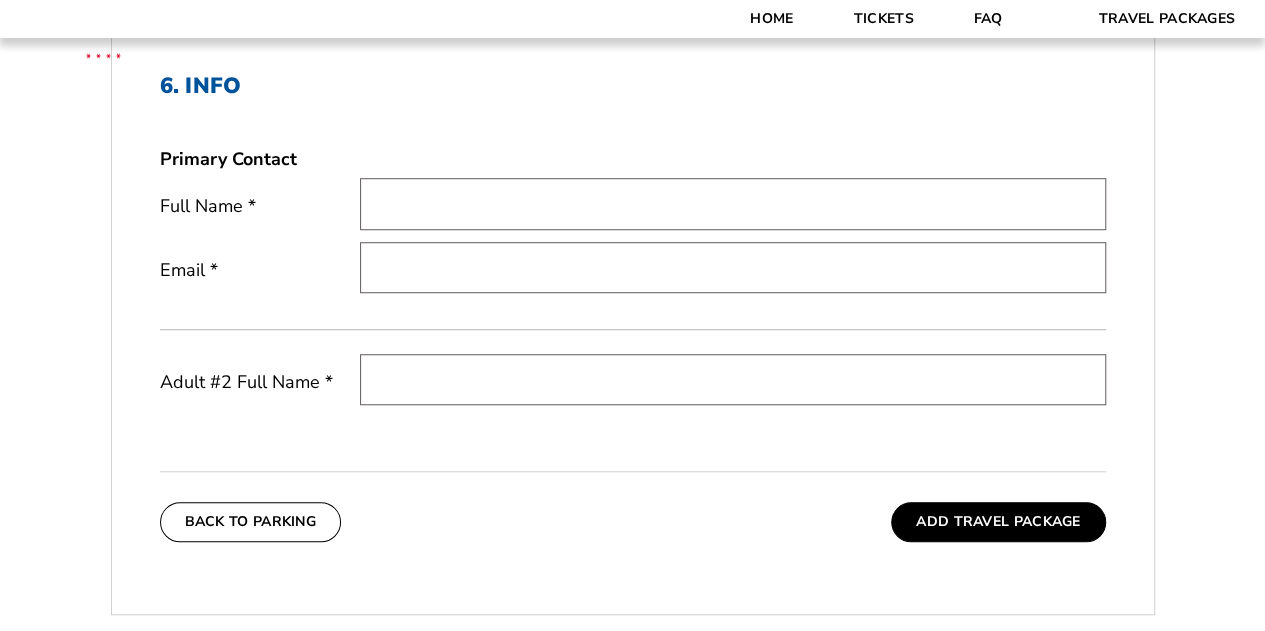 scroll, scrollTop: 598, scrollLeft: 0, axis: vertical 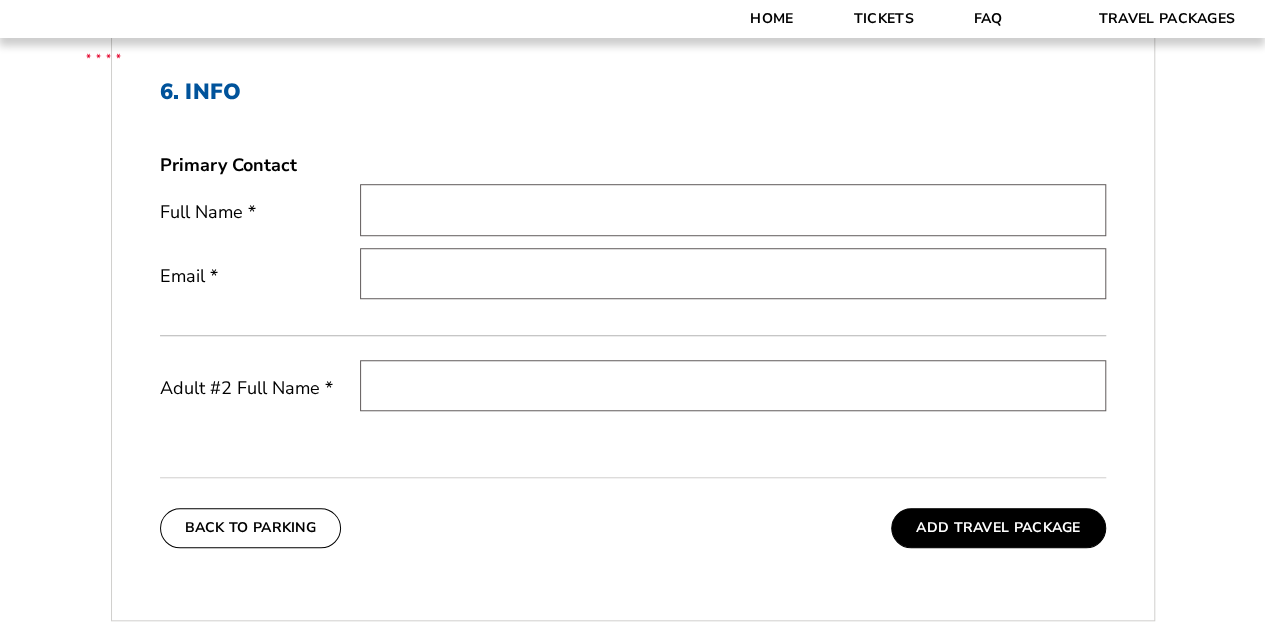 click at bounding box center (733, 209) 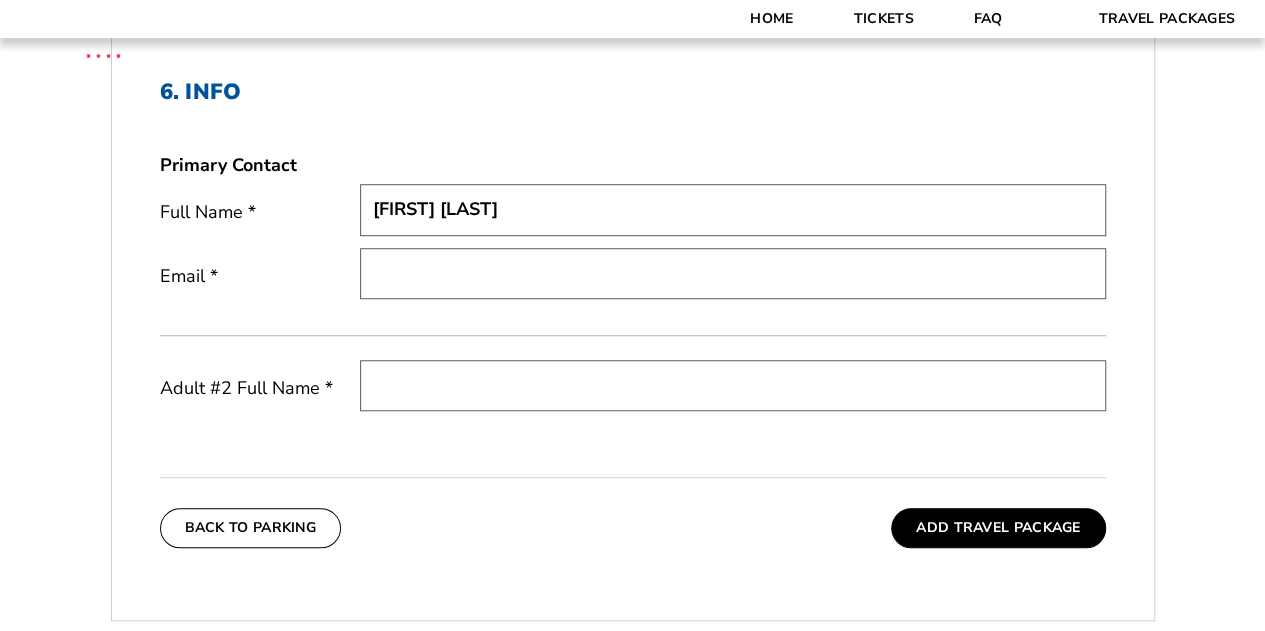 type on "Tracy Hanzal" 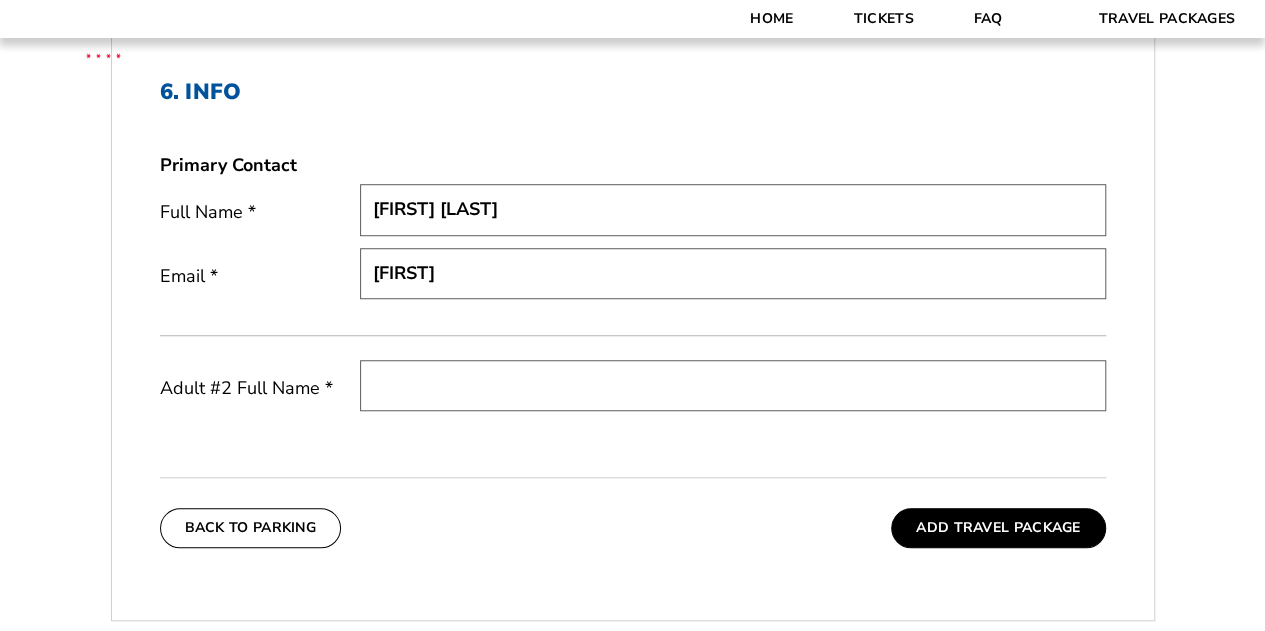 type on "tracyhanzal@gmail.com" 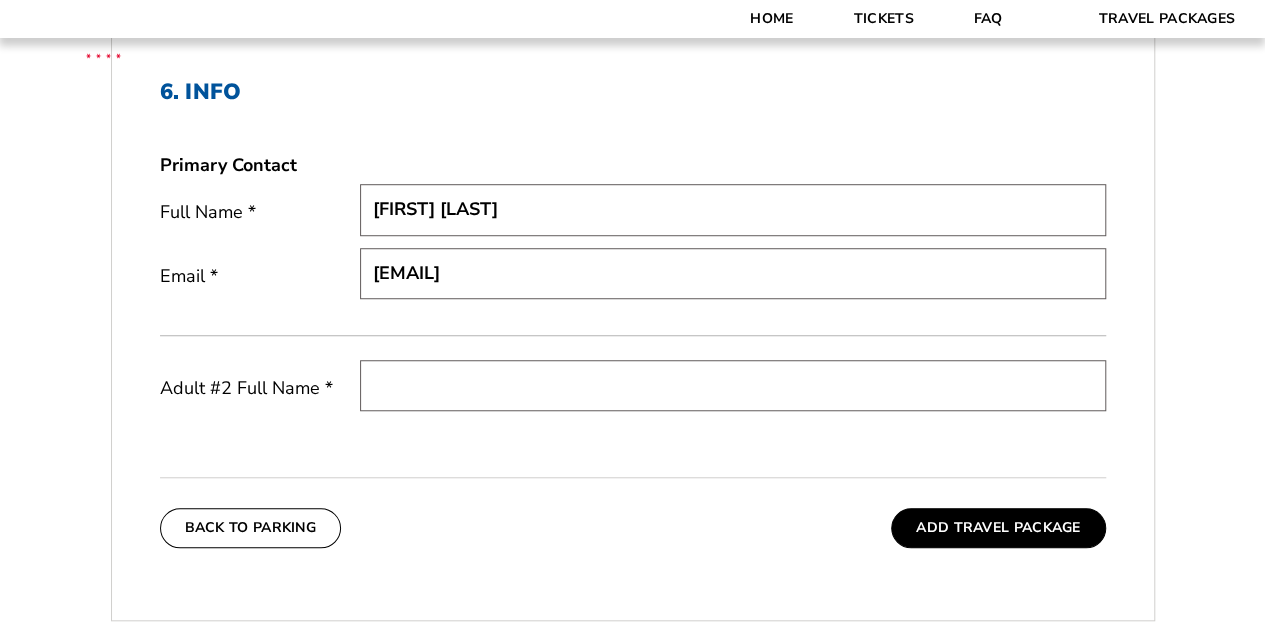 click at bounding box center [733, 385] 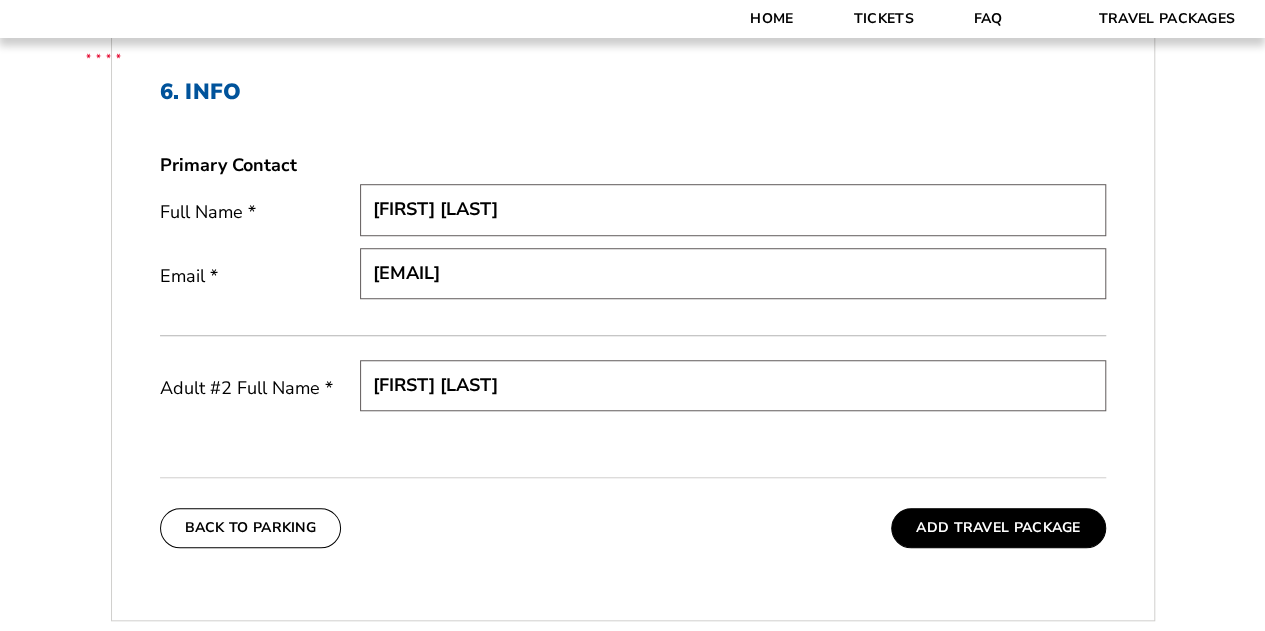 type on "Amy Hanzal" 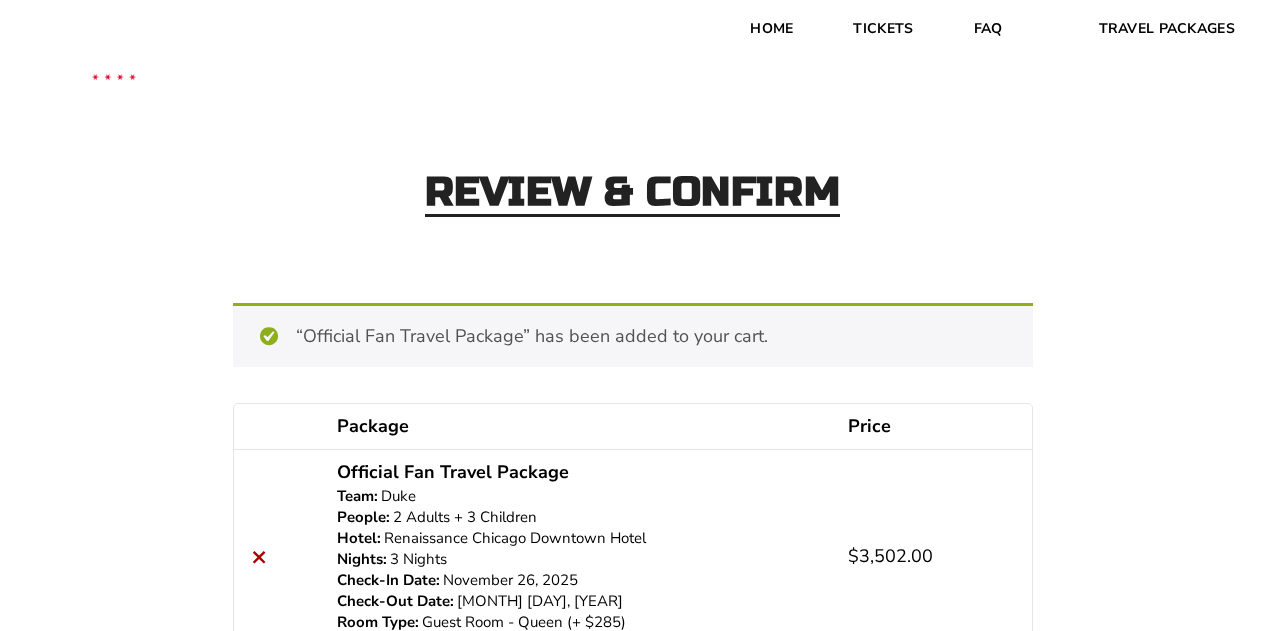 scroll, scrollTop: 0, scrollLeft: 0, axis: both 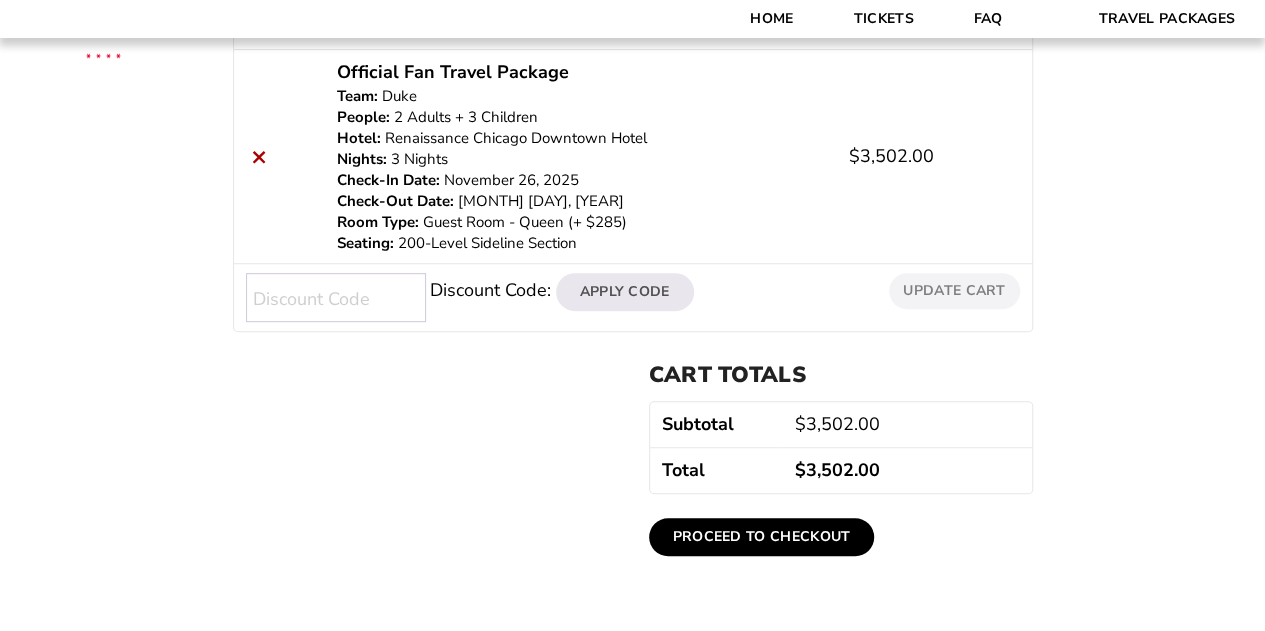 click on "Proceed to checkout" at bounding box center (762, 537) 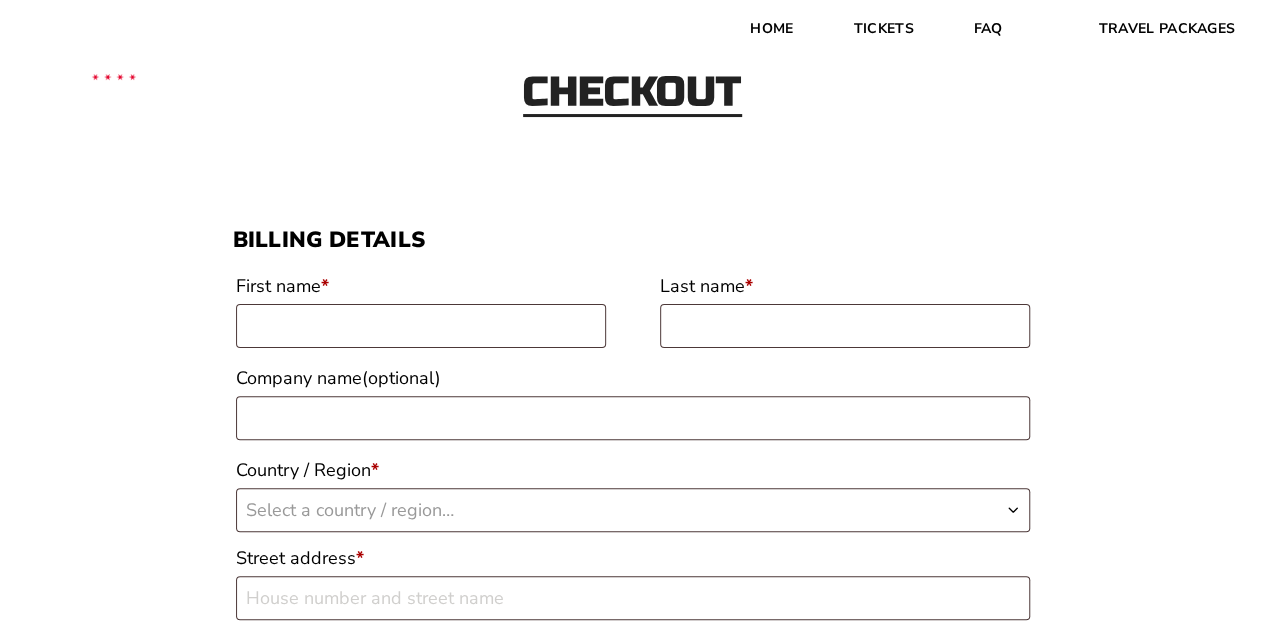 scroll, scrollTop: 0, scrollLeft: 0, axis: both 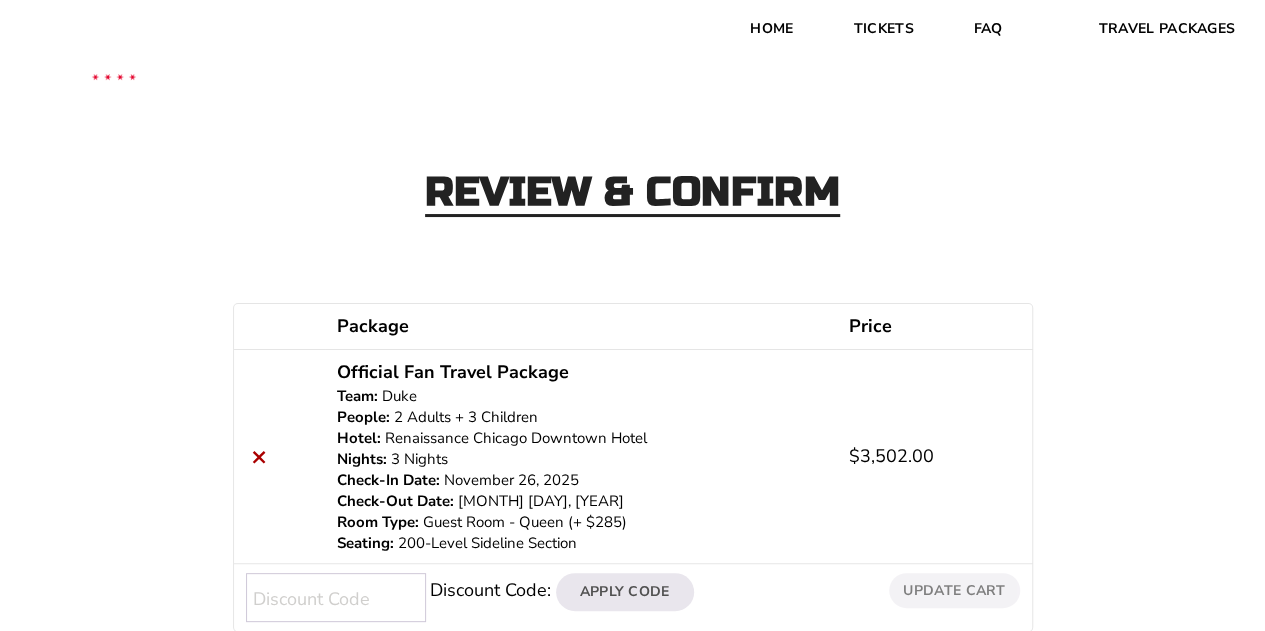 click on "×" at bounding box center [259, 456] 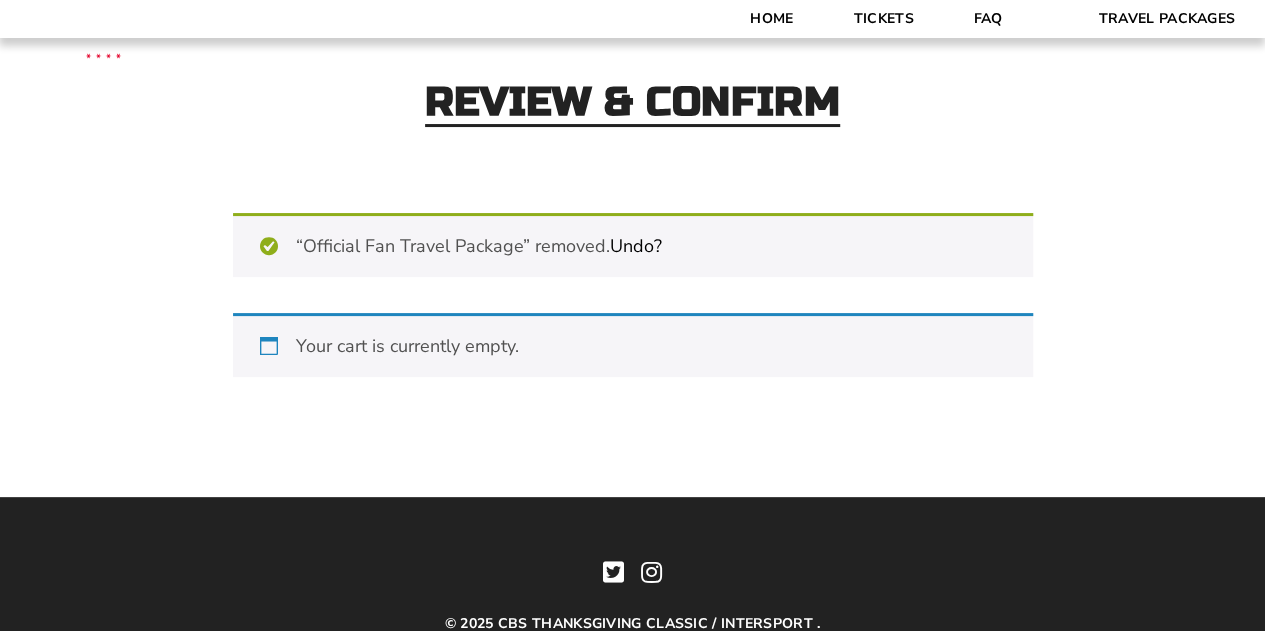 scroll, scrollTop: 0, scrollLeft: 0, axis: both 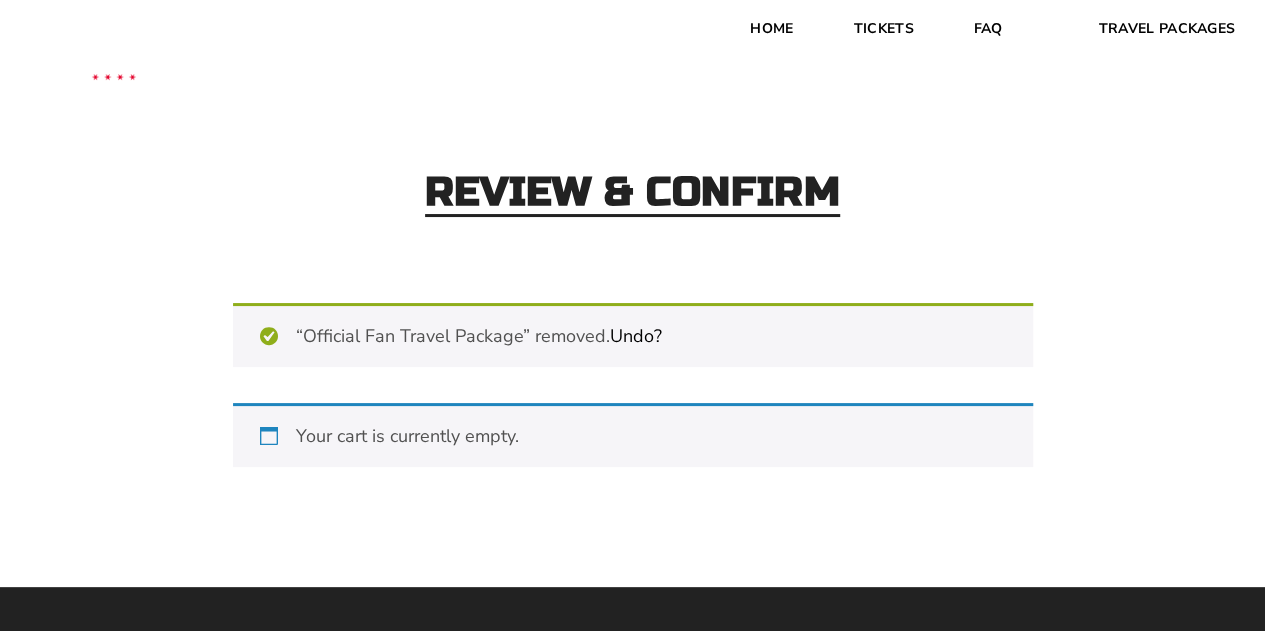 click on "Home" at bounding box center [771, 29] 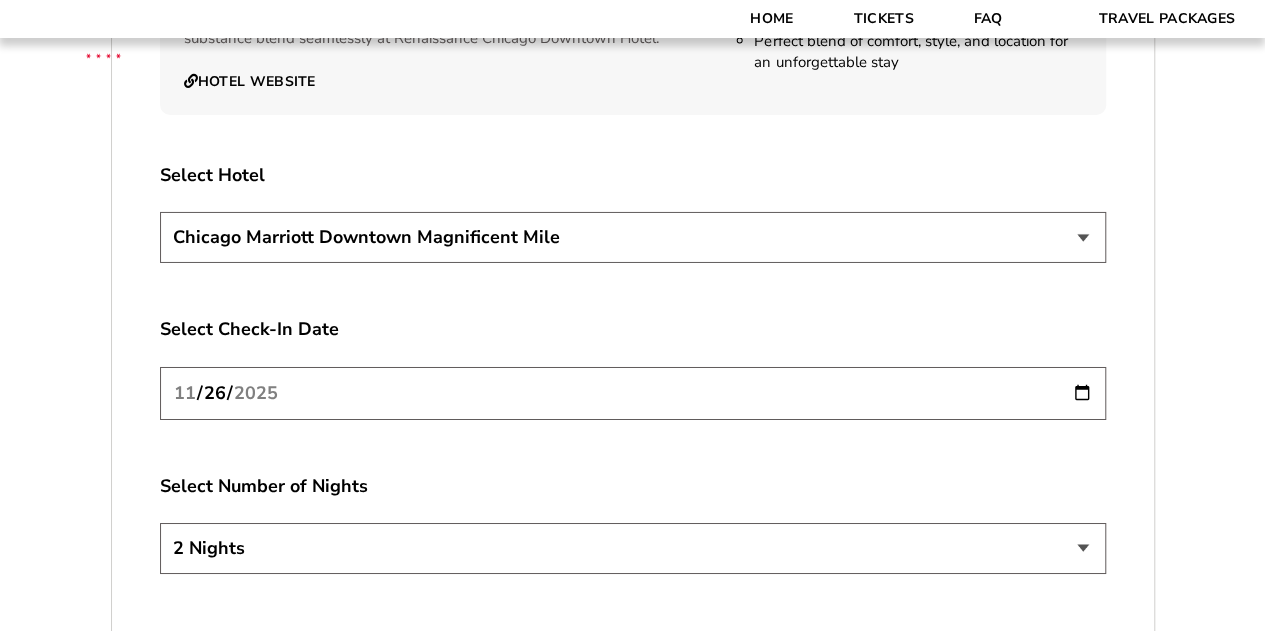 scroll, scrollTop: 3500, scrollLeft: 0, axis: vertical 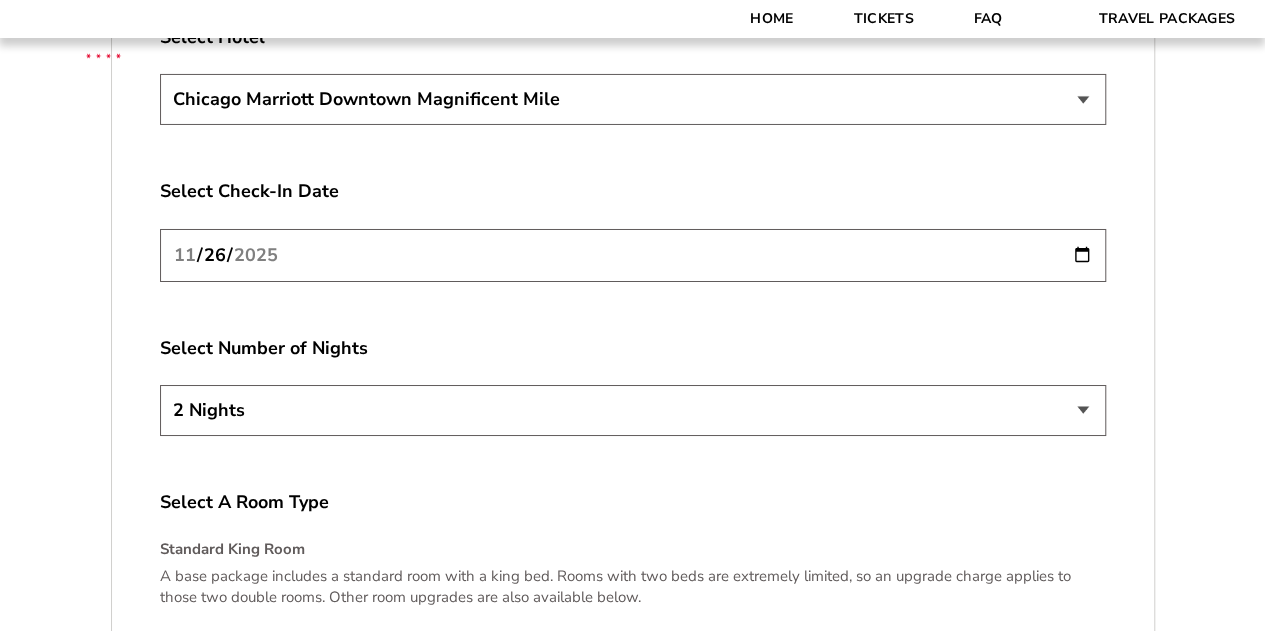 click on "Chicago Marriott Downtown Magnificent Mile Renaissance Chicago Downtown Hotel" at bounding box center [633, 99] 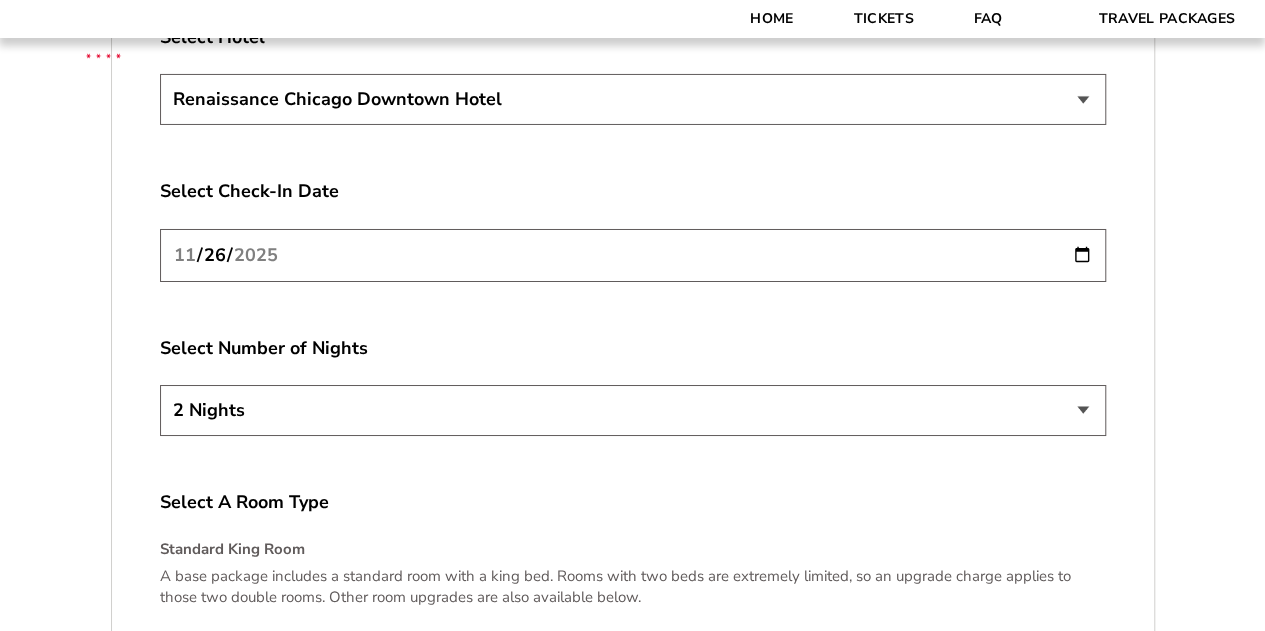 click on "Chicago Marriott Downtown Magnificent Mile Renaissance Chicago Downtown Hotel" at bounding box center [633, 99] 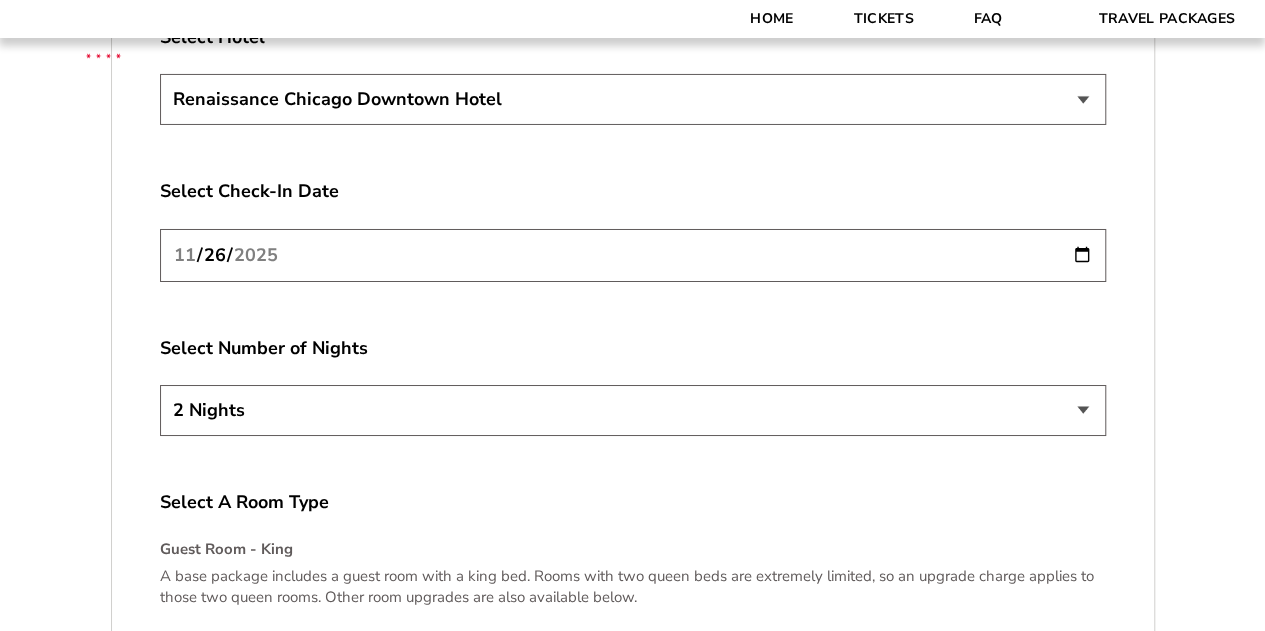 click on "2 Nights
3 Nights
4 Nights" at bounding box center [633, 410] 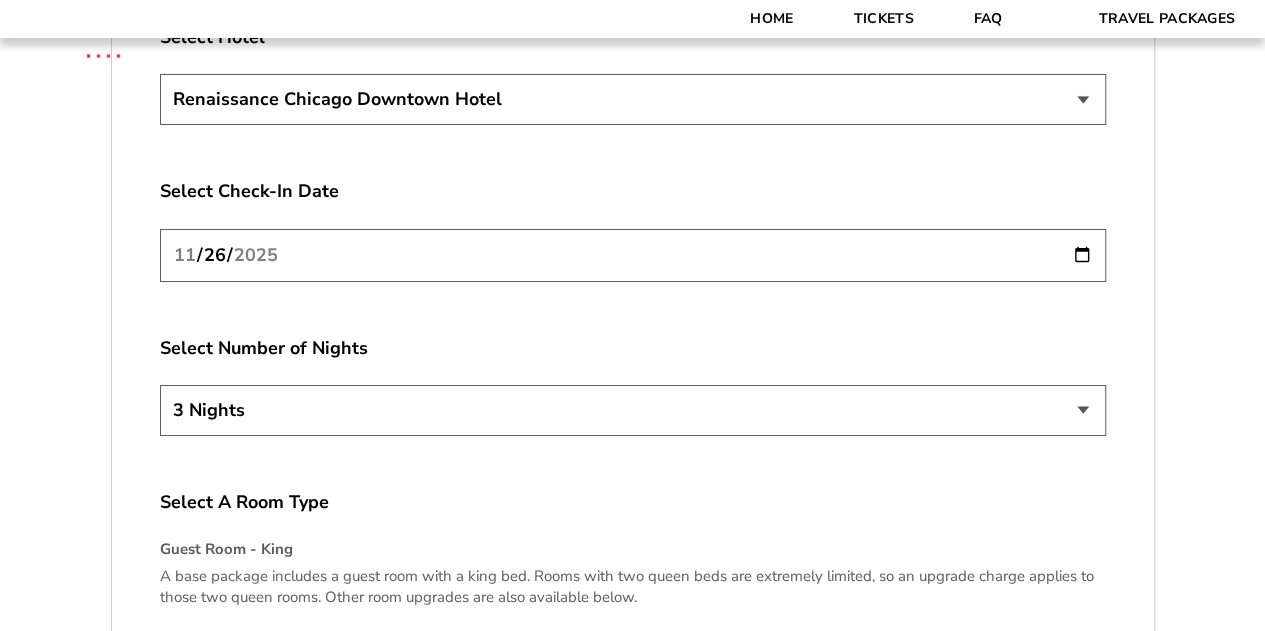click on "2 Nights
3 Nights
4 Nights" at bounding box center [633, 410] 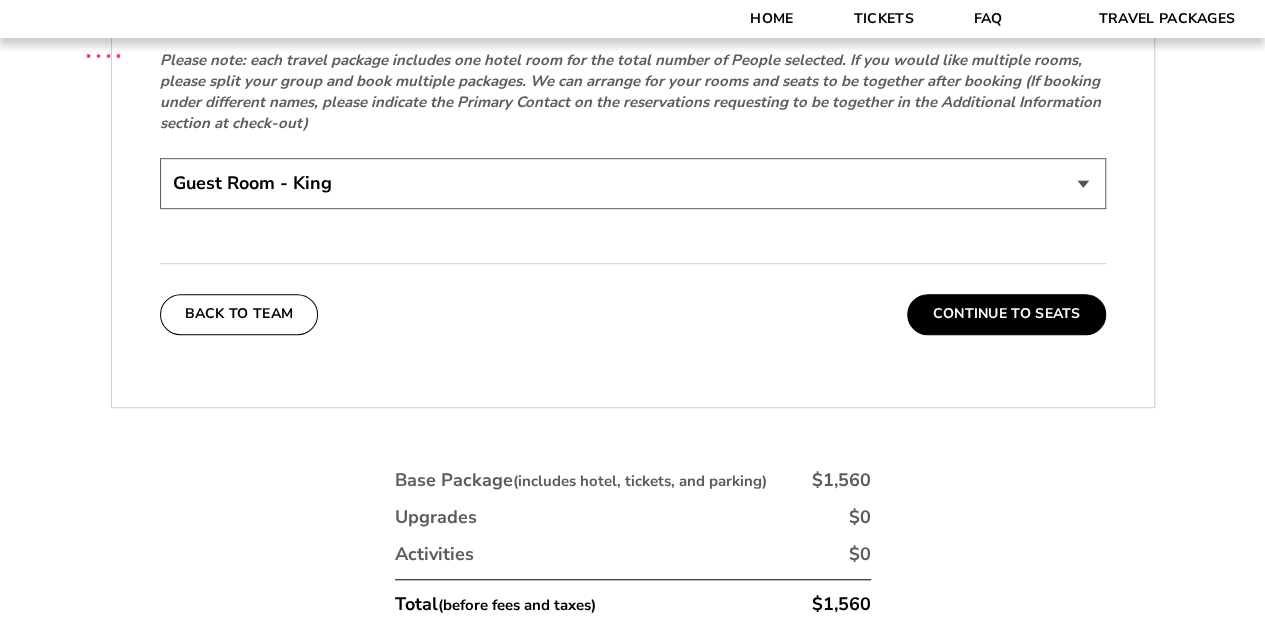 scroll, scrollTop: 4300, scrollLeft: 0, axis: vertical 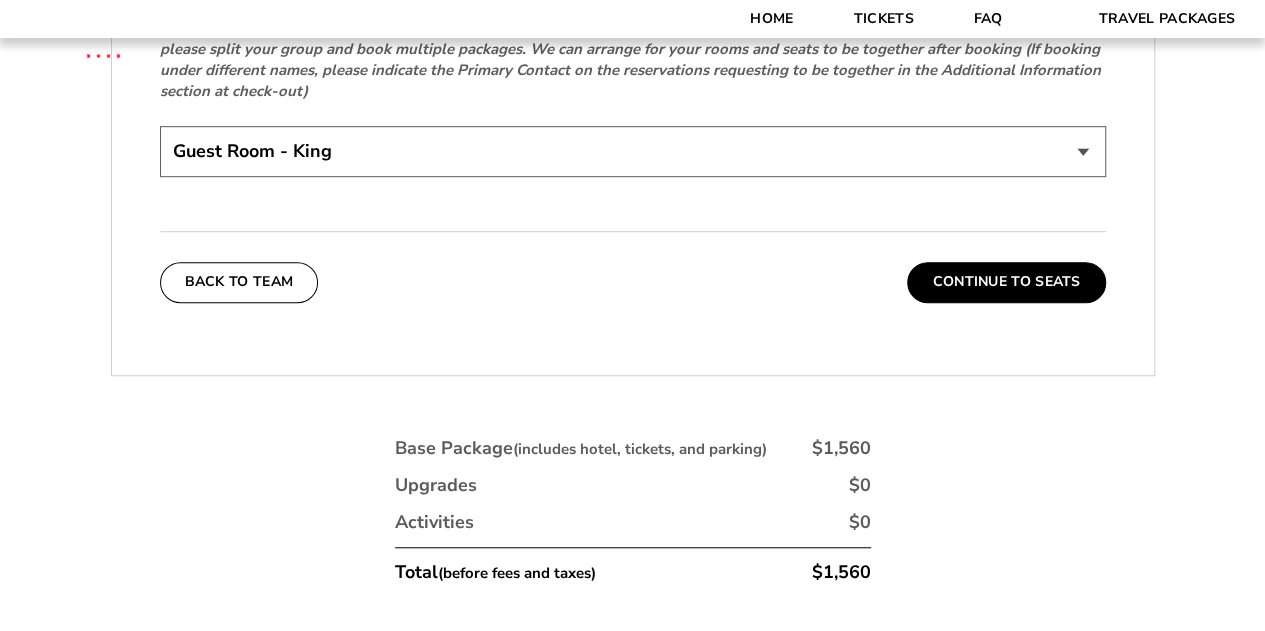 click on "Continue To Seats" at bounding box center [1006, 282] 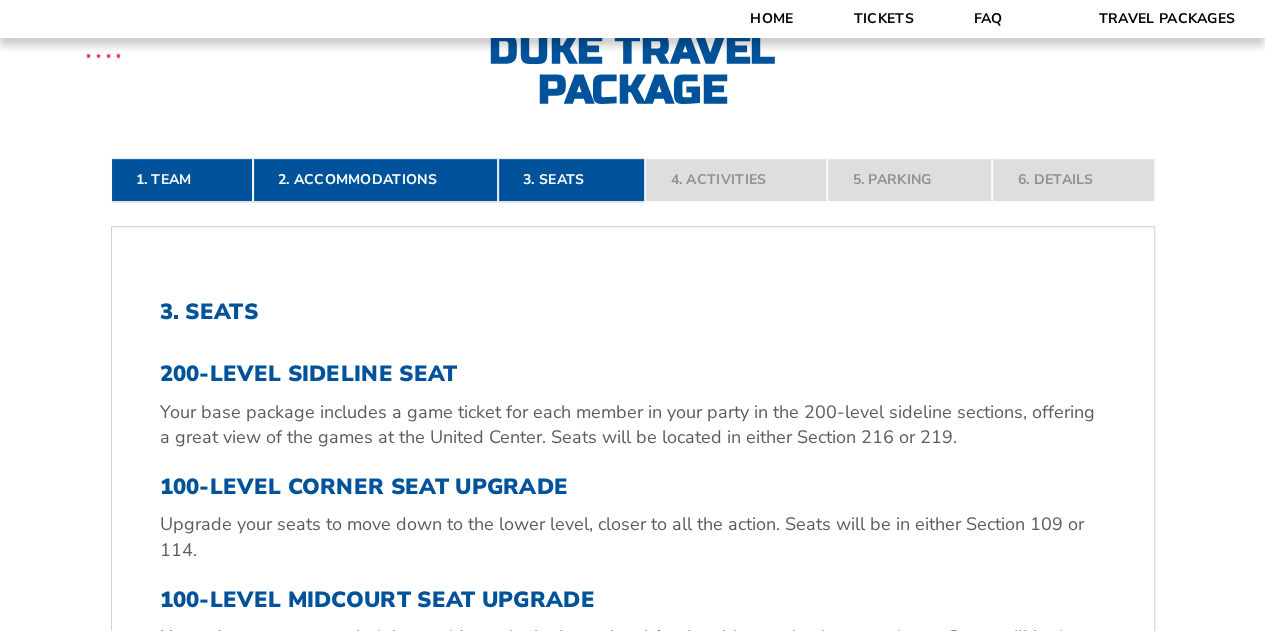 scroll, scrollTop: 400, scrollLeft: 0, axis: vertical 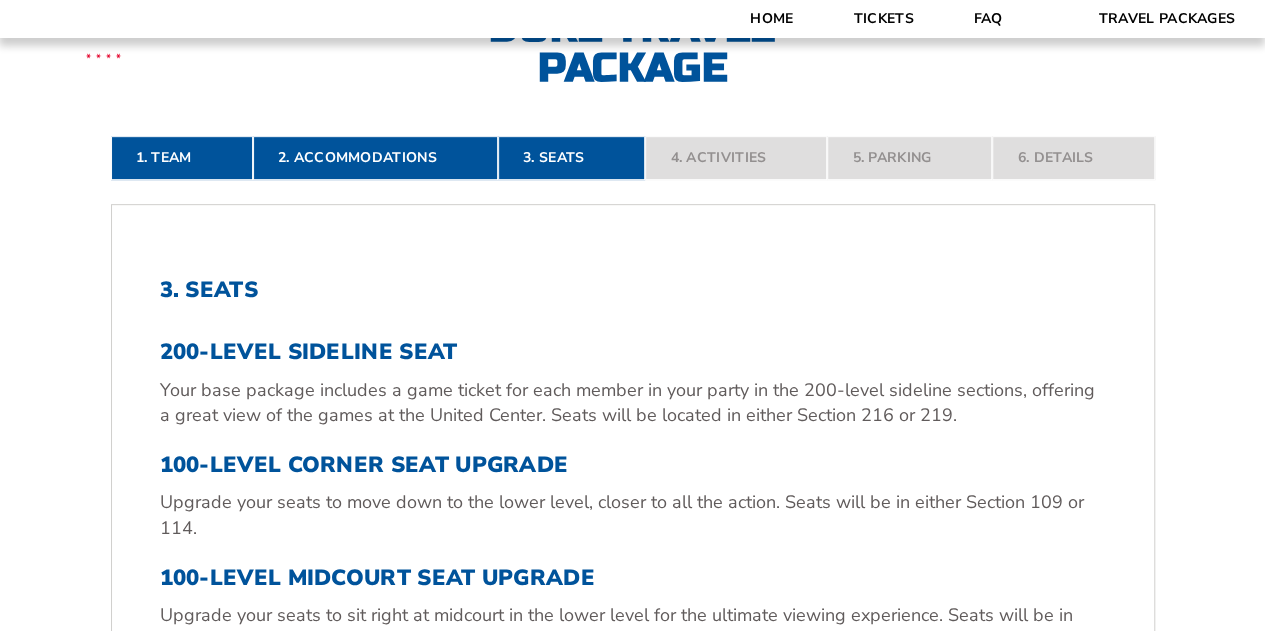 click on "1. Team" at bounding box center [182, 158] 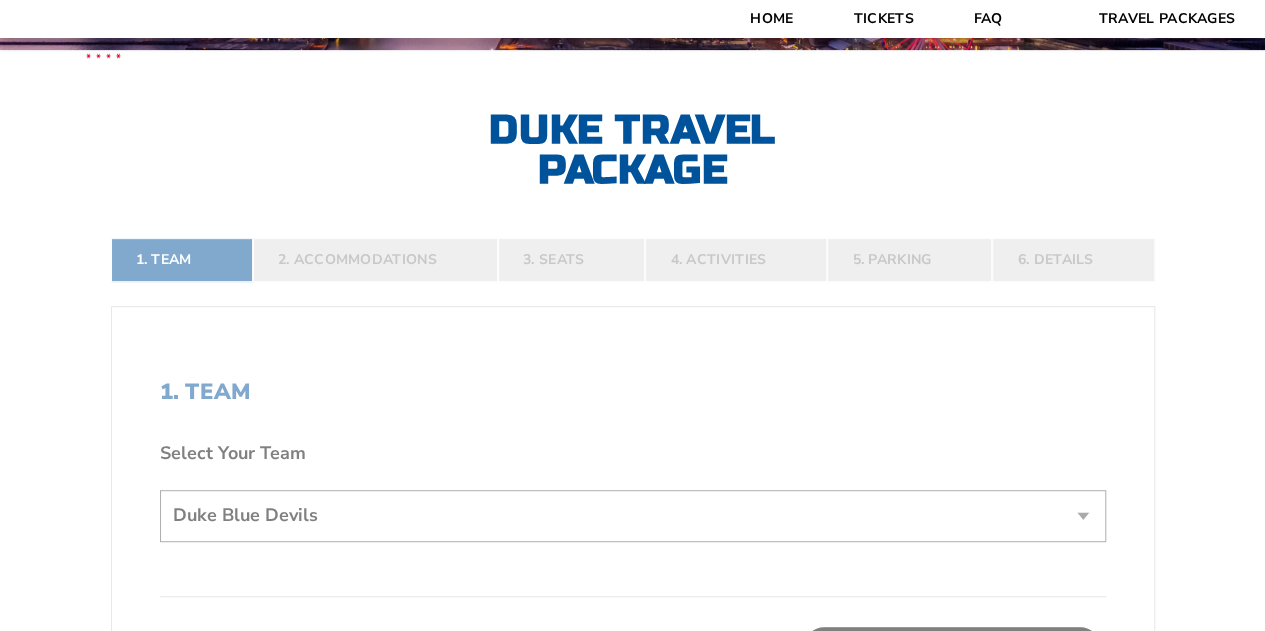 scroll, scrollTop: 498, scrollLeft: 0, axis: vertical 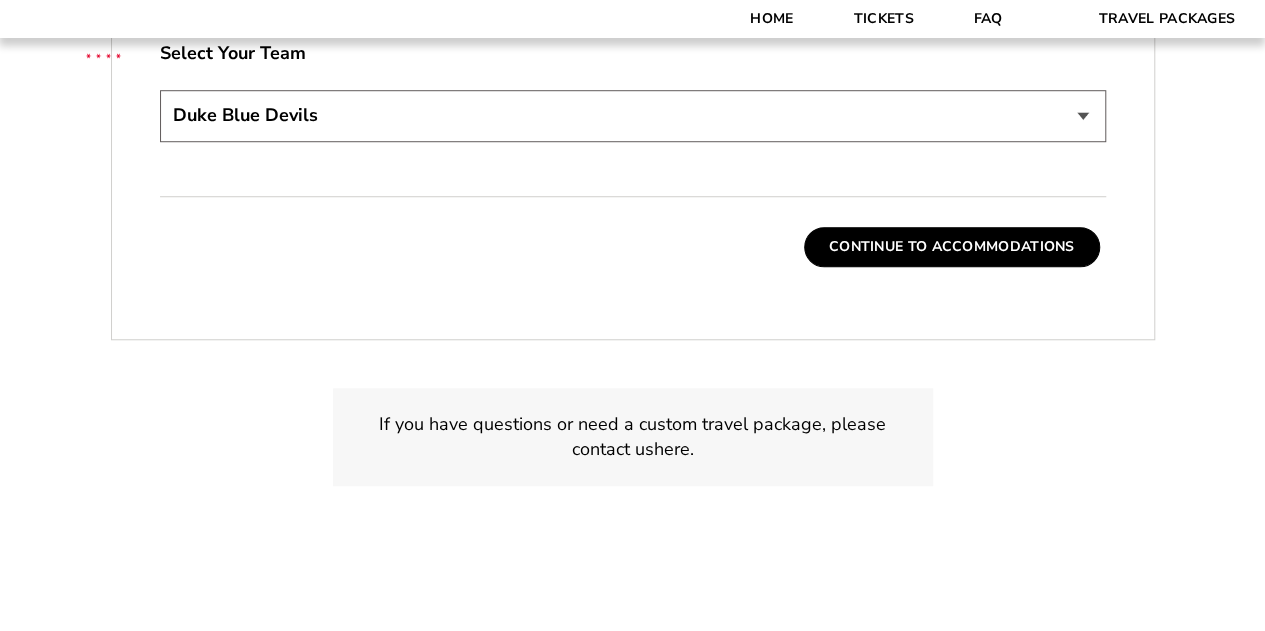 click on "Continue To Accommodations" at bounding box center (952, 247) 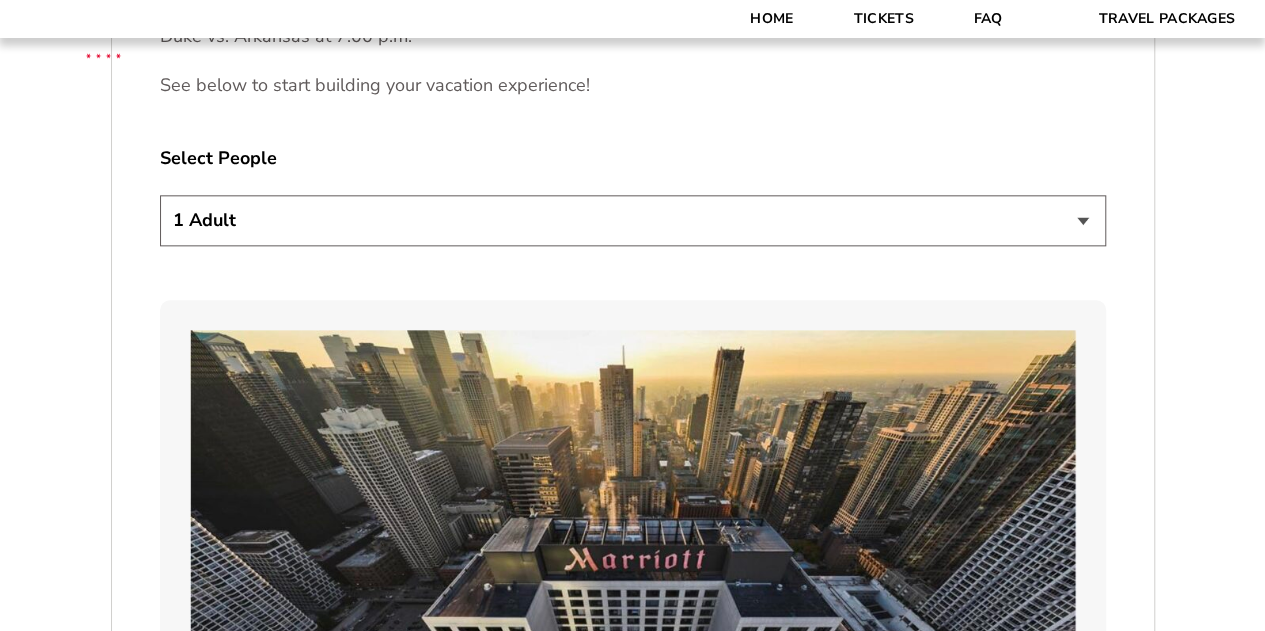 scroll, scrollTop: 1098, scrollLeft: 0, axis: vertical 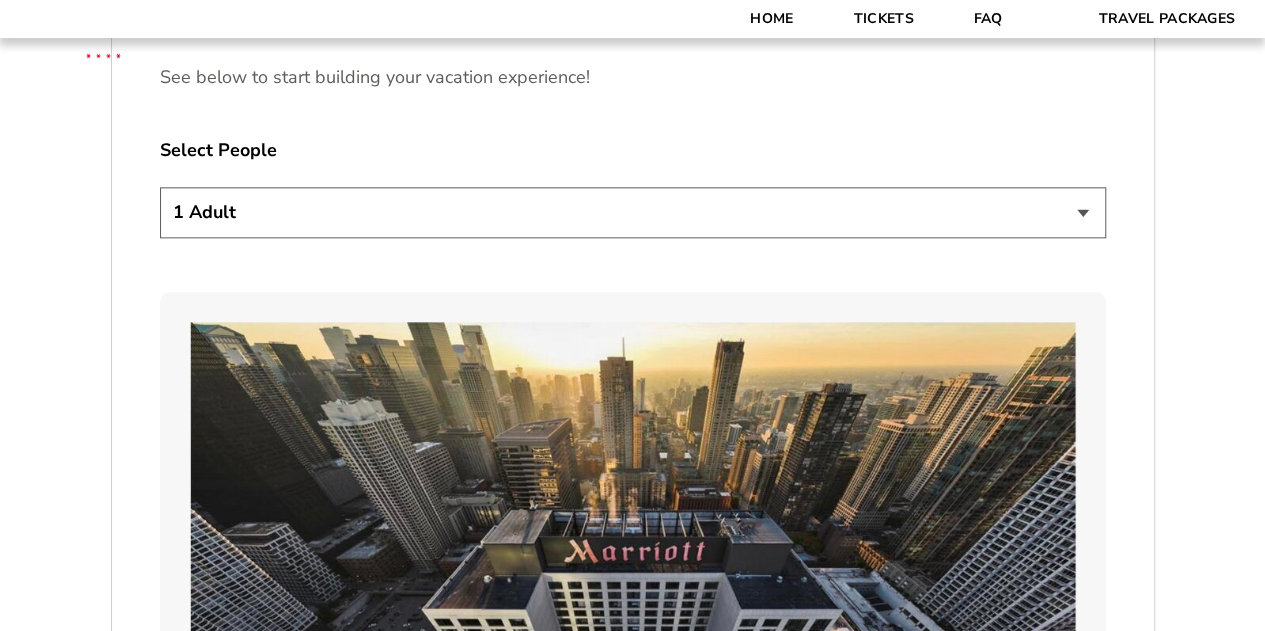 click on "1 Adult
2 Adults
3 Adults
4 Adults
2 Adults + 1 Child
2 Adults + 2 Children
2 Adults + 3 Children" at bounding box center [633, 212] 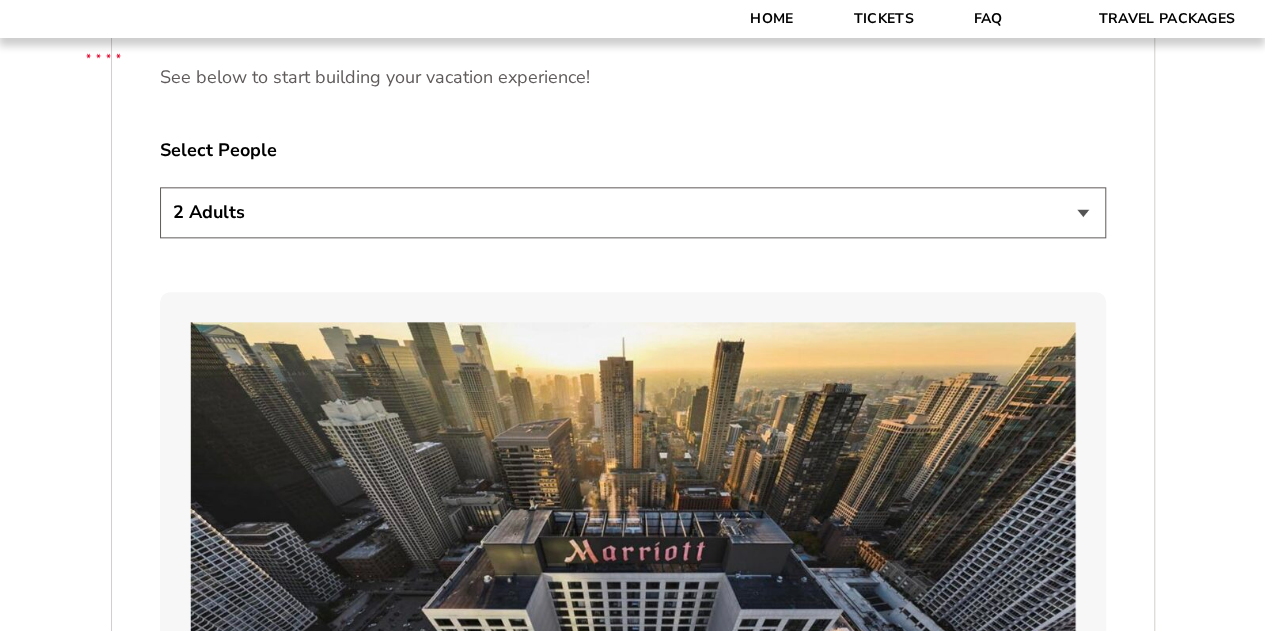 click on "1 Adult
2 Adults
3 Adults
4 Adults
2 Adults + 1 Child
2 Adults + 2 Children
2 Adults + 3 Children" at bounding box center (633, 212) 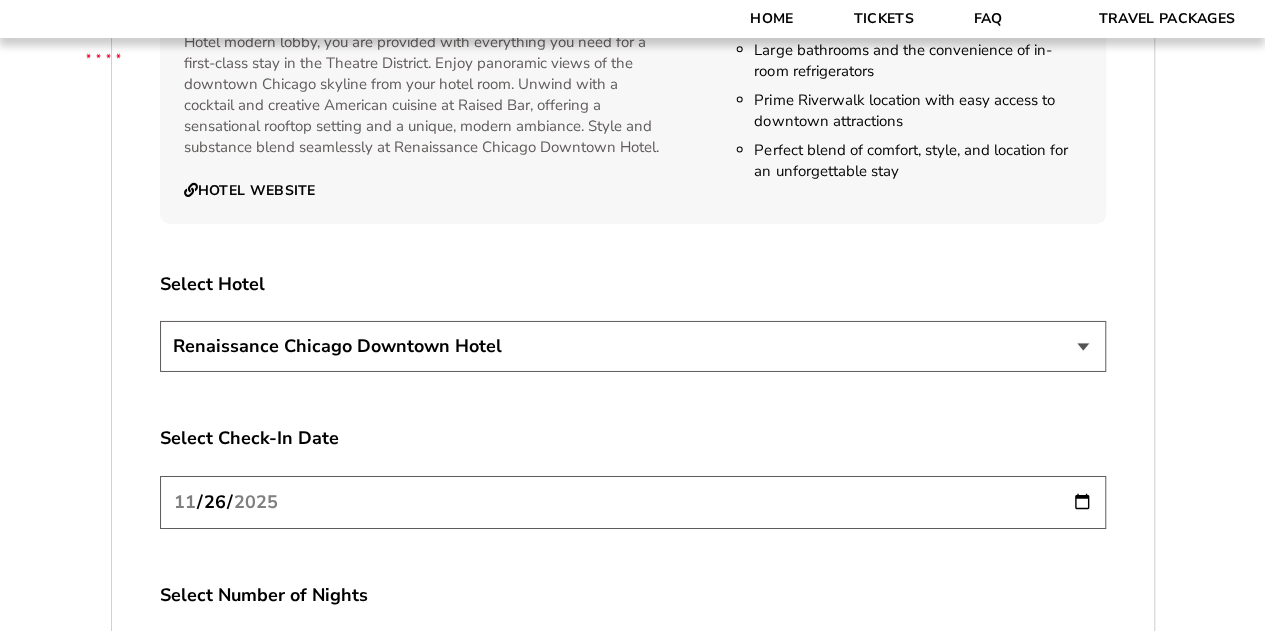 scroll, scrollTop: 3298, scrollLeft: 0, axis: vertical 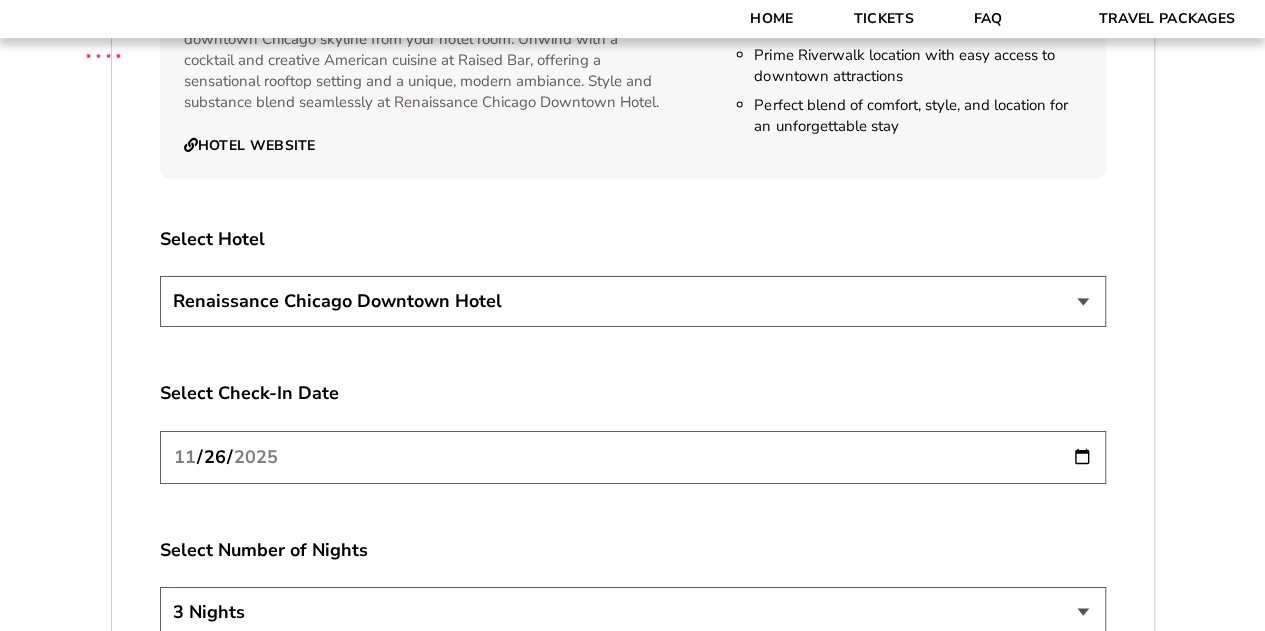 click on "Chicago Marriott Downtown Magnificent Mile Renaissance Chicago Downtown Hotel" at bounding box center (633, 301) 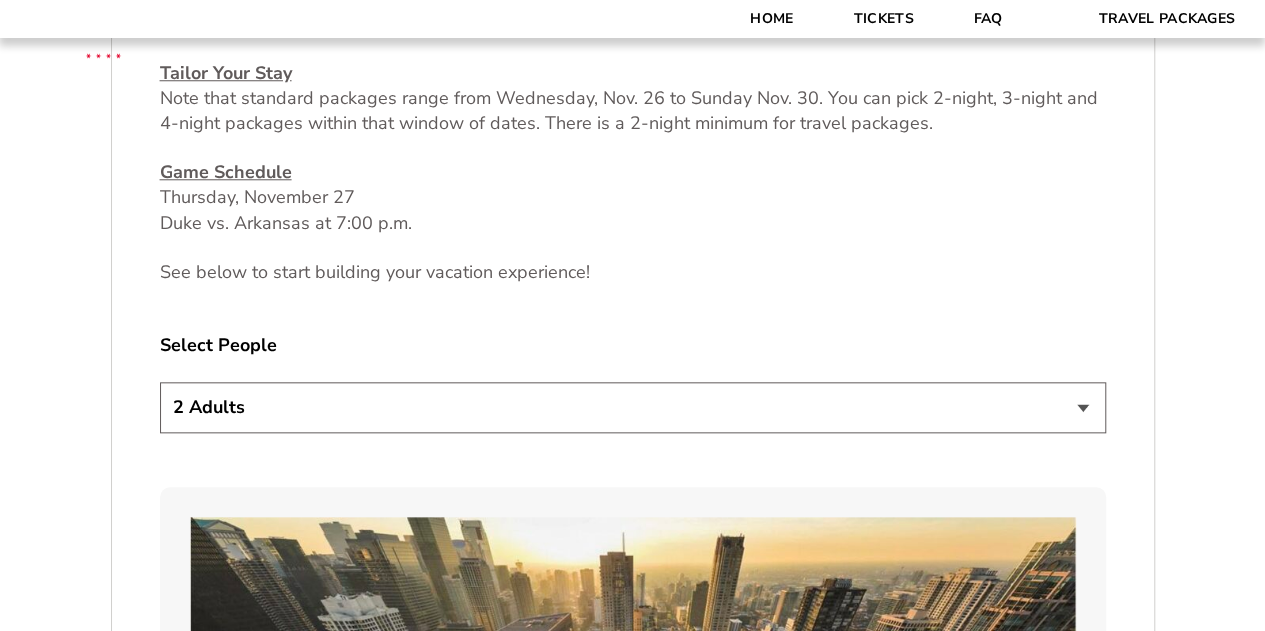 scroll, scrollTop: 898, scrollLeft: 0, axis: vertical 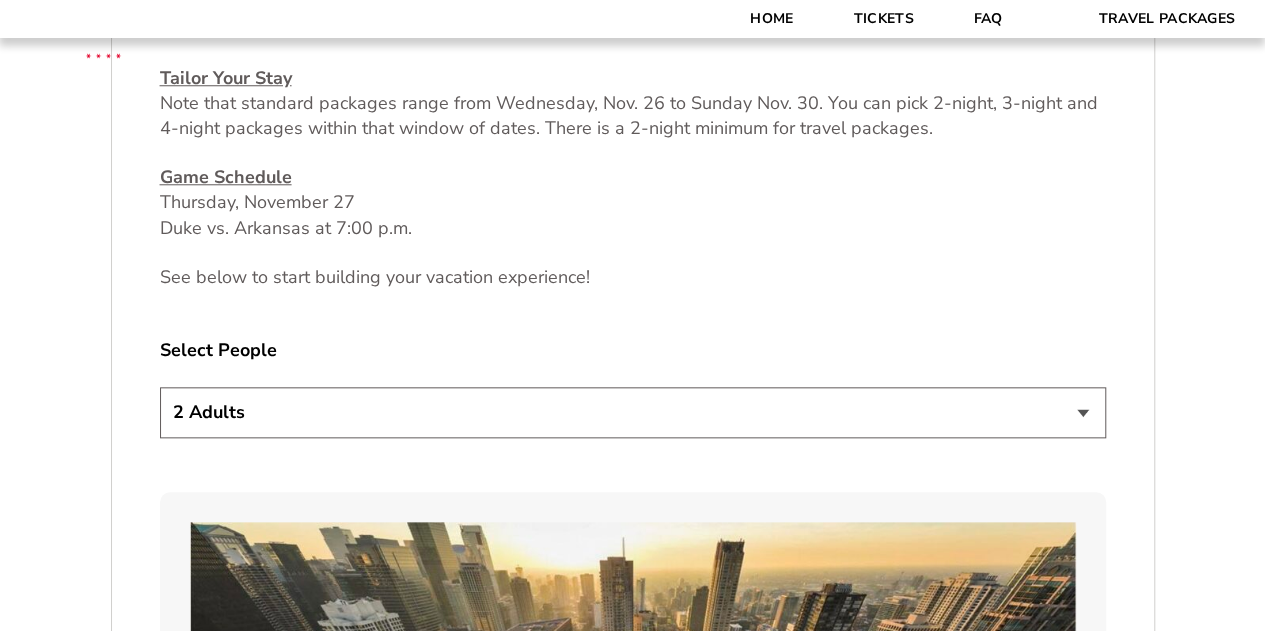 click on "1 Adult
2 Adults
3 Adults
4 Adults
2 Adults + 1 Child
2 Adults + 2 Children
2 Adults + 3 Children" at bounding box center (633, 412) 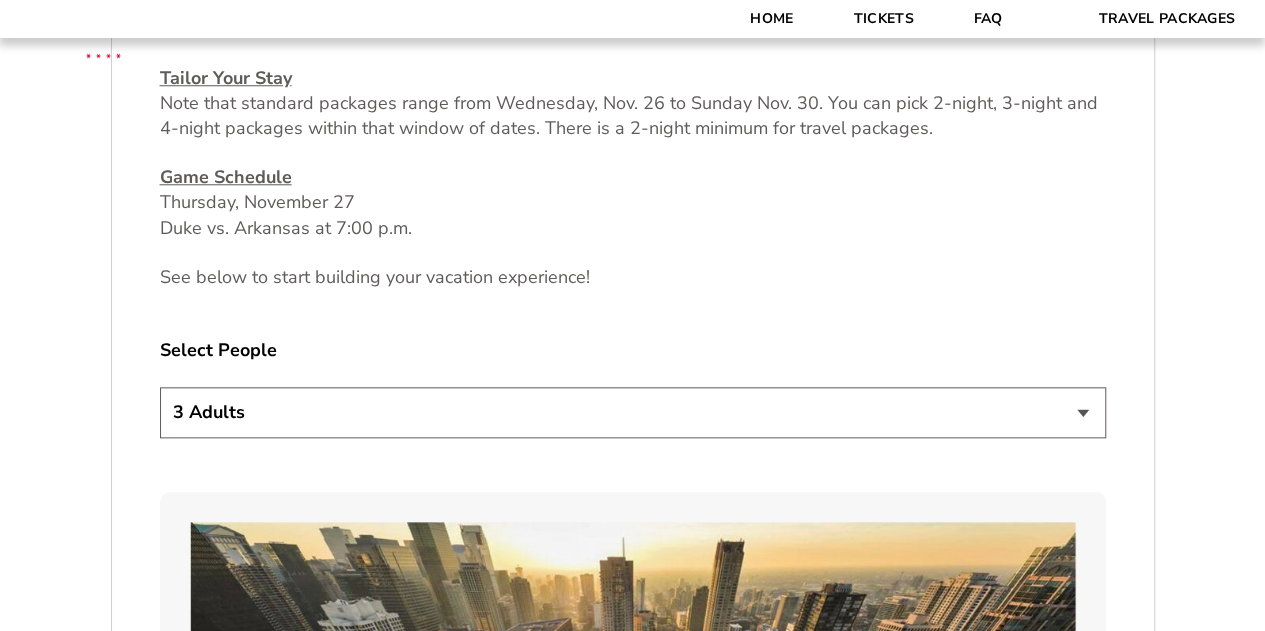 click on "1 Adult
2 Adults
3 Adults
4 Adults
2 Adults + 1 Child
2 Adults + 2 Children
2 Adults + 3 Children" at bounding box center [633, 412] 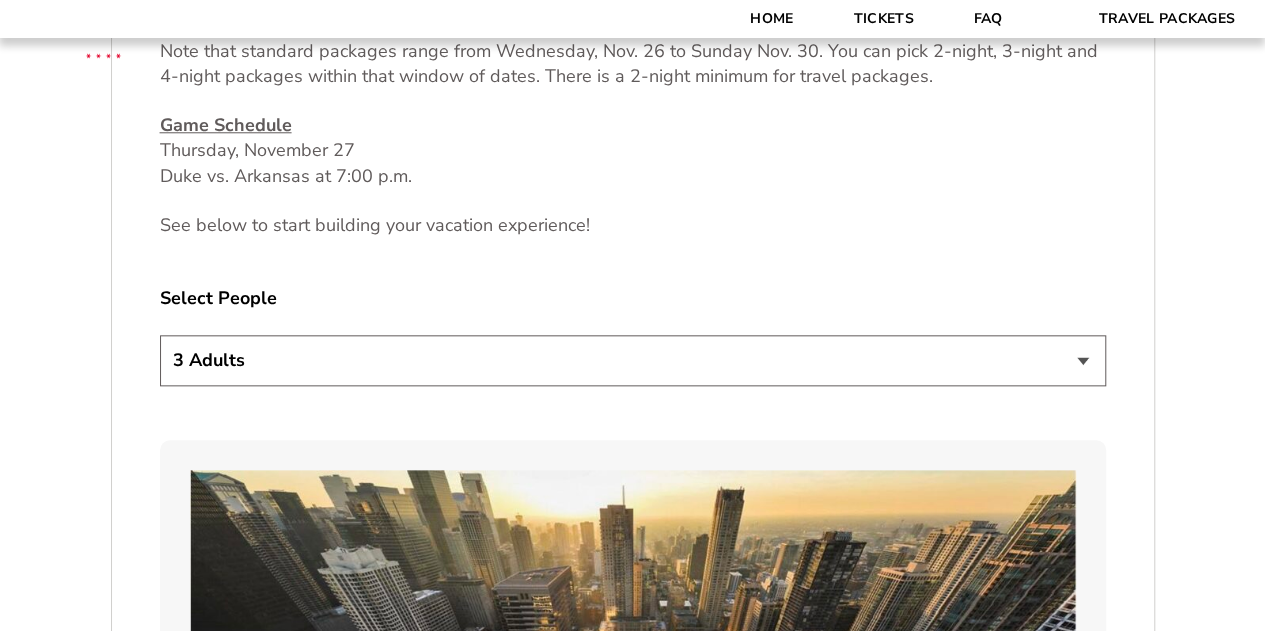 scroll, scrollTop: 998, scrollLeft: 0, axis: vertical 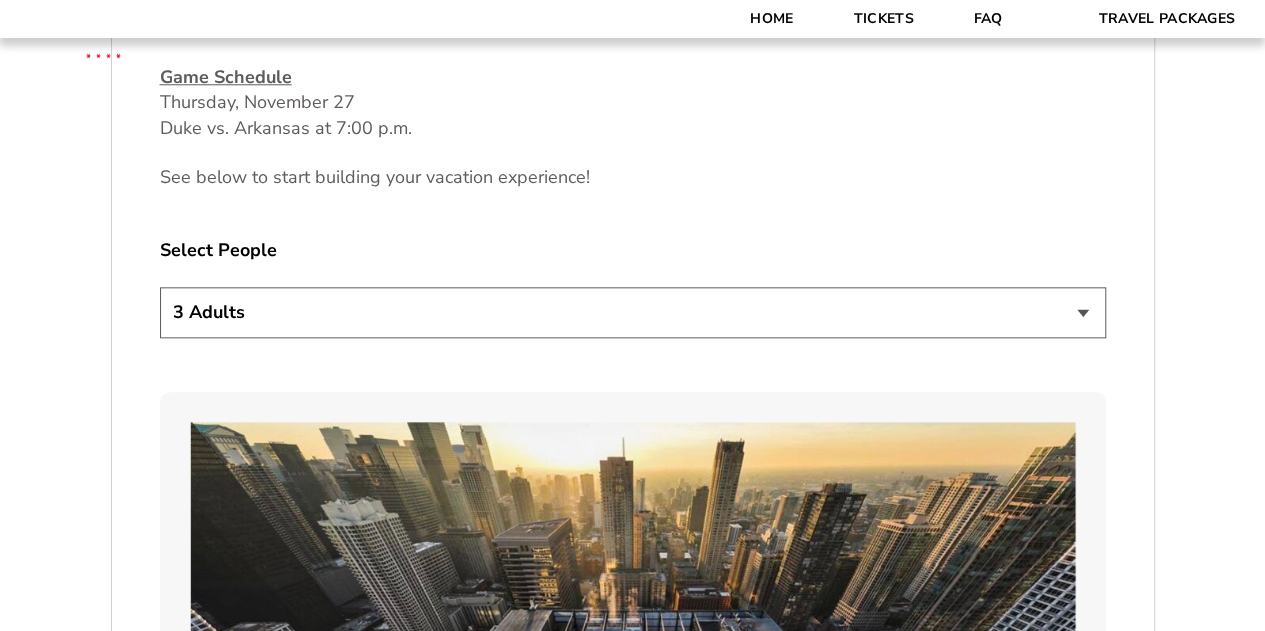 click on "1 Adult
2 Adults
3 Adults
4 Adults
2 Adults + 1 Child
2 Adults + 2 Children
2 Adults + 3 Children" at bounding box center (633, 312) 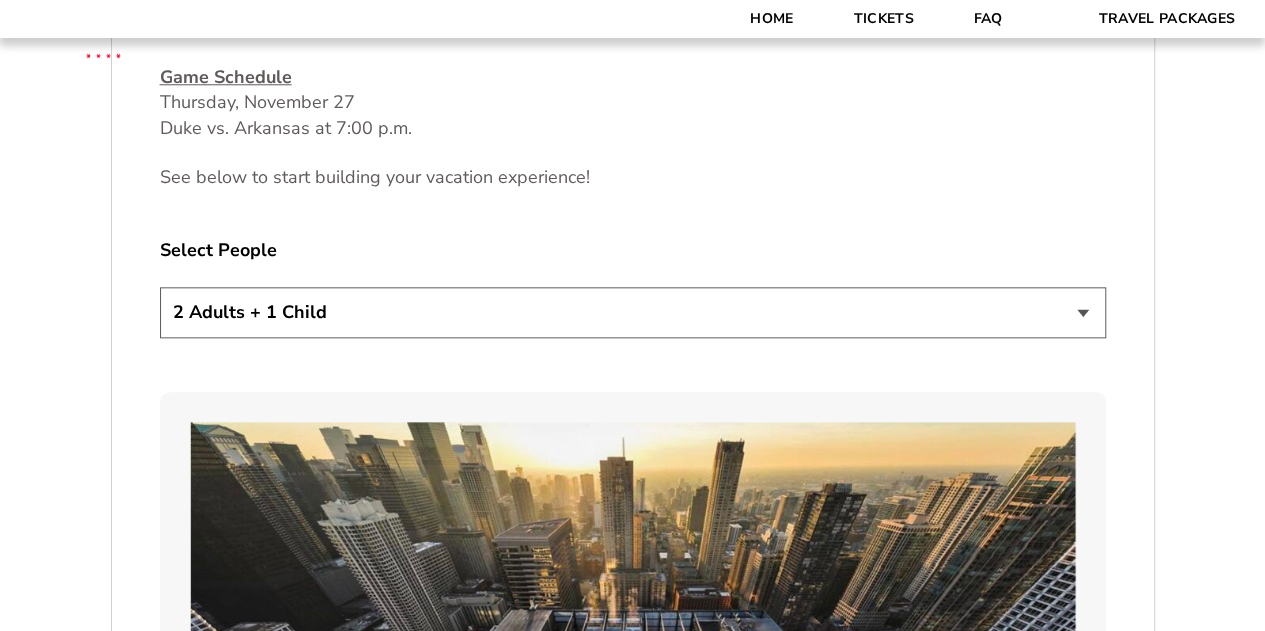 click on "1 Adult
2 Adults
3 Adults
4 Adults
2 Adults + 1 Child
2 Adults + 2 Children
2 Adults + 3 Children" at bounding box center (633, 312) 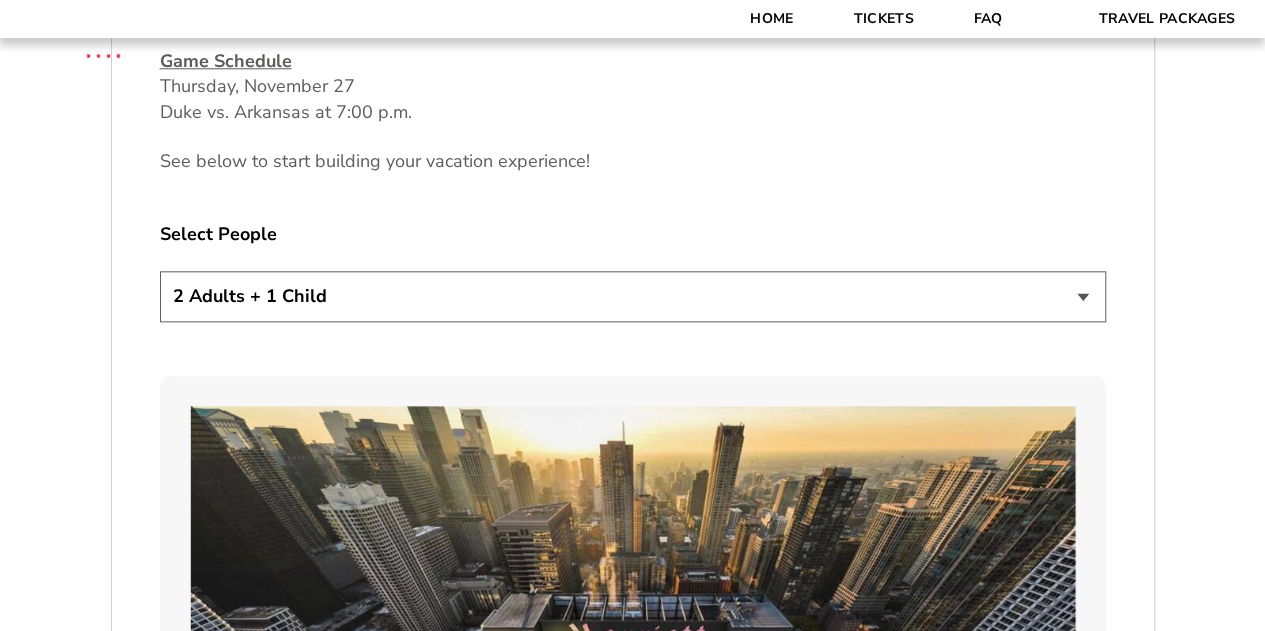 scroll, scrollTop: 898, scrollLeft: 0, axis: vertical 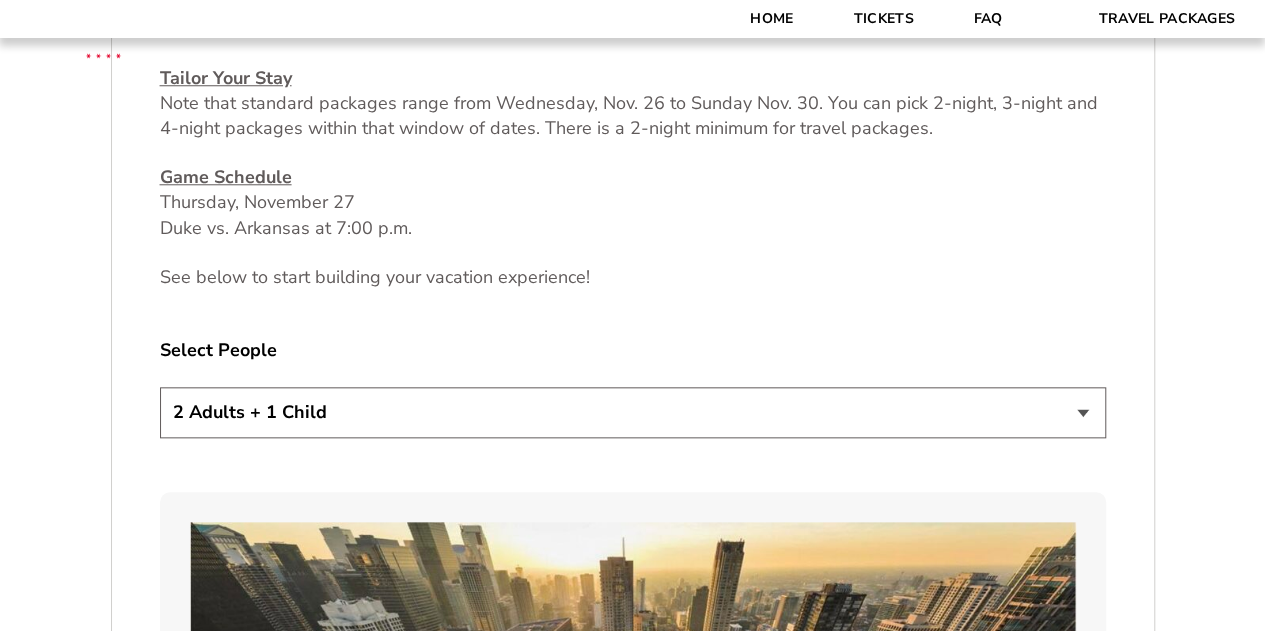 click on "1 Adult
2 Adults
3 Adults
4 Adults
2 Adults + 1 Child
2 Adults + 2 Children
2 Adults + 3 Children" at bounding box center (633, 412) 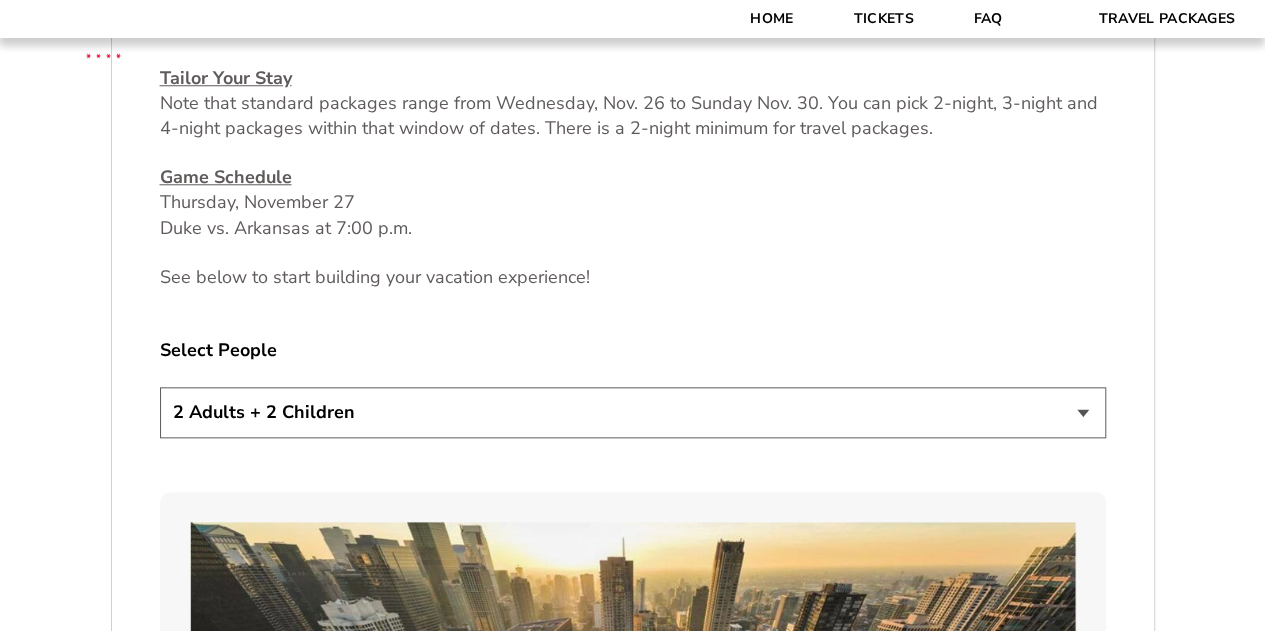click on "1 Adult
2 Adults
3 Adults
4 Adults
2 Adults + 1 Child
2 Adults + 2 Children
2 Adults + 3 Children" at bounding box center [633, 412] 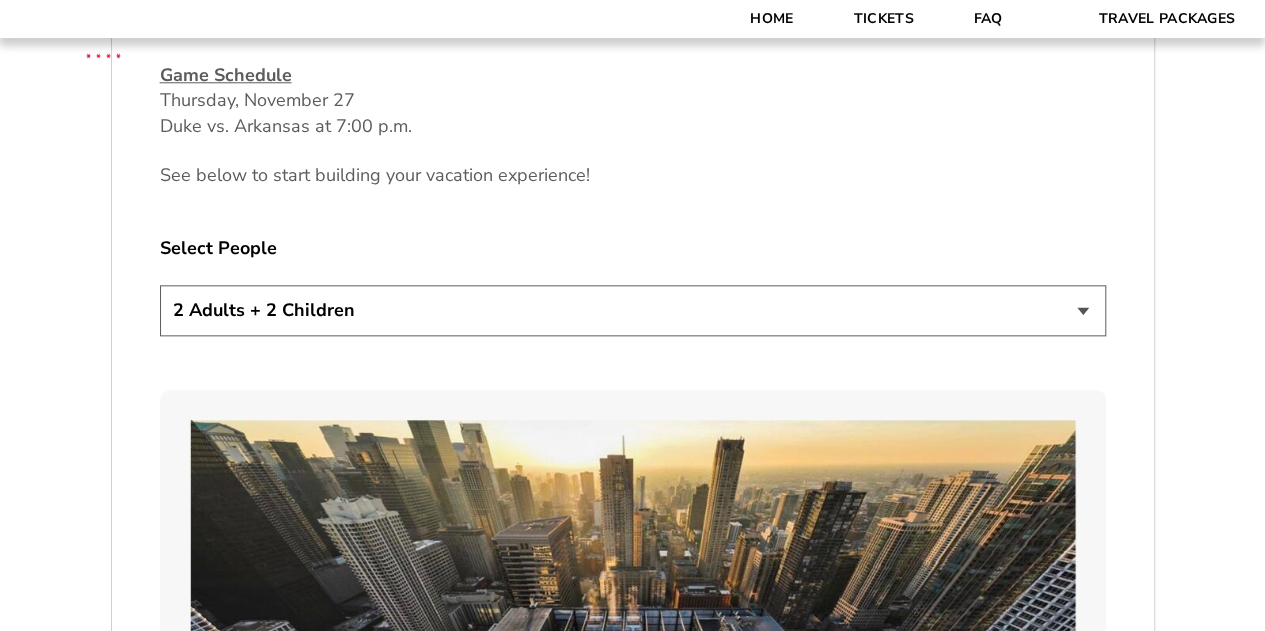 scroll, scrollTop: 998, scrollLeft: 0, axis: vertical 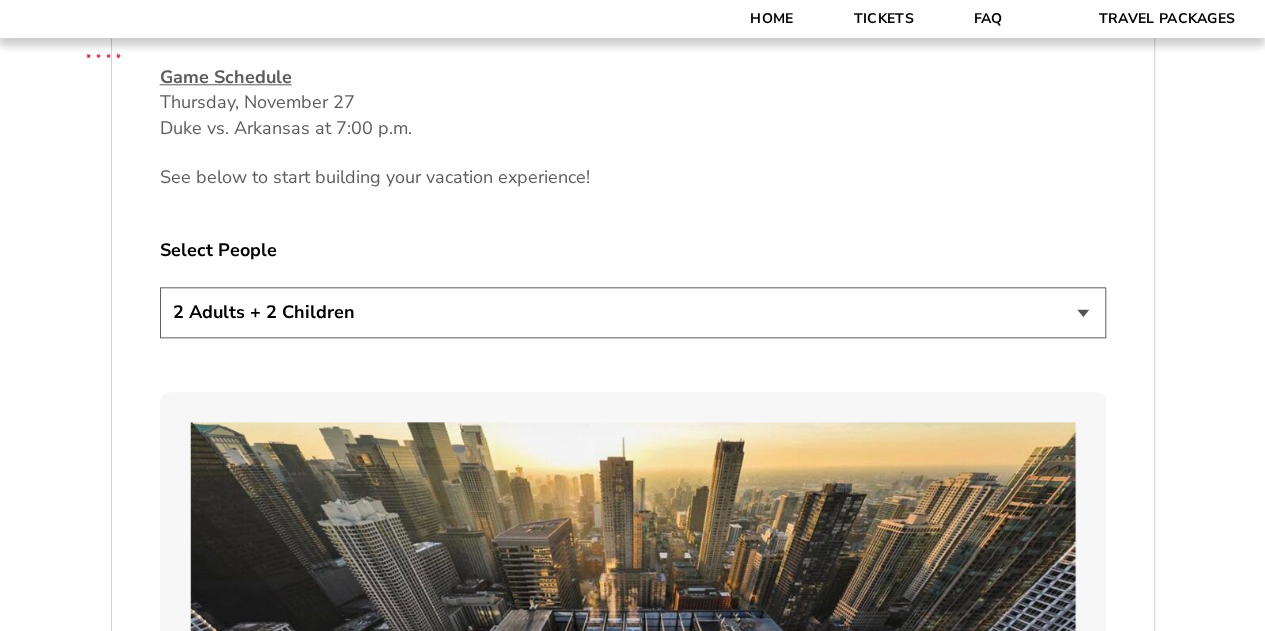 click on "1 Adult
2 Adults
3 Adults
4 Adults
2 Adults + 1 Child
2 Adults + 2 Children
2 Adults + 3 Children" at bounding box center (633, 312) 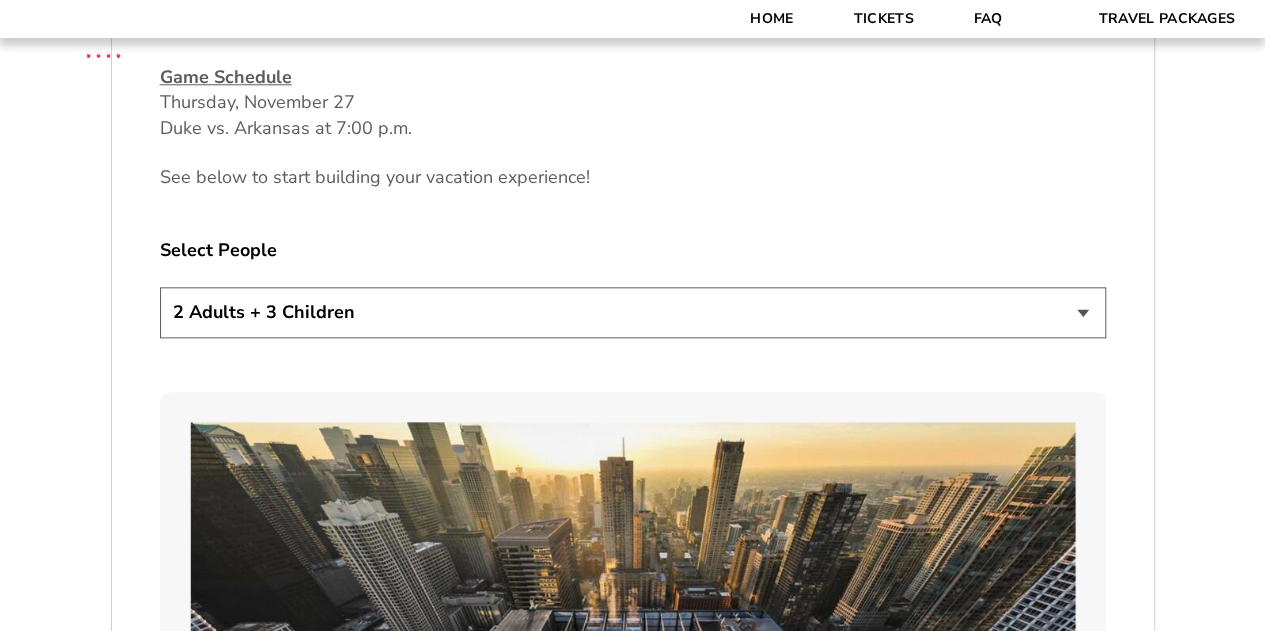 click on "1 Adult
2 Adults
3 Adults
4 Adults
2 Adults + 1 Child
2 Adults + 2 Children
2 Adults + 3 Children" at bounding box center (633, 312) 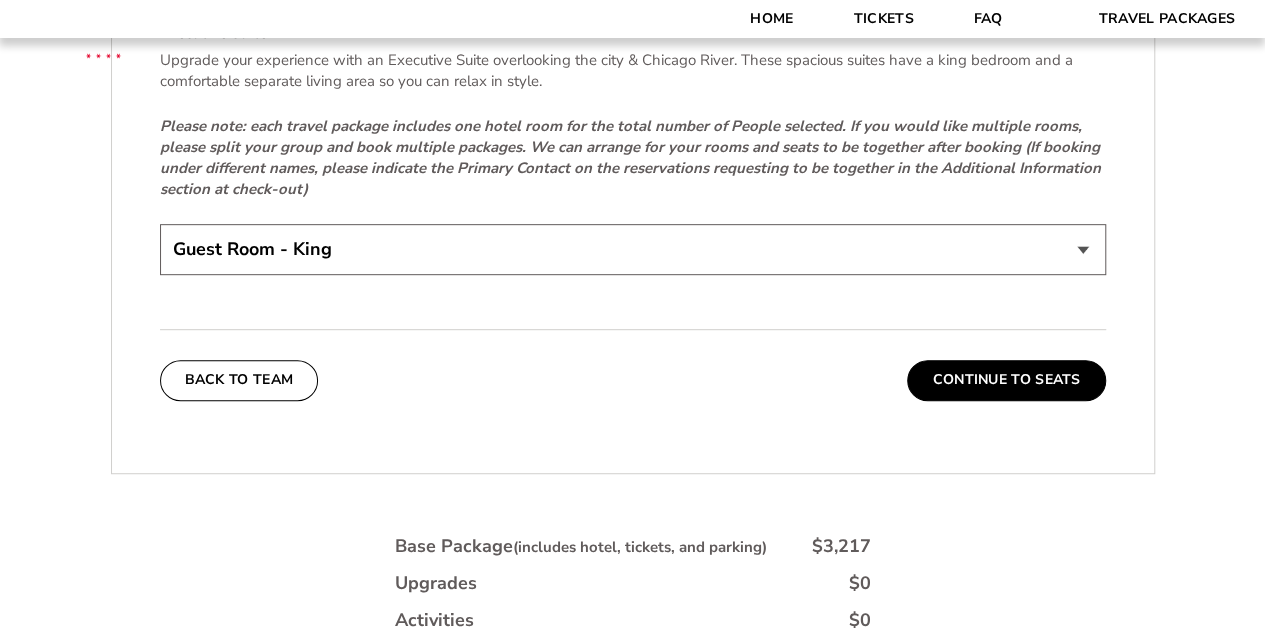 scroll, scrollTop: 4198, scrollLeft: 0, axis: vertical 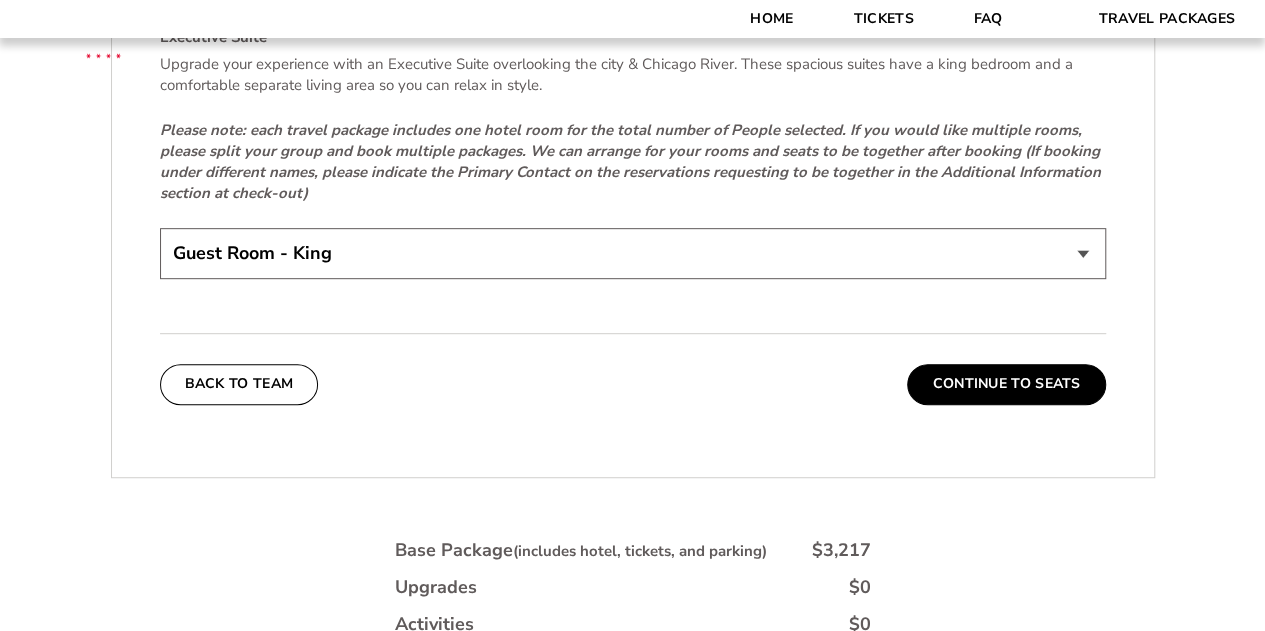 click on "Guest Room - King Guest Room - Queen  (+$95 per night) Executive Suite (+$315 per night)" at bounding box center [633, 253] 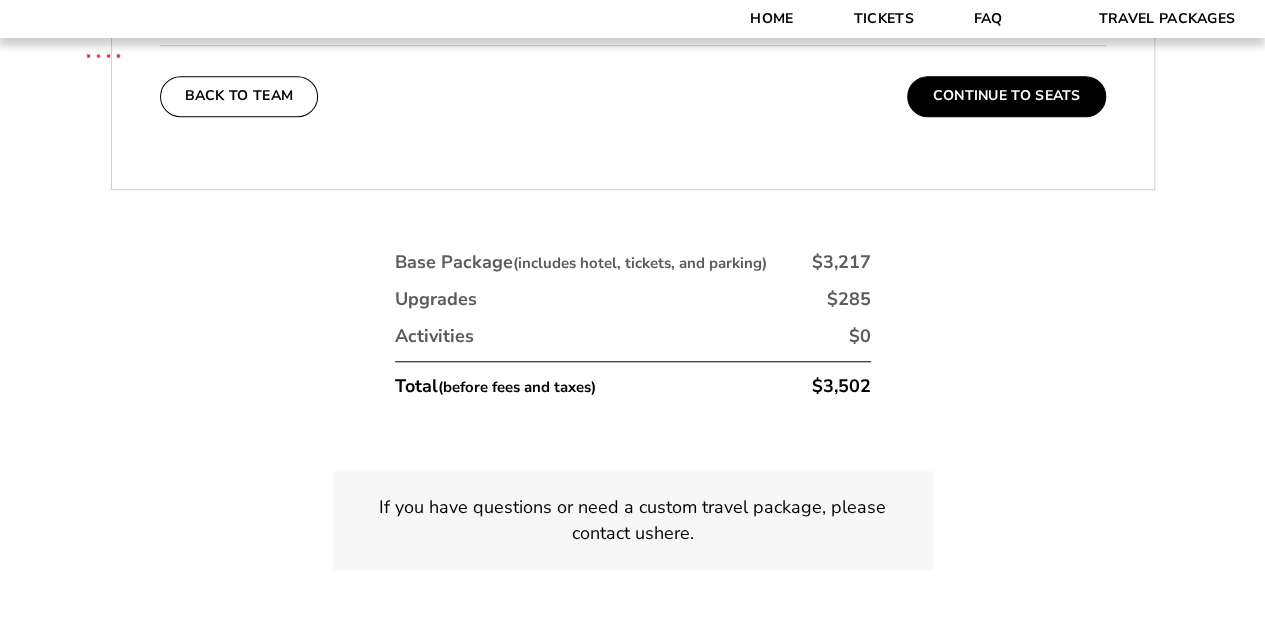 scroll, scrollTop: 4398, scrollLeft: 0, axis: vertical 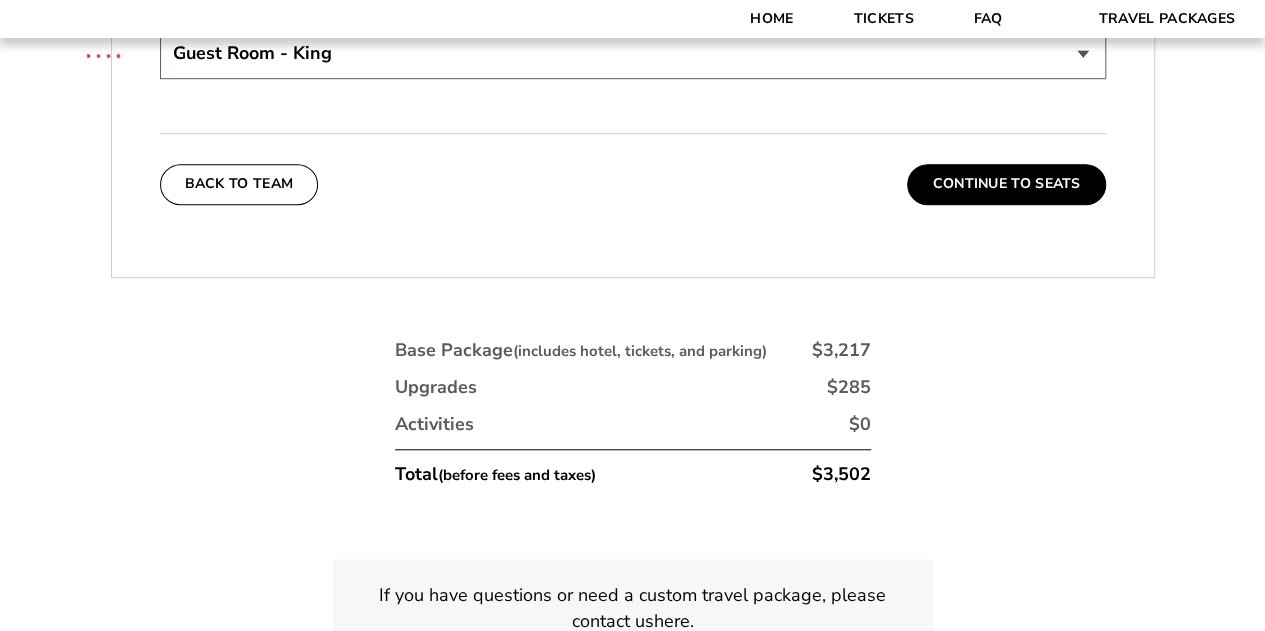 click on "Continue To Seats" at bounding box center (1006, 184) 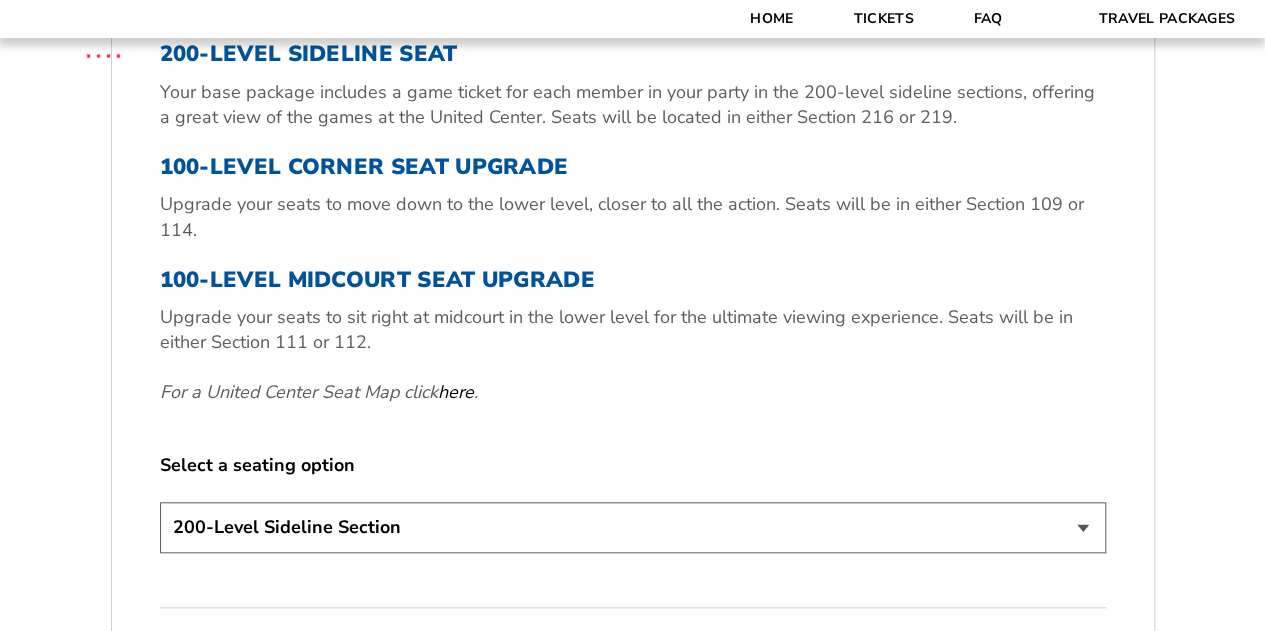 scroll, scrollTop: 798, scrollLeft: 0, axis: vertical 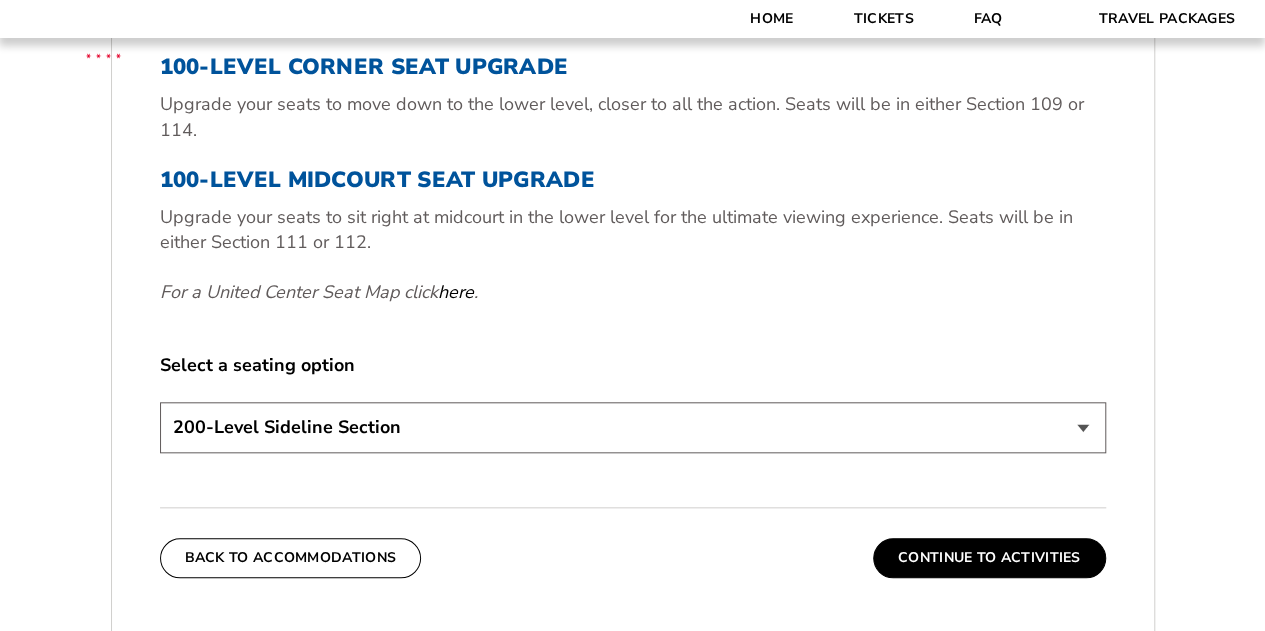 click on "200-Level Sideline Section
100-Level Corner Seat Upgrade (+$80 per person)
100-Level Midcourt Seat Upgrade (+$195 per person)" at bounding box center [633, 427] 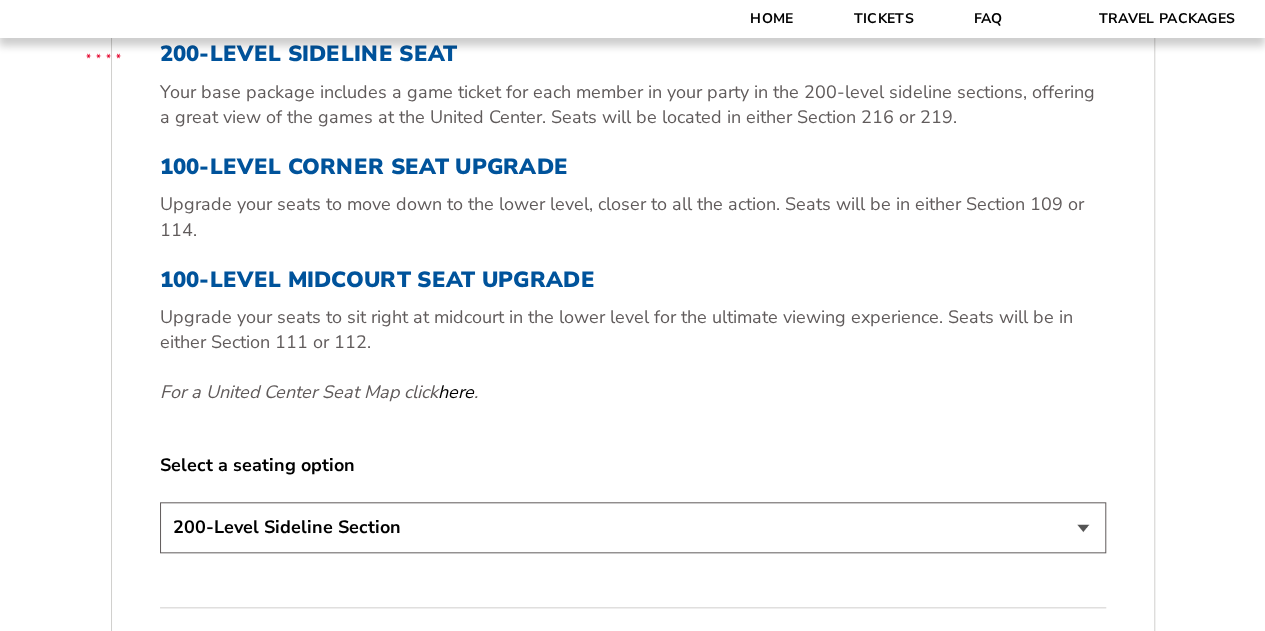 click on "here" at bounding box center [456, 392] 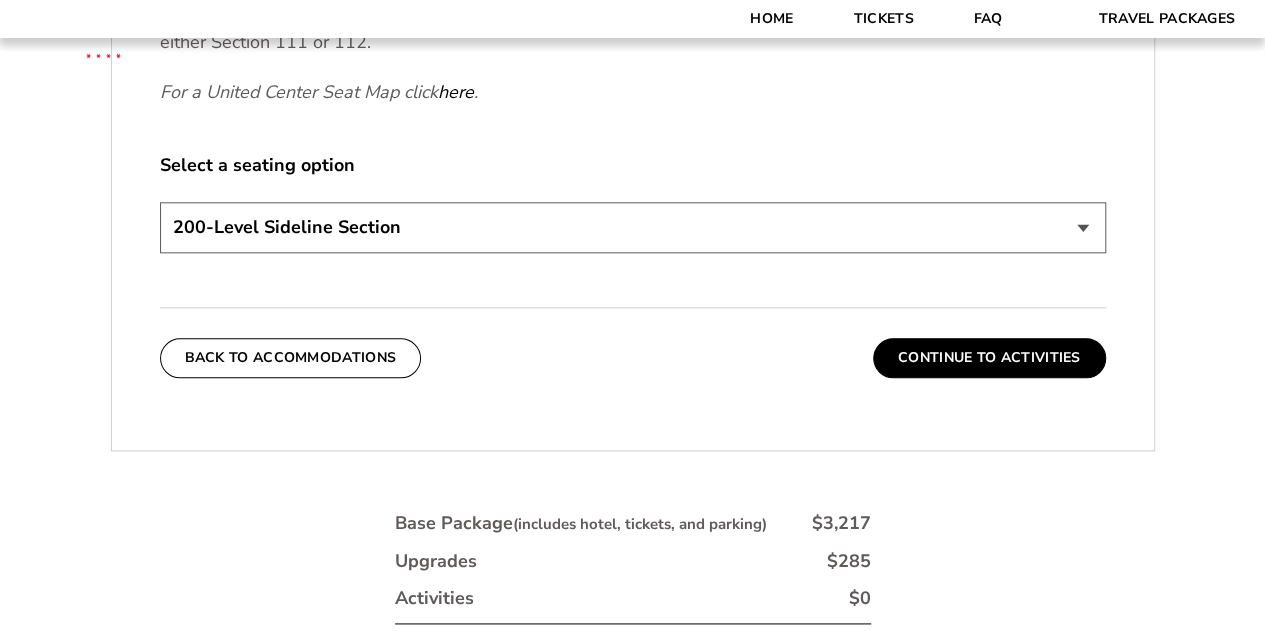 click on "Continue To Activities" at bounding box center [989, 358] 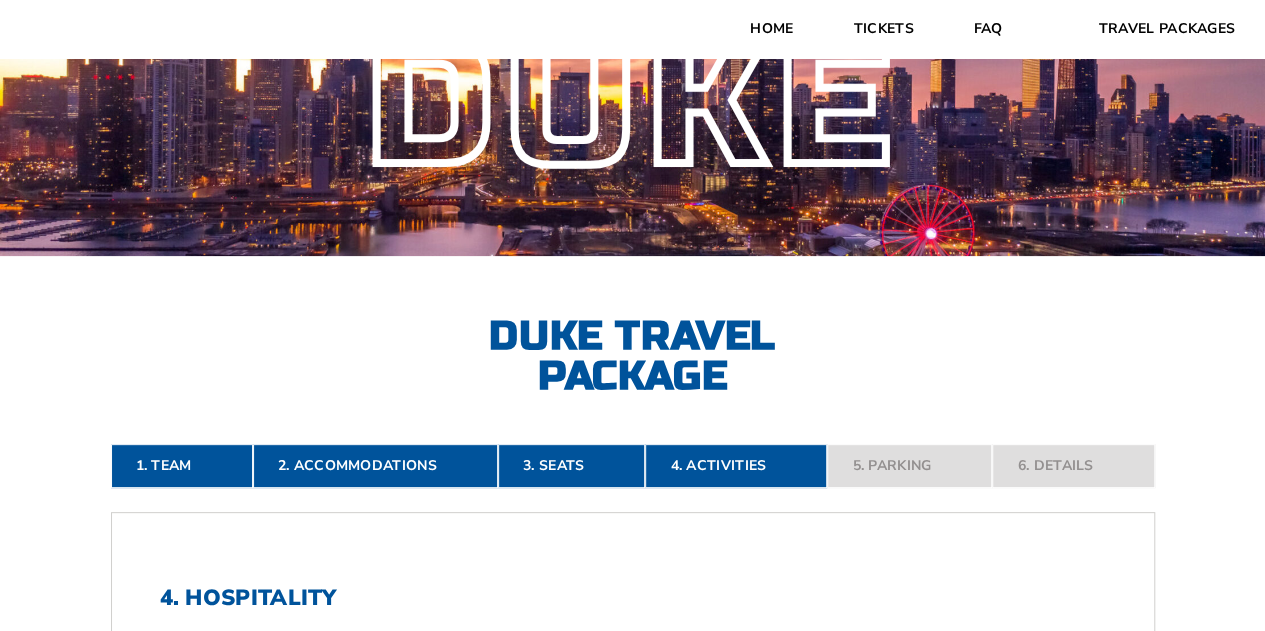 scroll, scrollTop: 0, scrollLeft: 0, axis: both 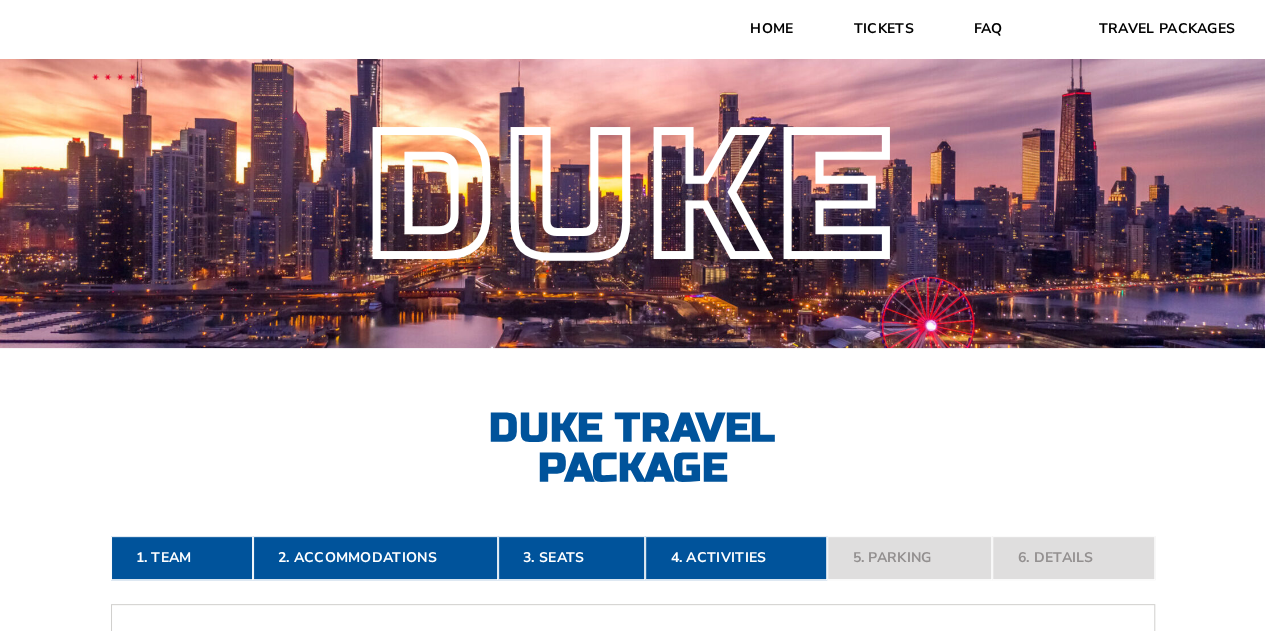click on "FAQ" at bounding box center [988, 29] 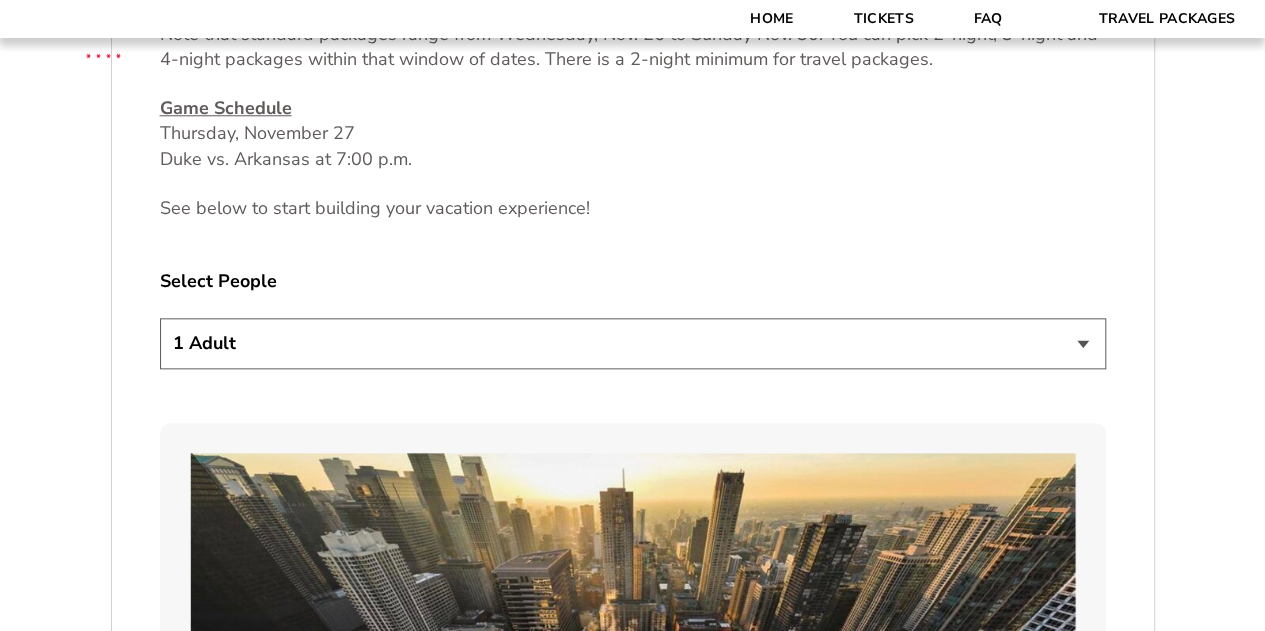 scroll, scrollTop: 1000, scrollLeft: 0, axis: vertical 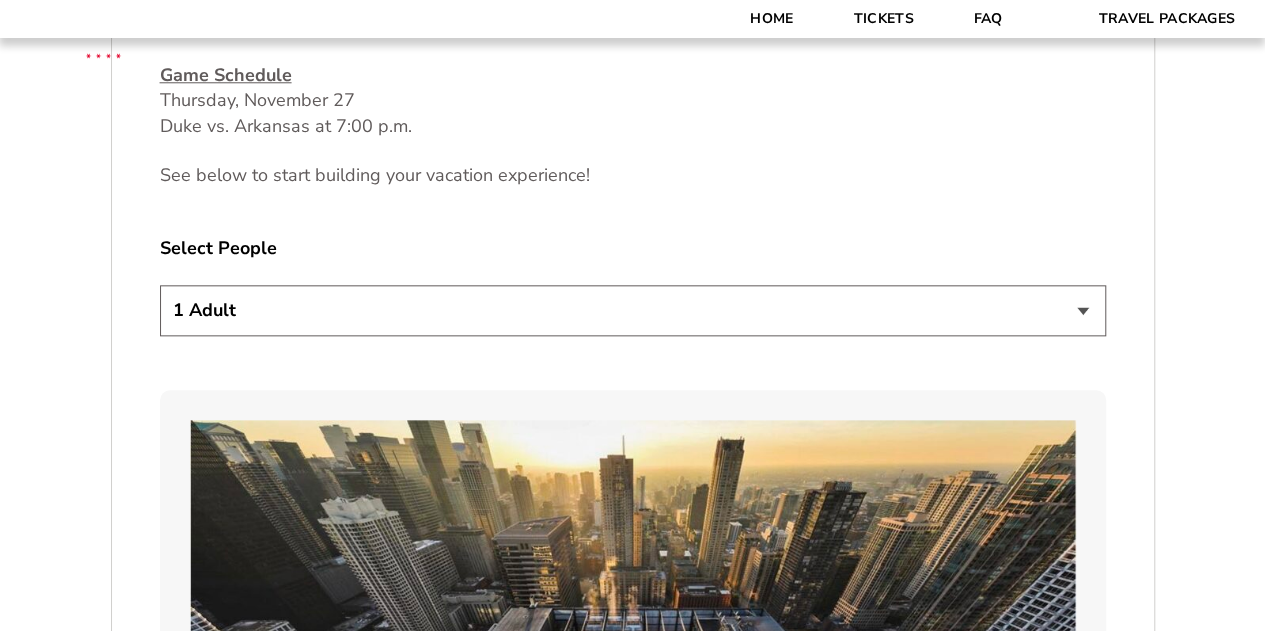 click on "1 Adult
2 Adults
3 Adults
4 Adults
2 Adults + 1 Child
2 Adults + 2 Children
2 Adults + 3 Children" at bounding box center [633, 310] 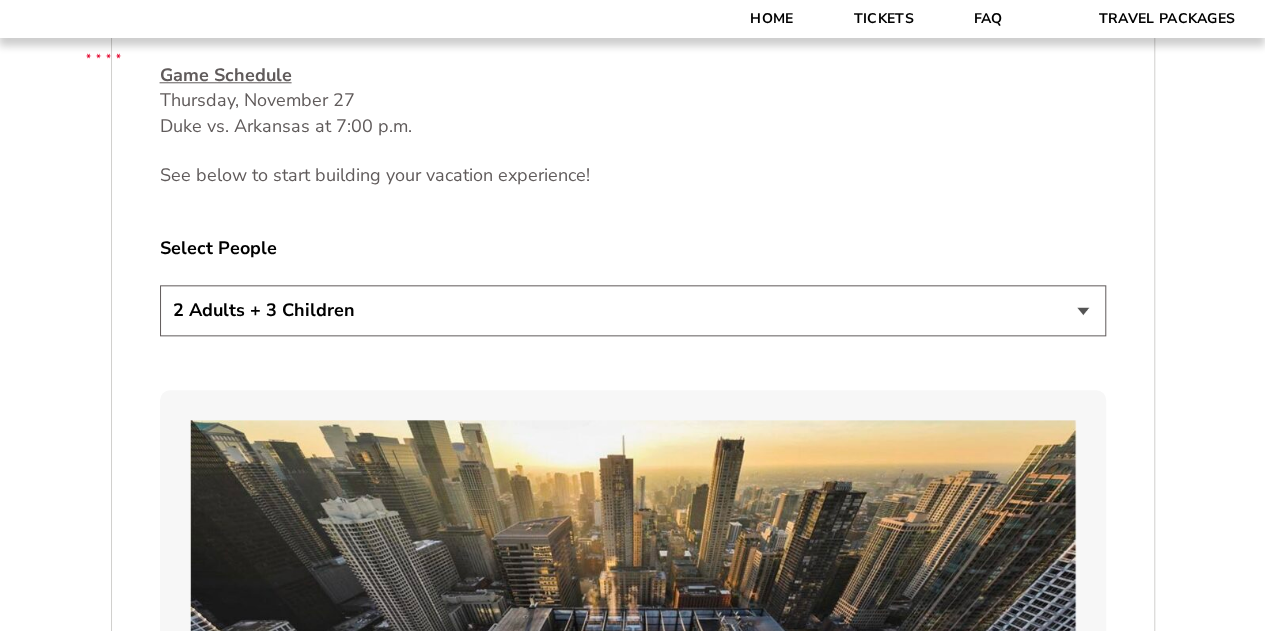 click on "1 Adult
2 Adults
3 Adults
4 Adults
2 Adults + 1 Child
2 Adults + 2 Children
2 Adults + 3 Children" at bounding box center (633, 310) 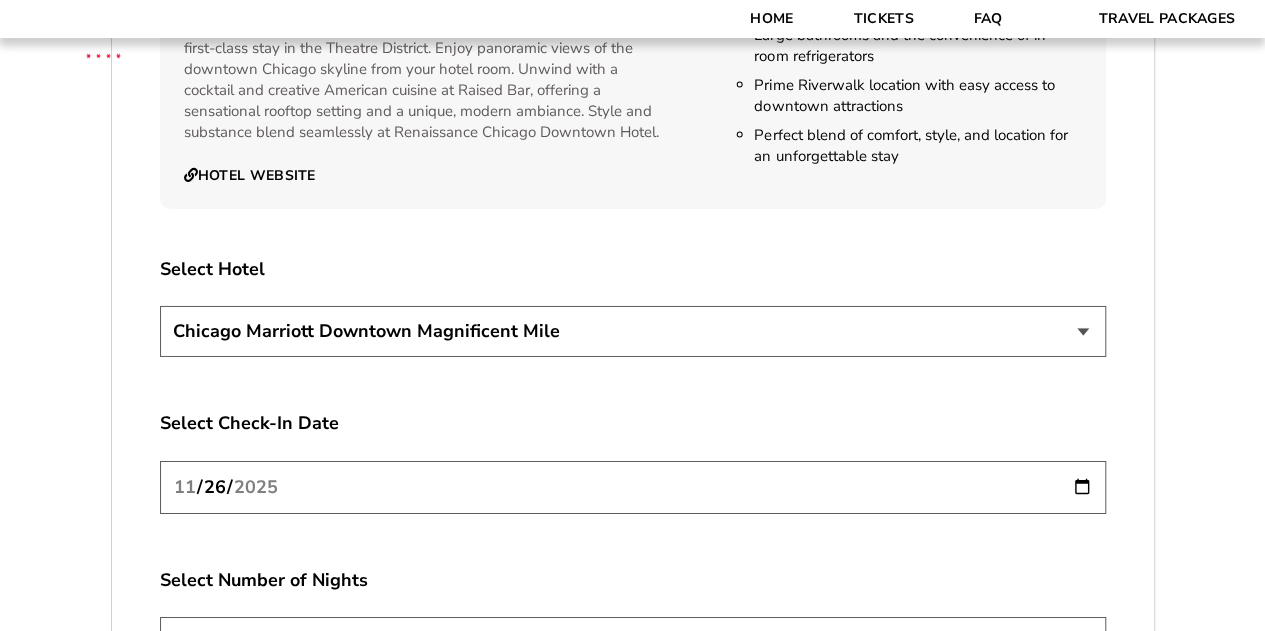 scroll, scrollTop: 3300, scrollLeft: 0, axis: vertical 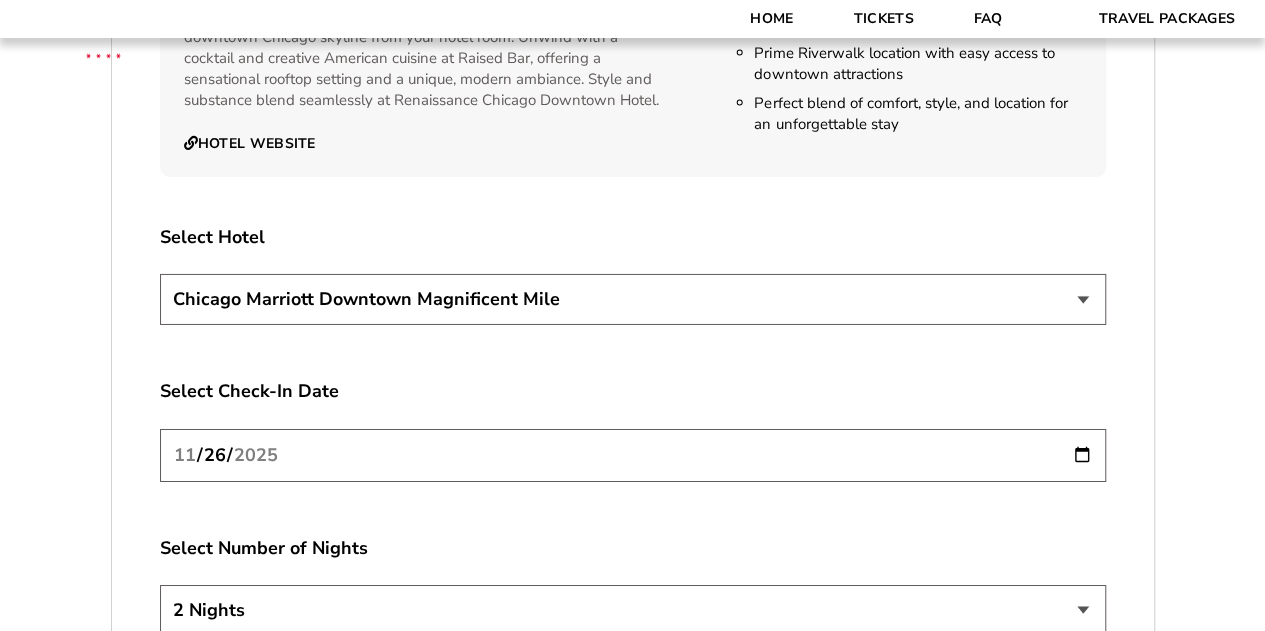 click on "Chicago Marriott Downtown Magnificent Mile Renaissance Chicago Downtown Hotel" at bounding box center (633, 299) 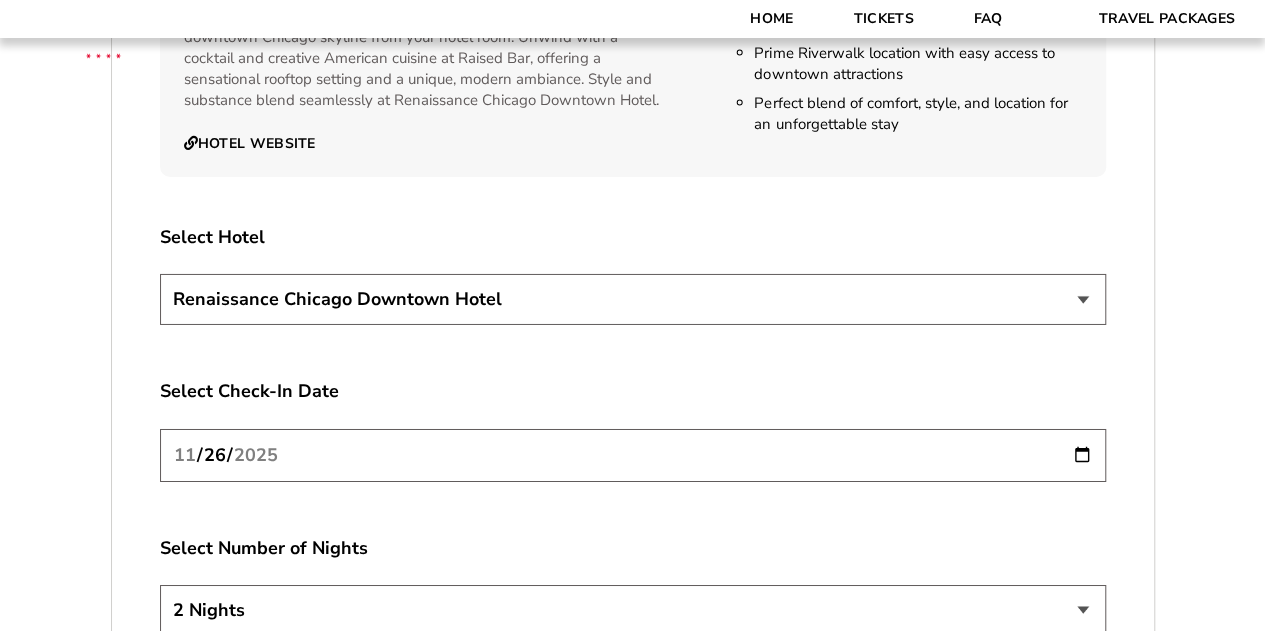 click on "Chicago Marriott Downtown Magnificent Mile Renaissance Chicago Downtown Hotel" at bounding box center [633, 299] 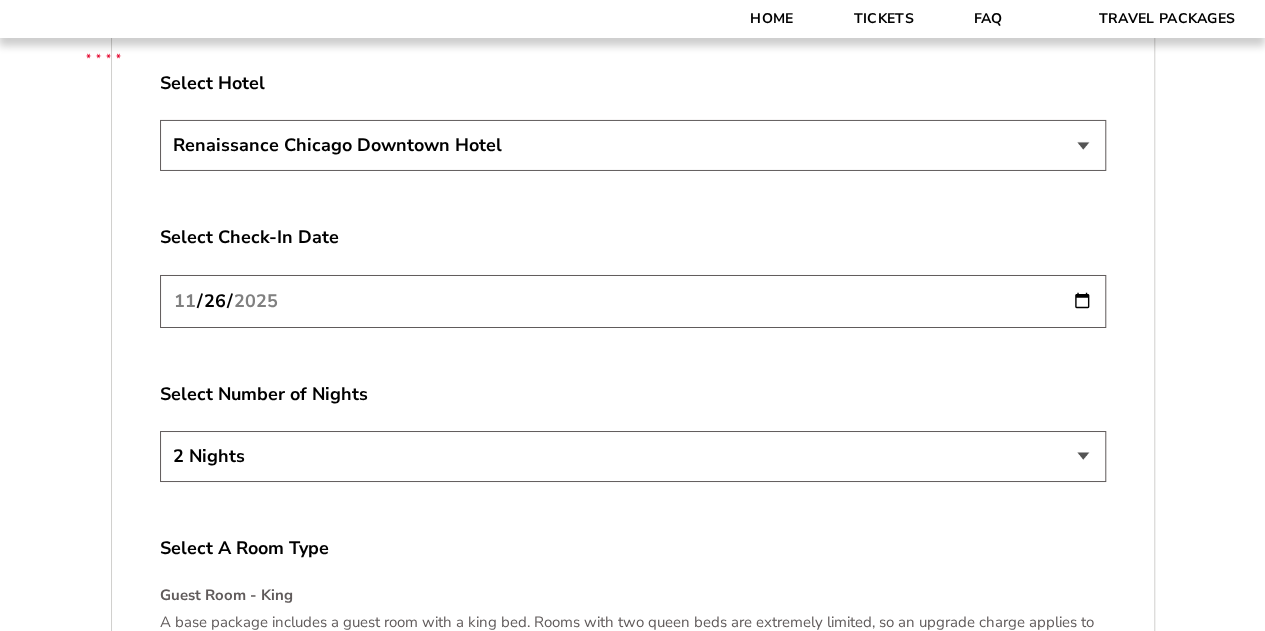 scroll, scrollTop: 3500, scrollLeft: 0, axis: vertical 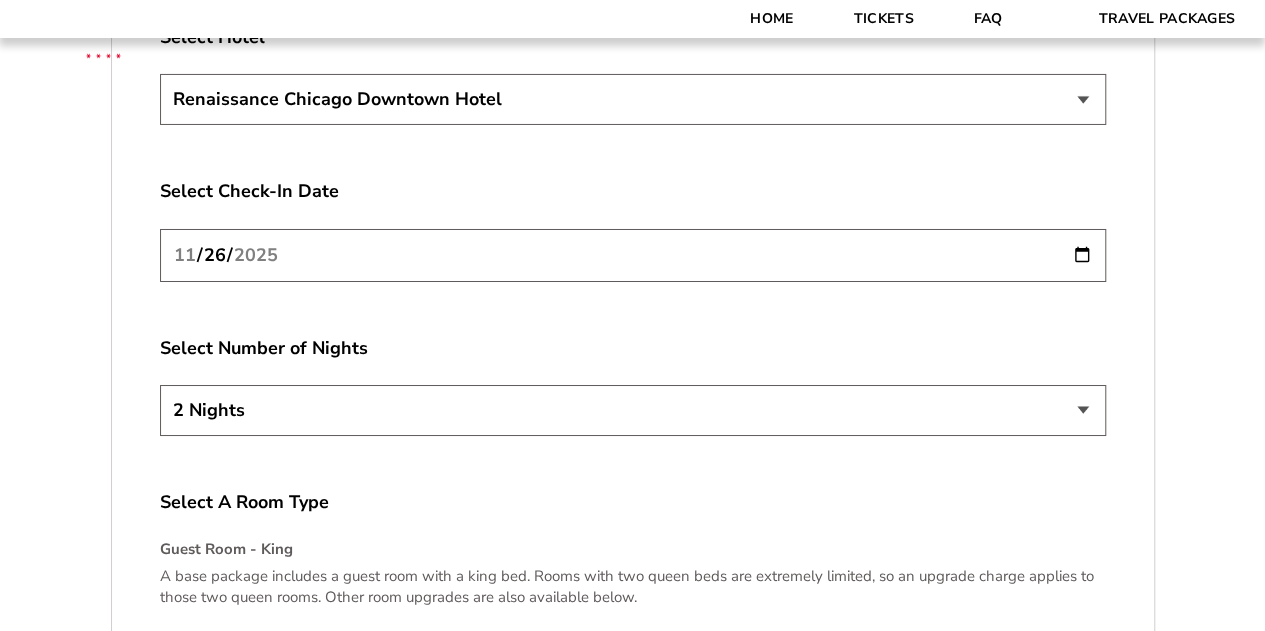 click on "2 Nights
3 Nights
4 Nights" at bounding box center [633, 410] 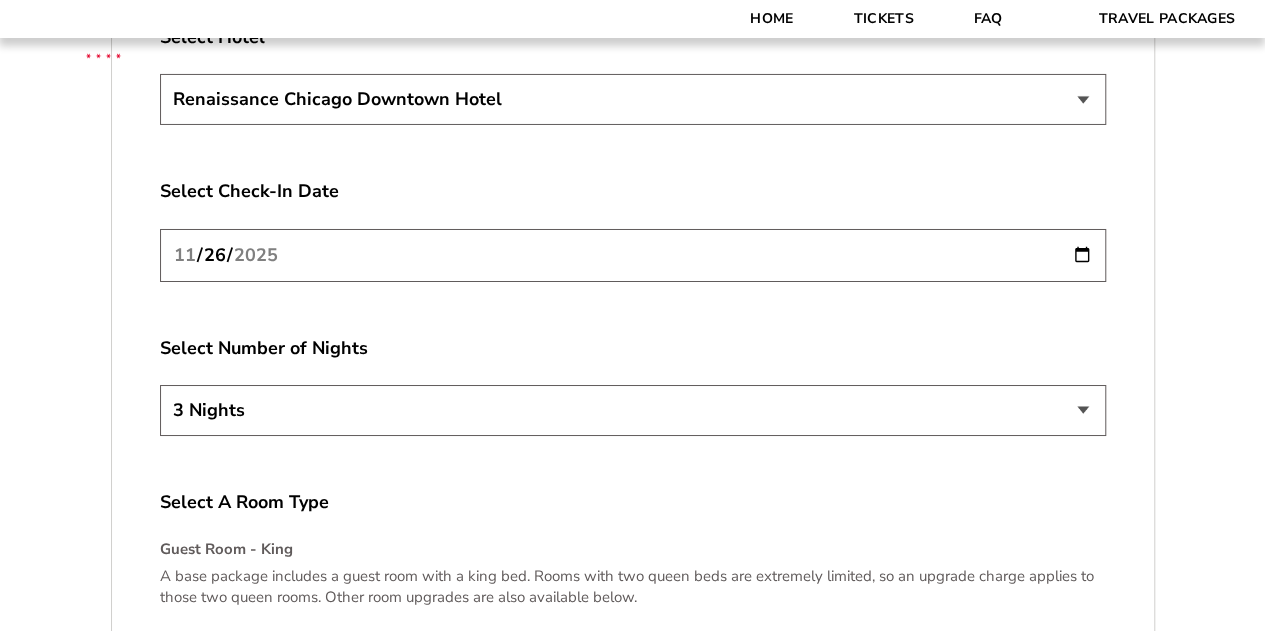 click on "2 Nights
3 Nights
4 Nights" at bounding box center (633, 410) 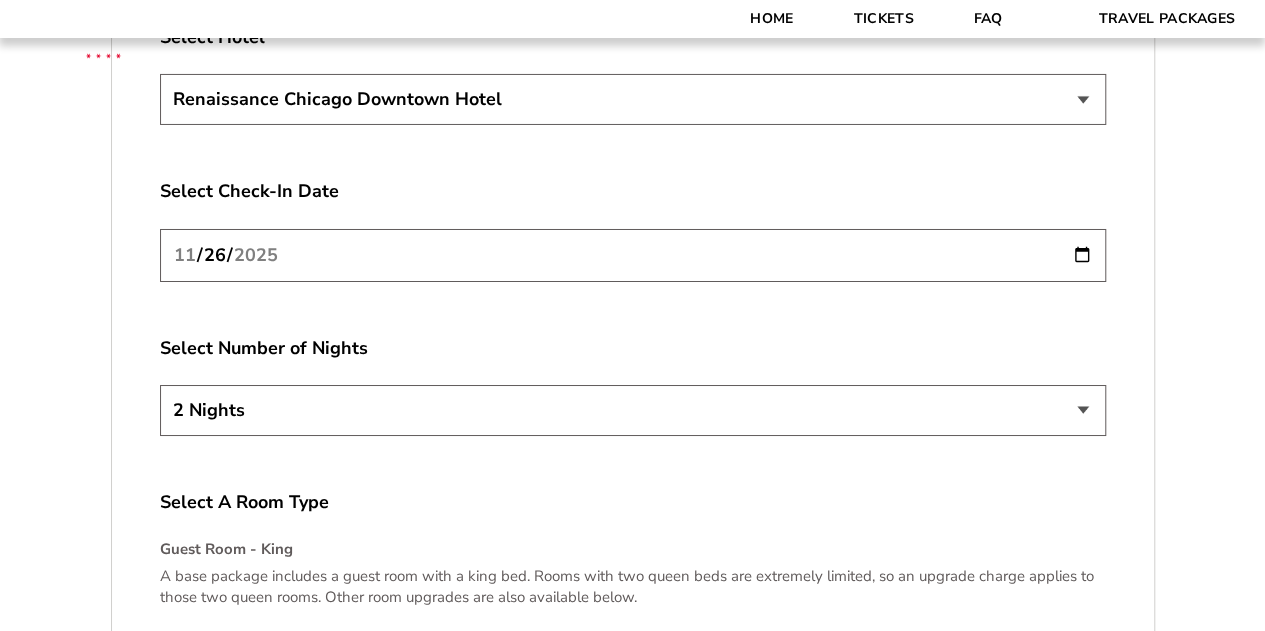 click on "2 Nights
3 Nights
4 Nights" at bounding box center [633, 410] 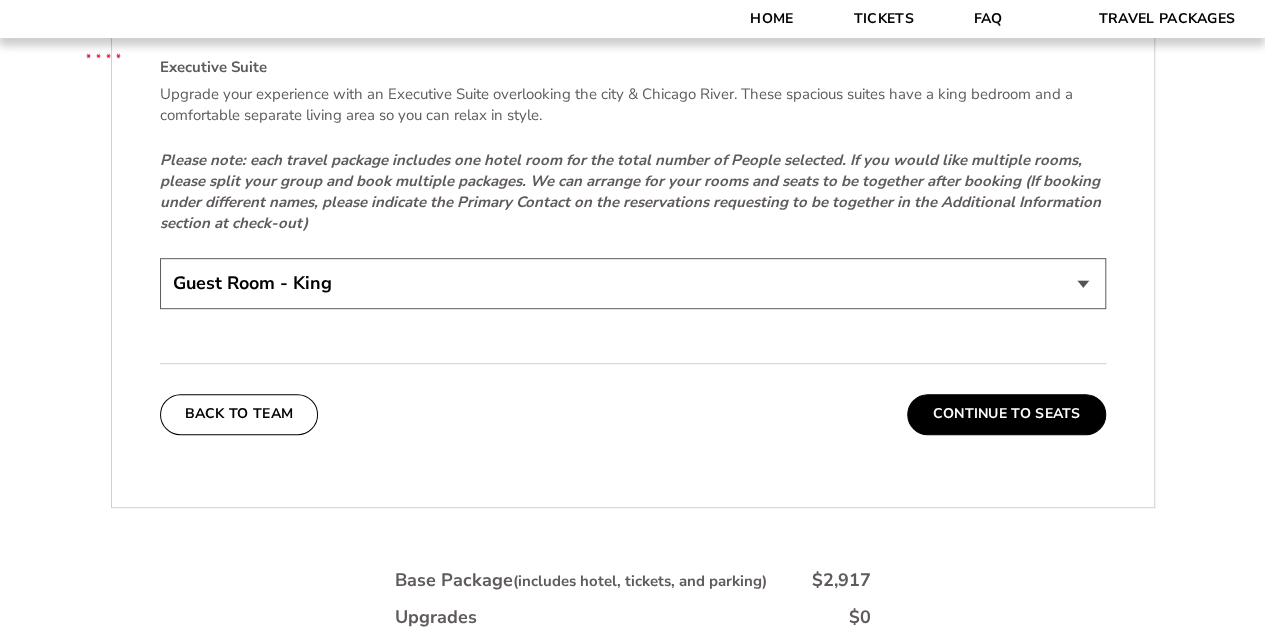 scroll, scrollTop: 4200, scrollLeft: 0, axis: vertical 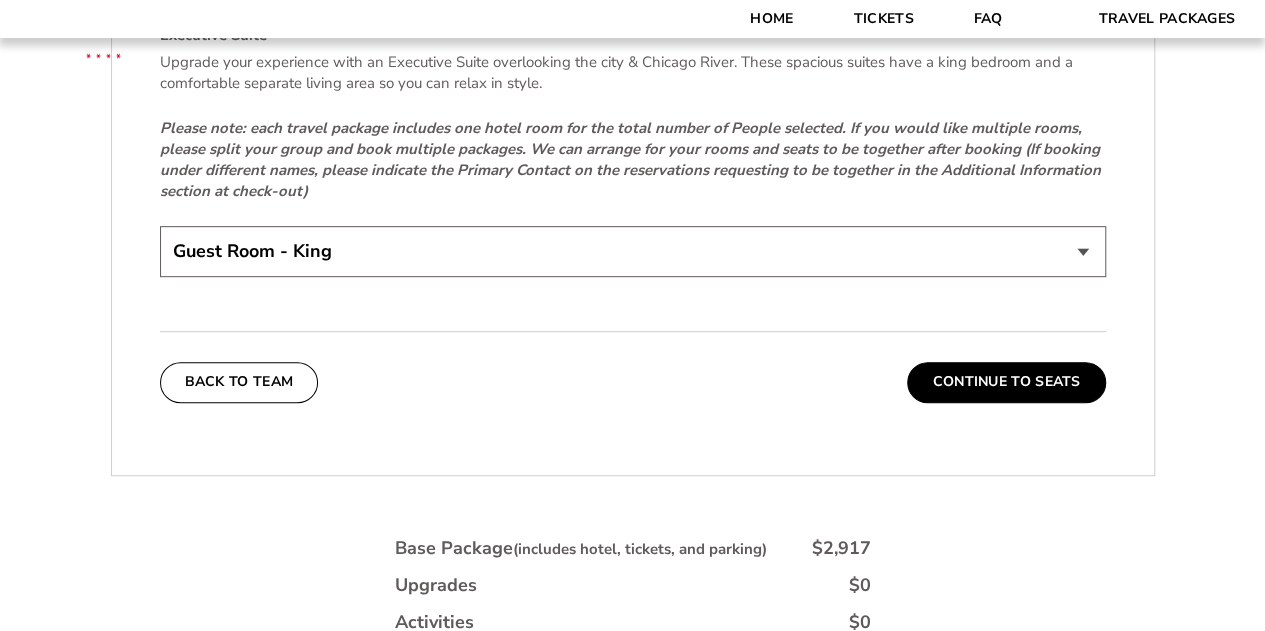 click on "Guest Room - King Guest Room - Queen  (+$95 per night) Executive Suite (+$315 per night)" at bounding box center (633, 251) 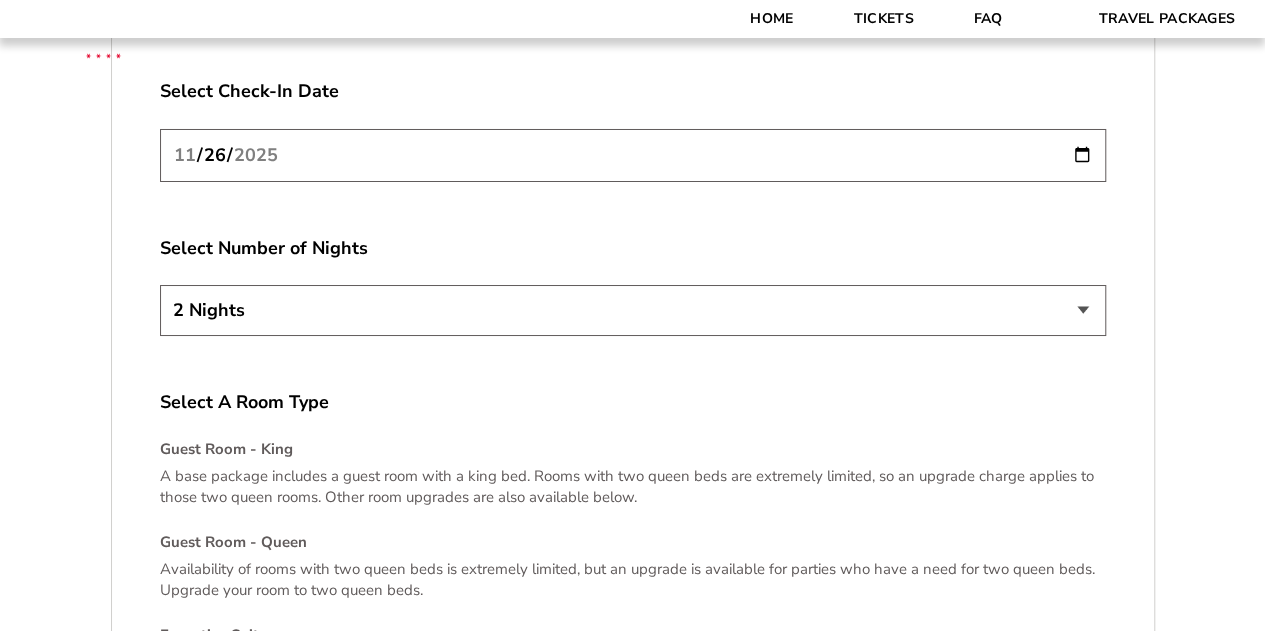 scroll, scrollTop: 3500, scrollLeft: 0, axis: vertical 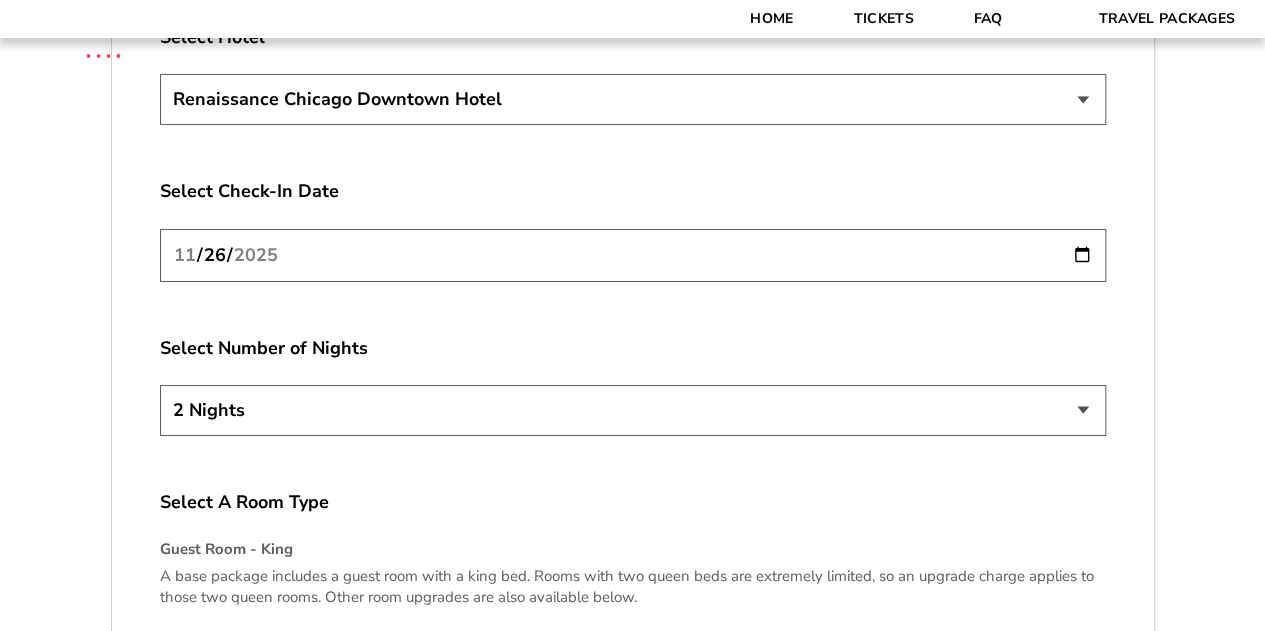 click on "2 Nights
3 Nights
4 Nights" at bounding box center [633, 410] 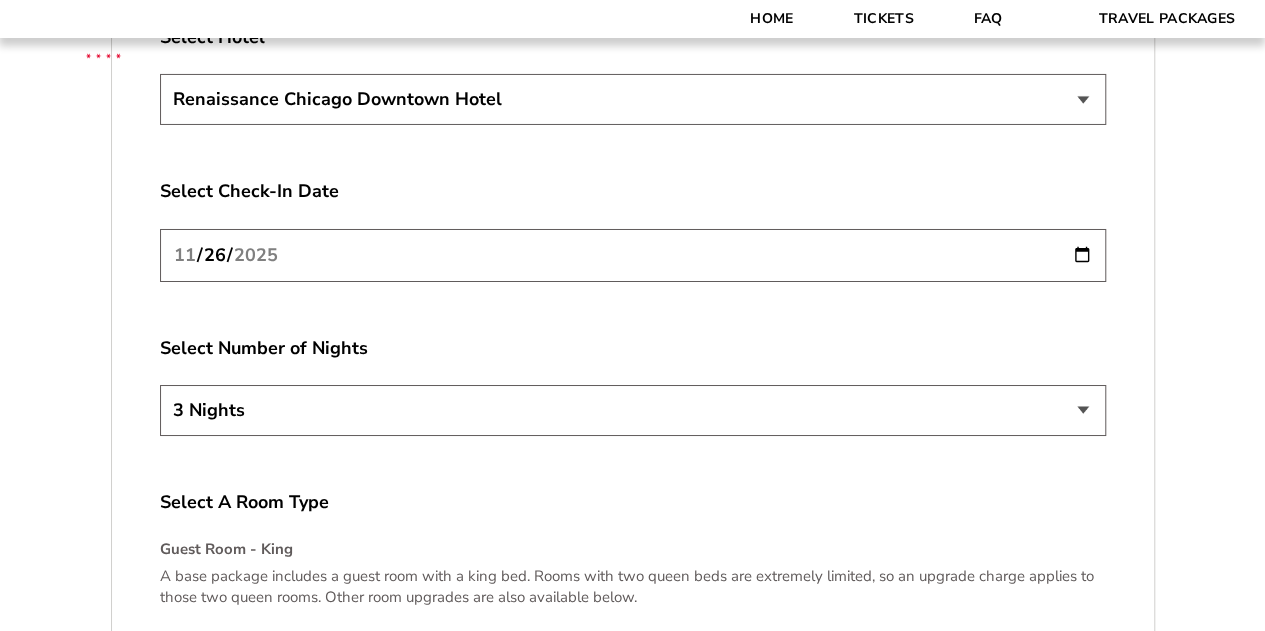 click on "2 Nights
3 Nights
4 Nights" at bounding box center [633, 410] 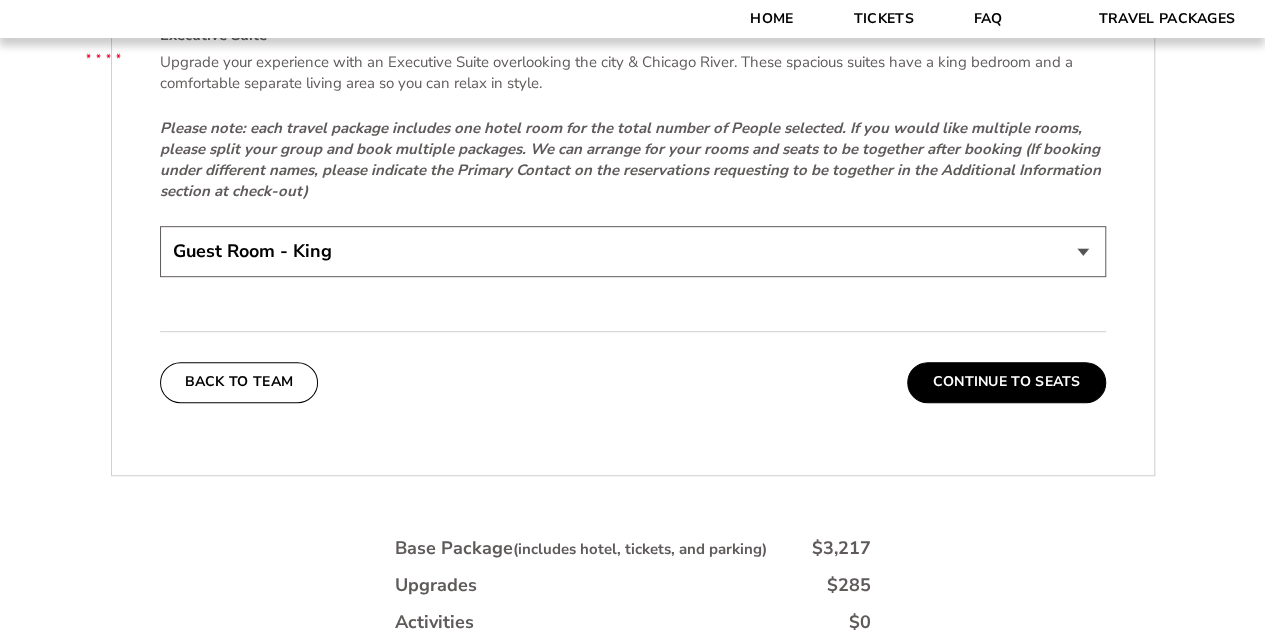 scroll, scrollTop: 4300, scrollLeft: 0, axis: vertical 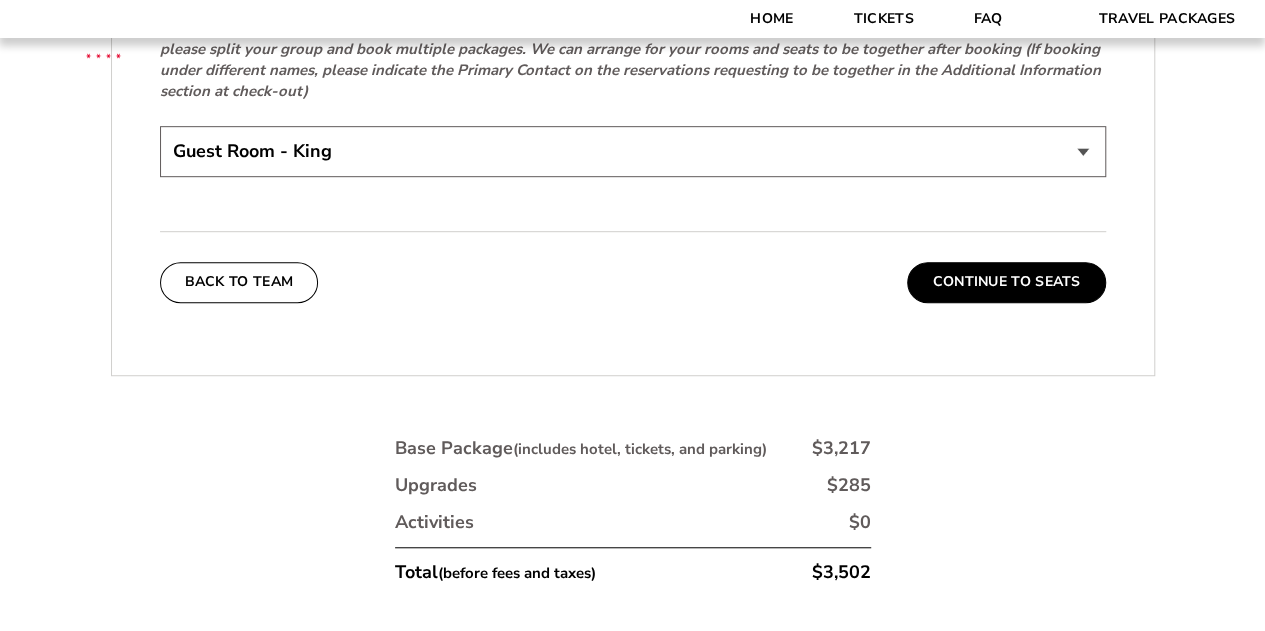 click on "Continue To Seats" at bounding box center (1006, 282) 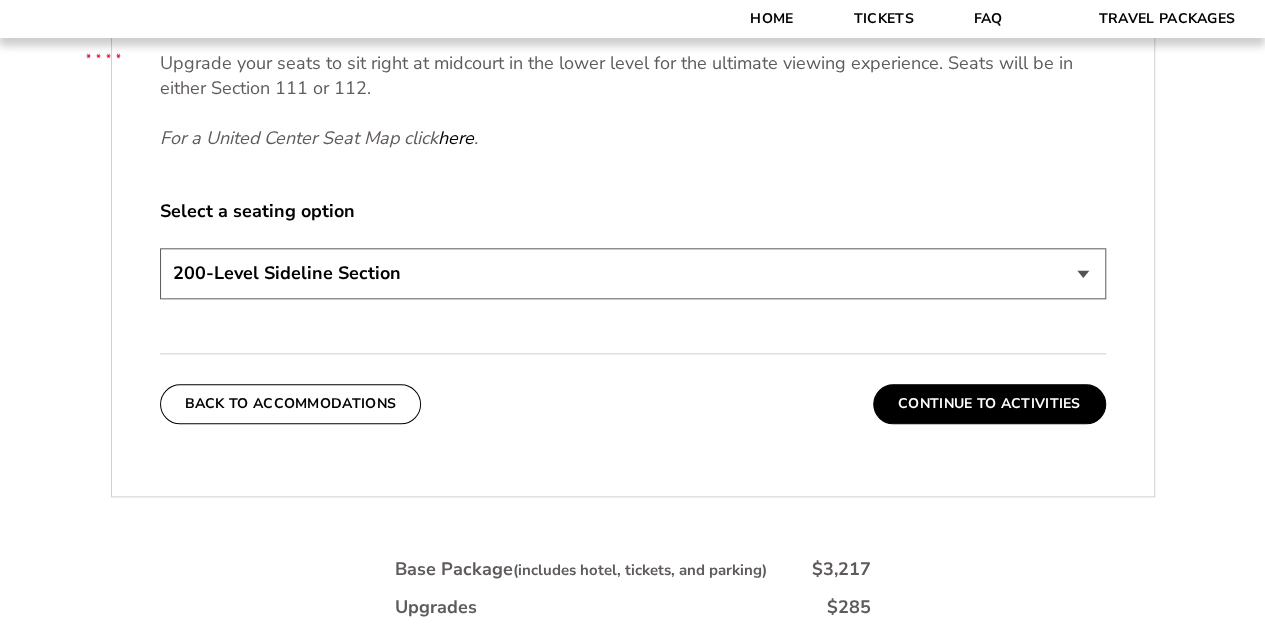 scroll, scrollTop: 1098, scrollLeft: 0, axis: vertical 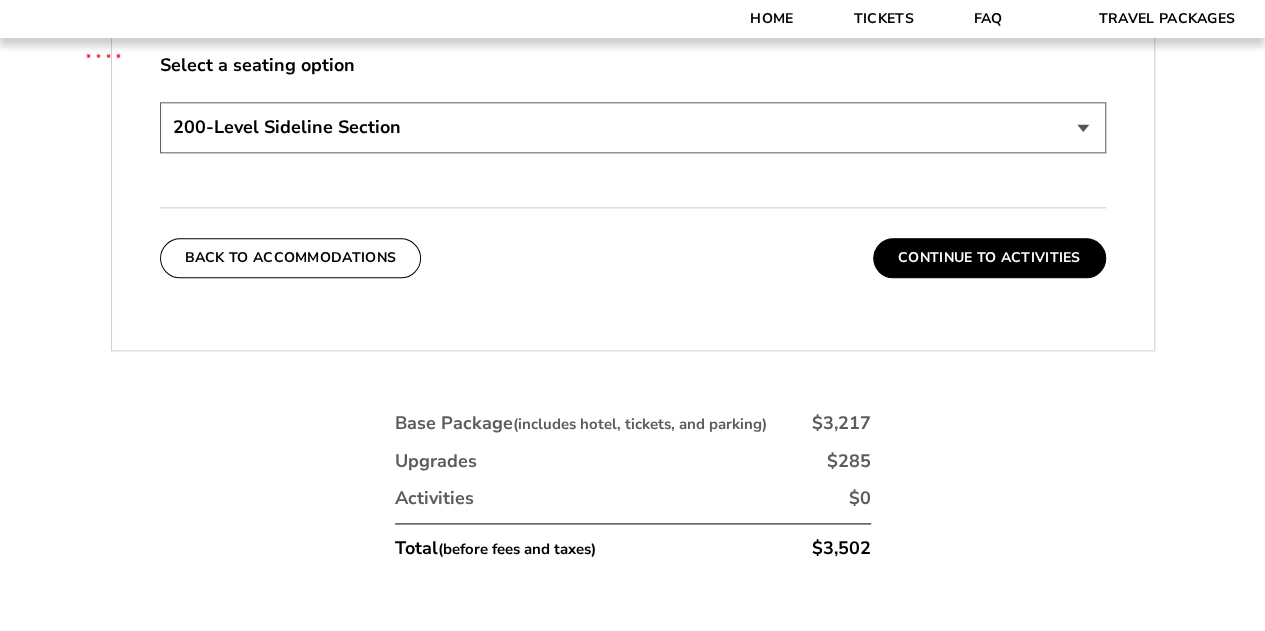 click on "Continue To Activities" at bounding box center [989, 258] 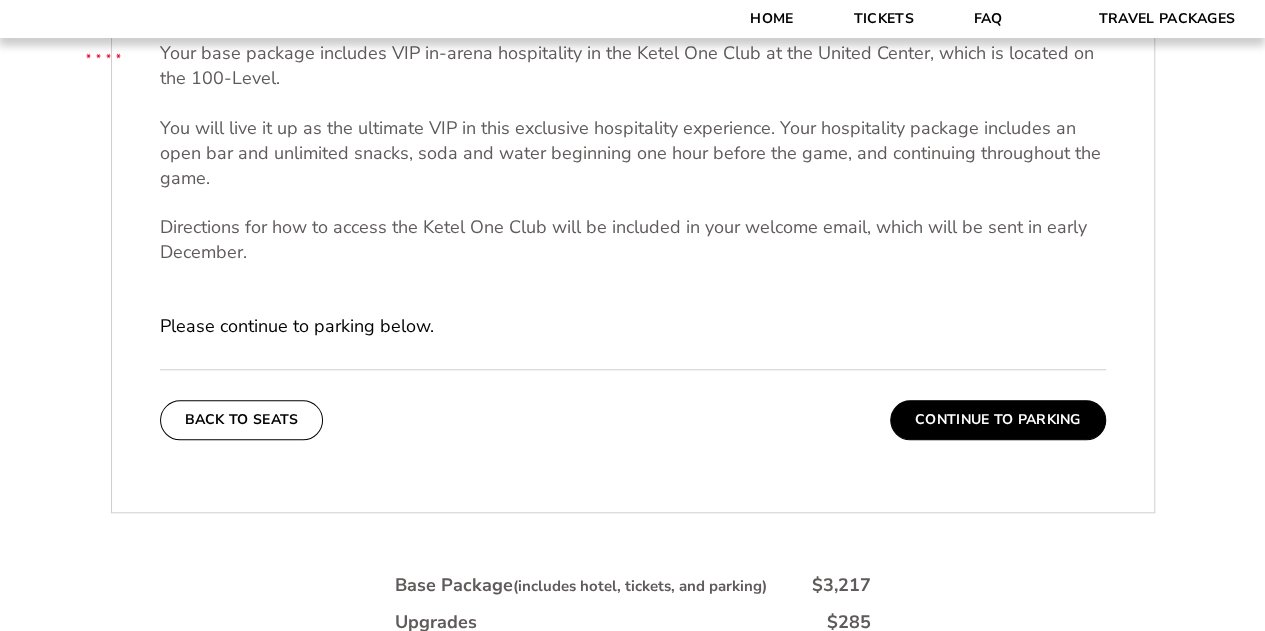 click on "Continue To Parking" at bounding box center (998, 420) 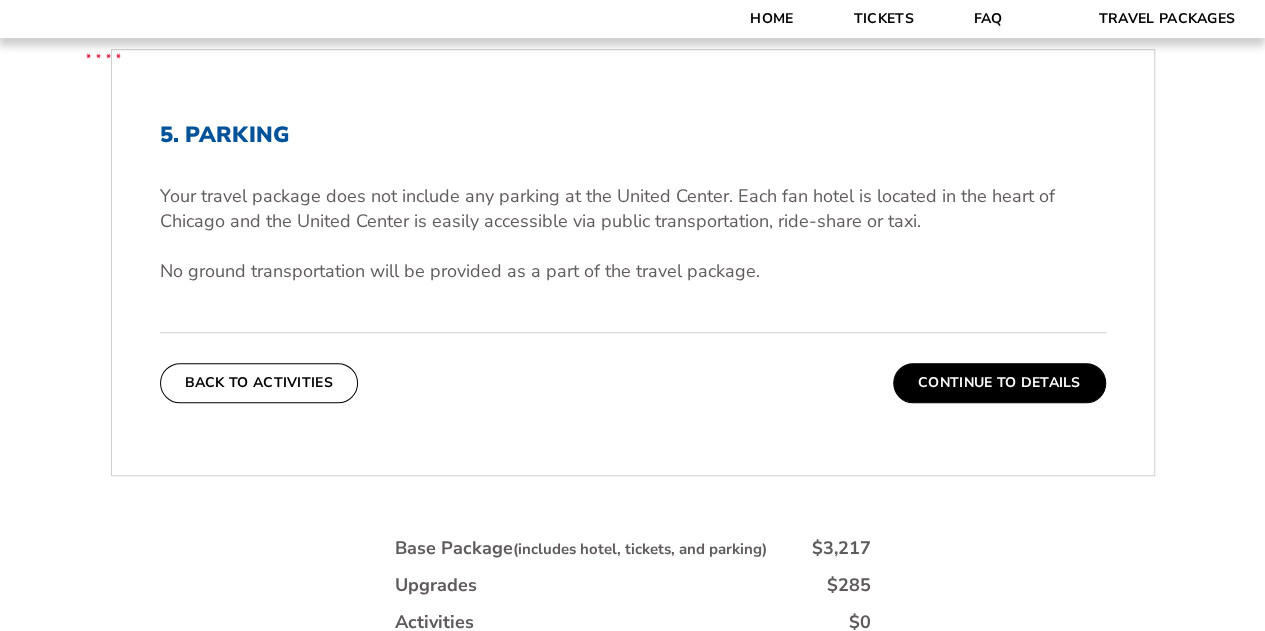 scroll, scrollTop: 598, scrollLeft: 0, axis: vertical 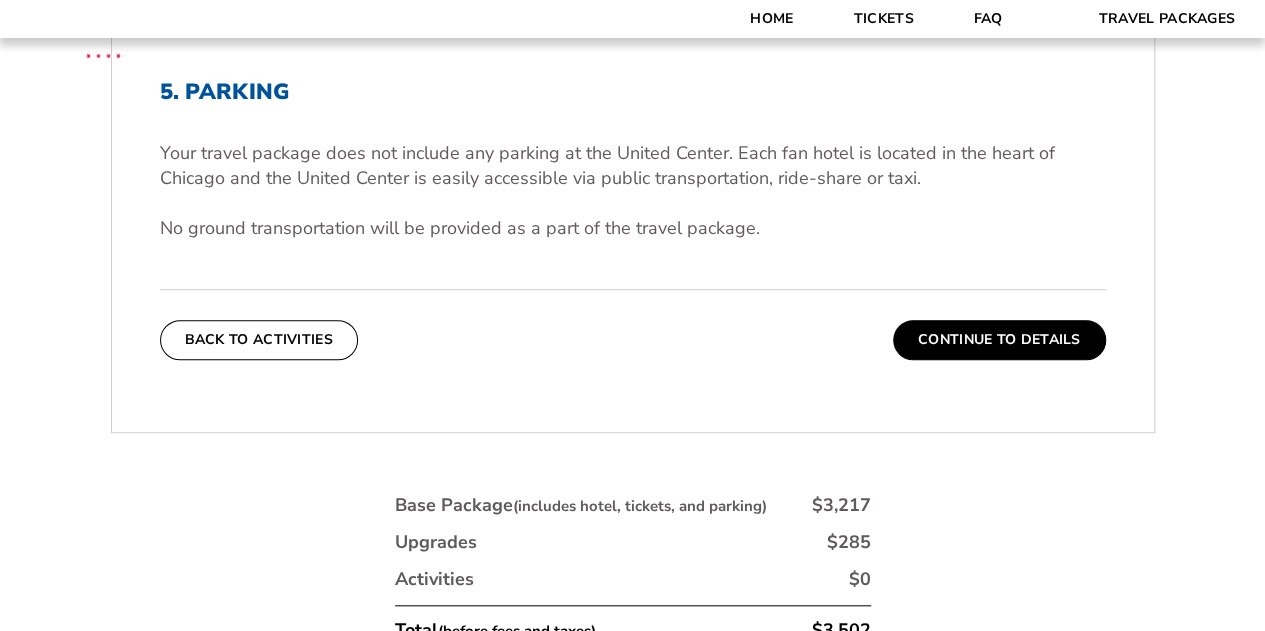 click on "Continue To Details" at bounding box center (999, 340) 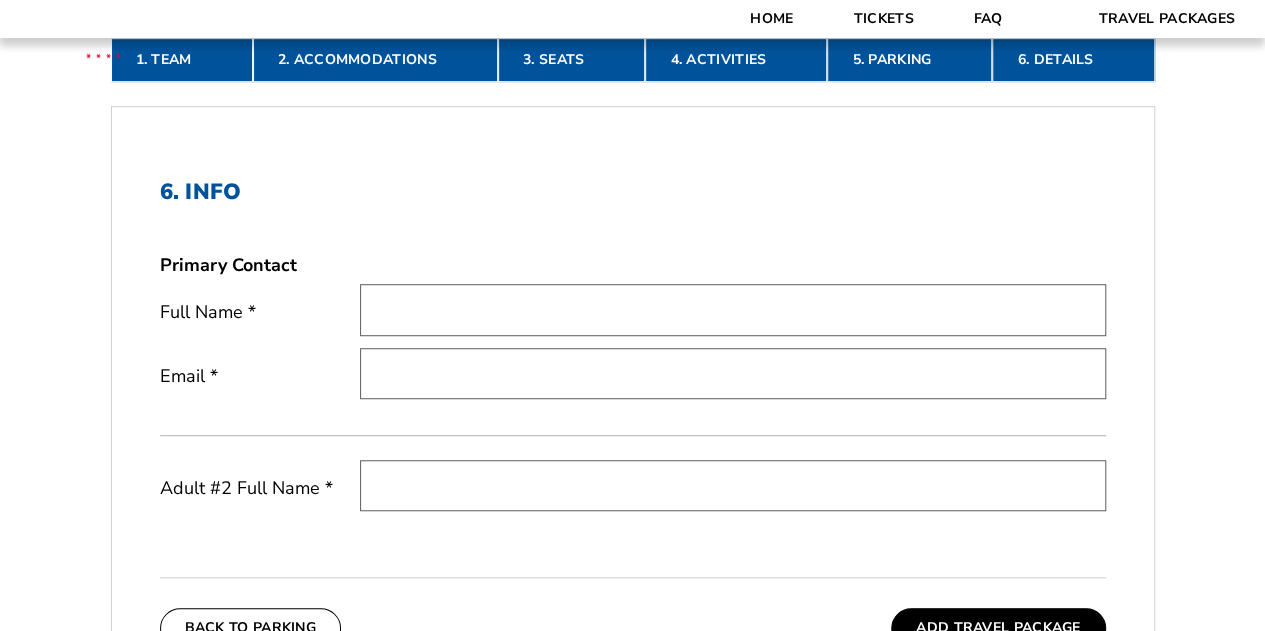 scroll, scrollTop: 598, scrollLeft: 0, axis: vertical 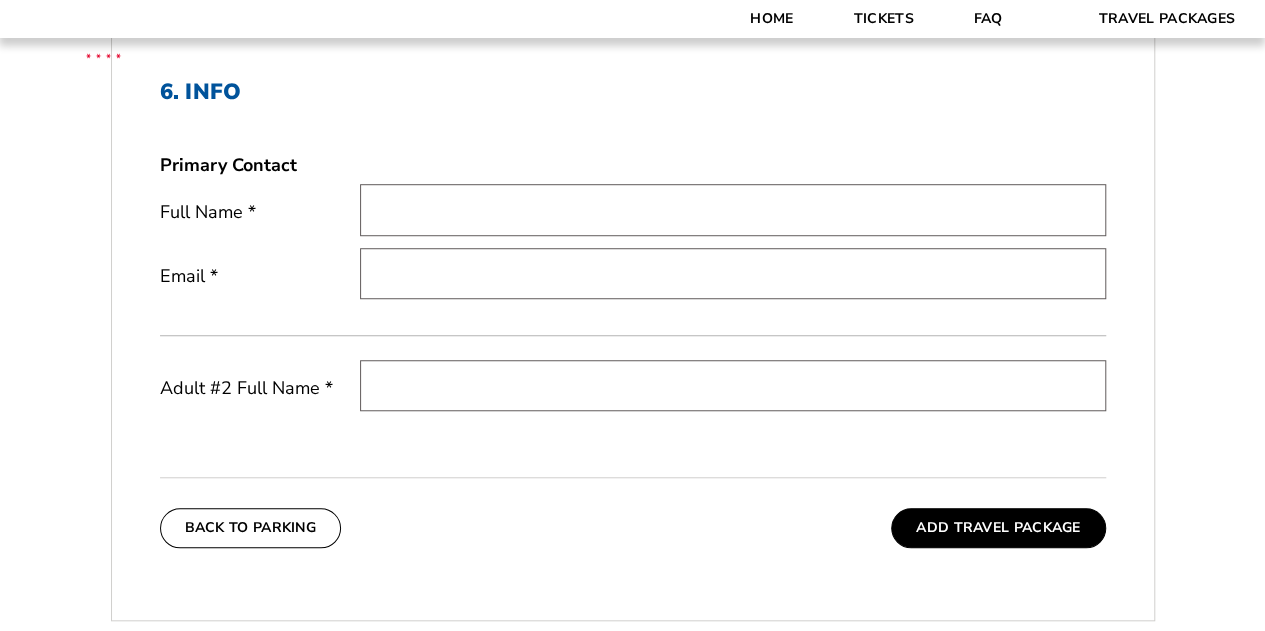 click at bounding box center (733, 209) 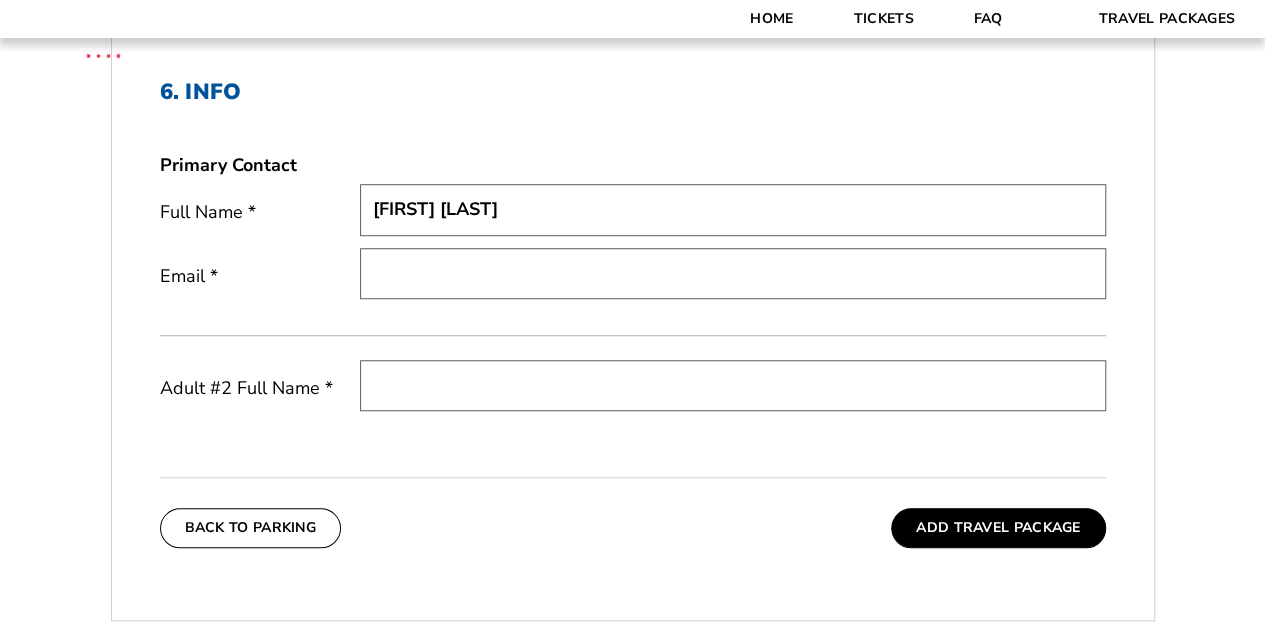 type on "tracyhanzal@gmail.com" 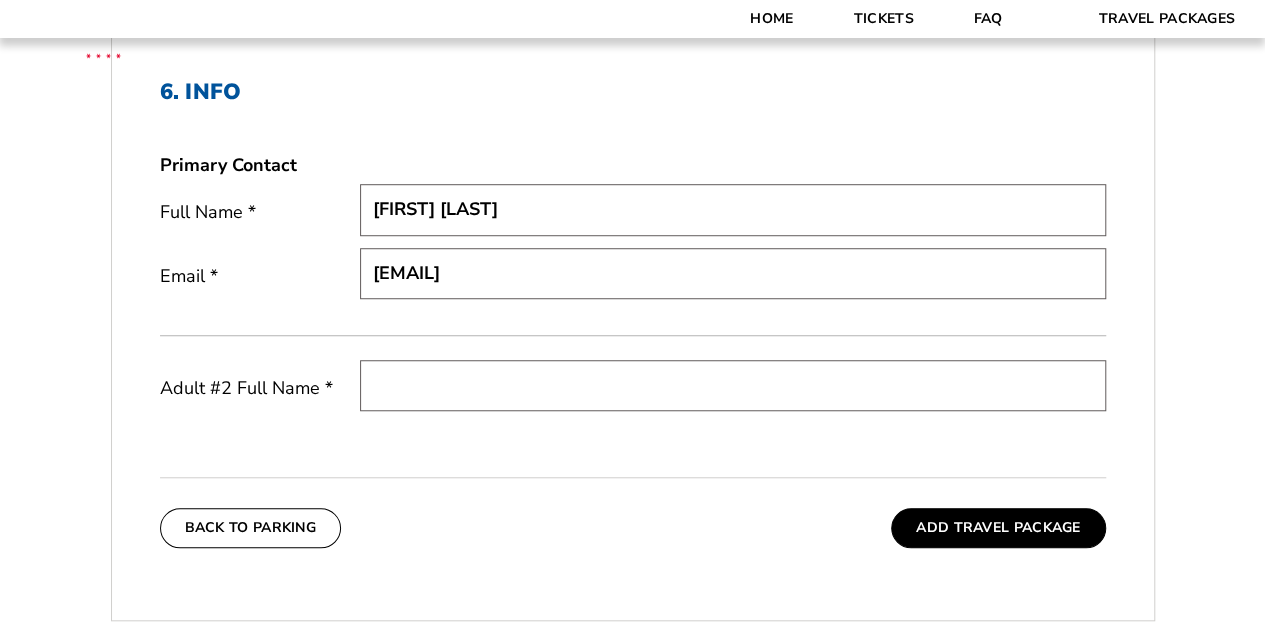 click at bounding box center [733, 385] 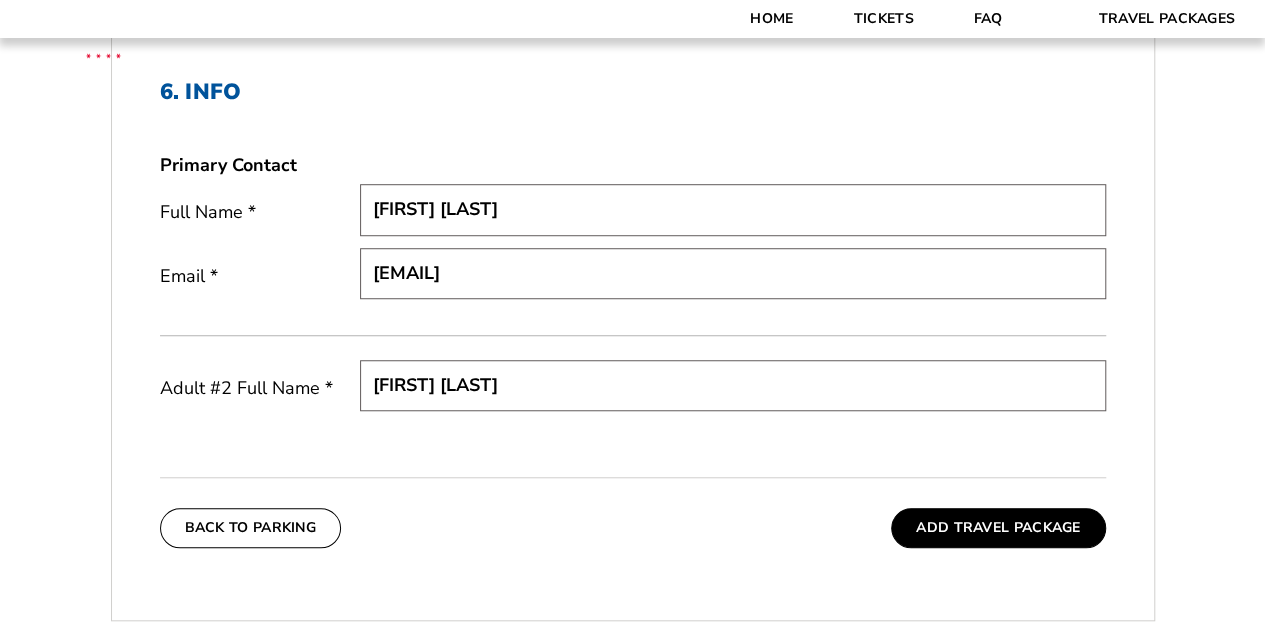 click on "Back To Parking
Add Travel Package" at bounding box center [633, 512] 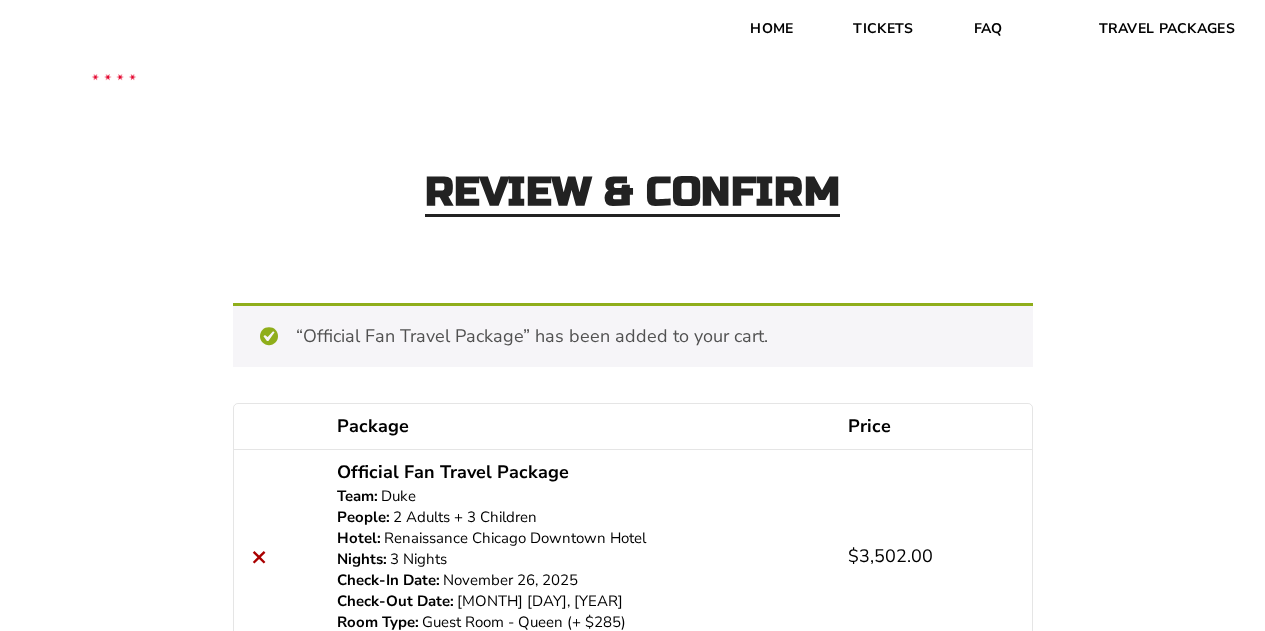 scroll, scrollTop: 0, scrollLeft: 0, axis: both 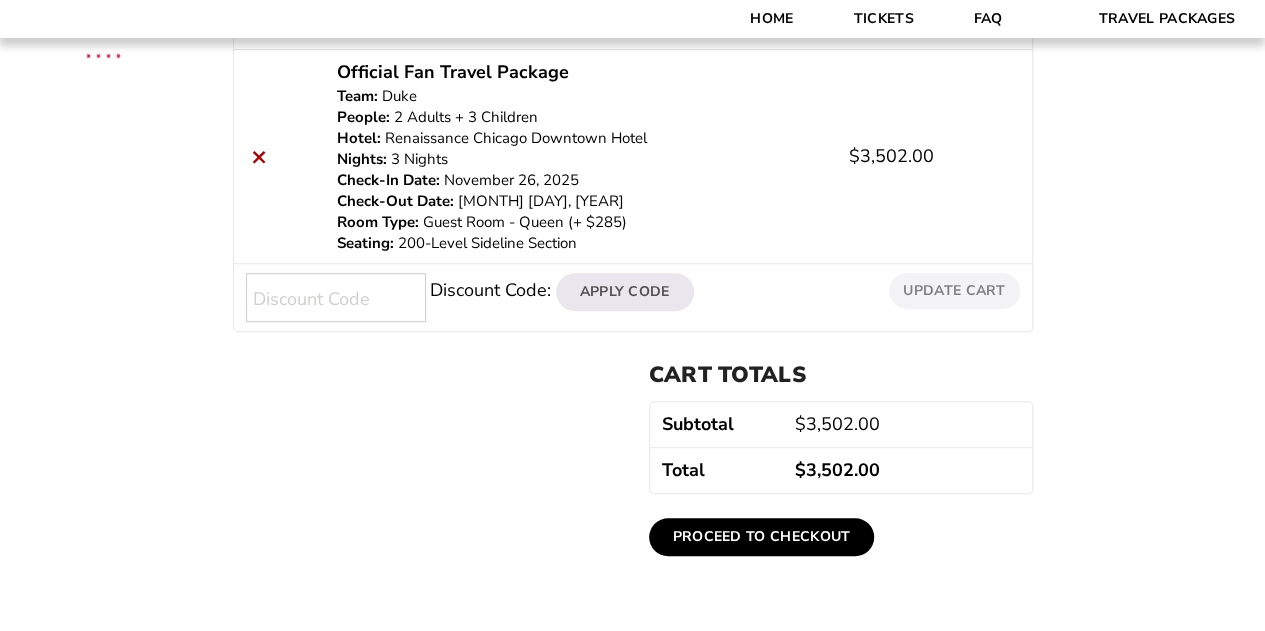 click on "Proceed to checkout" at bounding box center [762, 537] 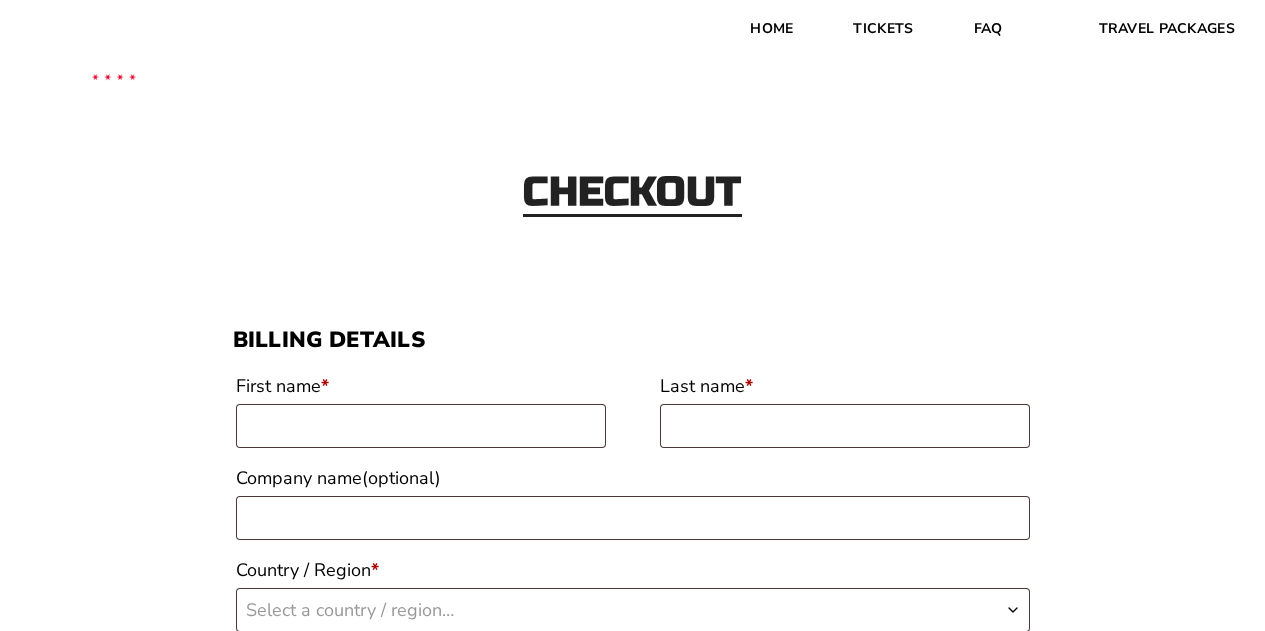 scroll, scrollTop: 0, scrollLeft: 0, axis: both 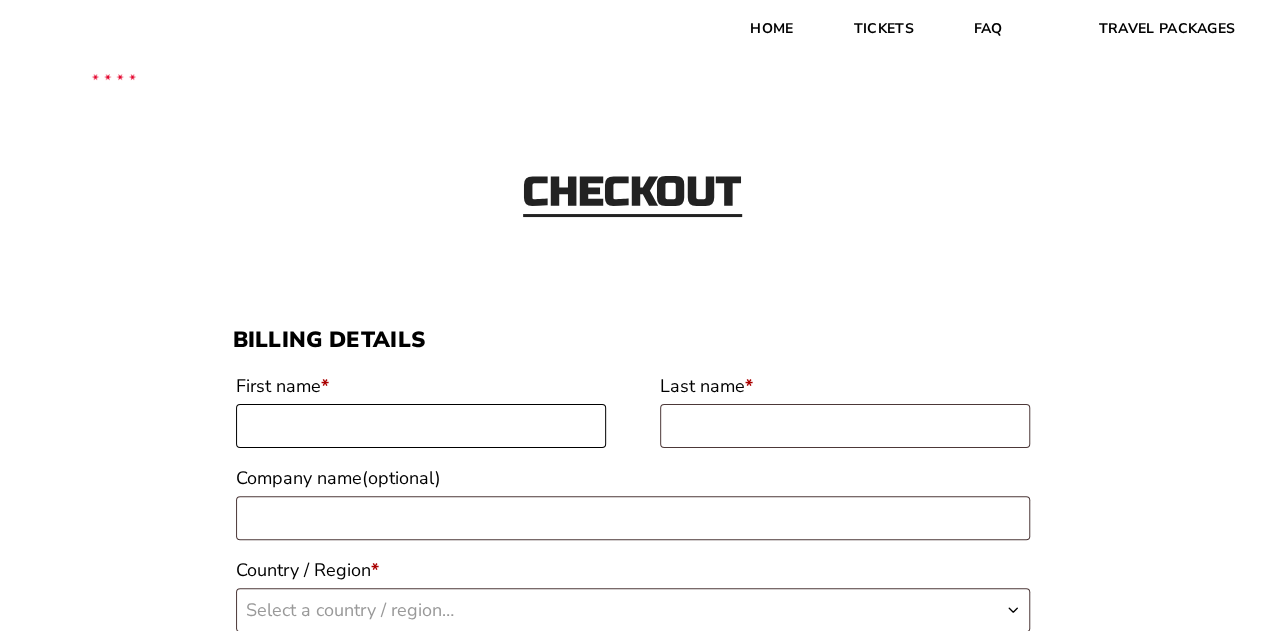 click on "First name  *" at bounding box center [421, 426] 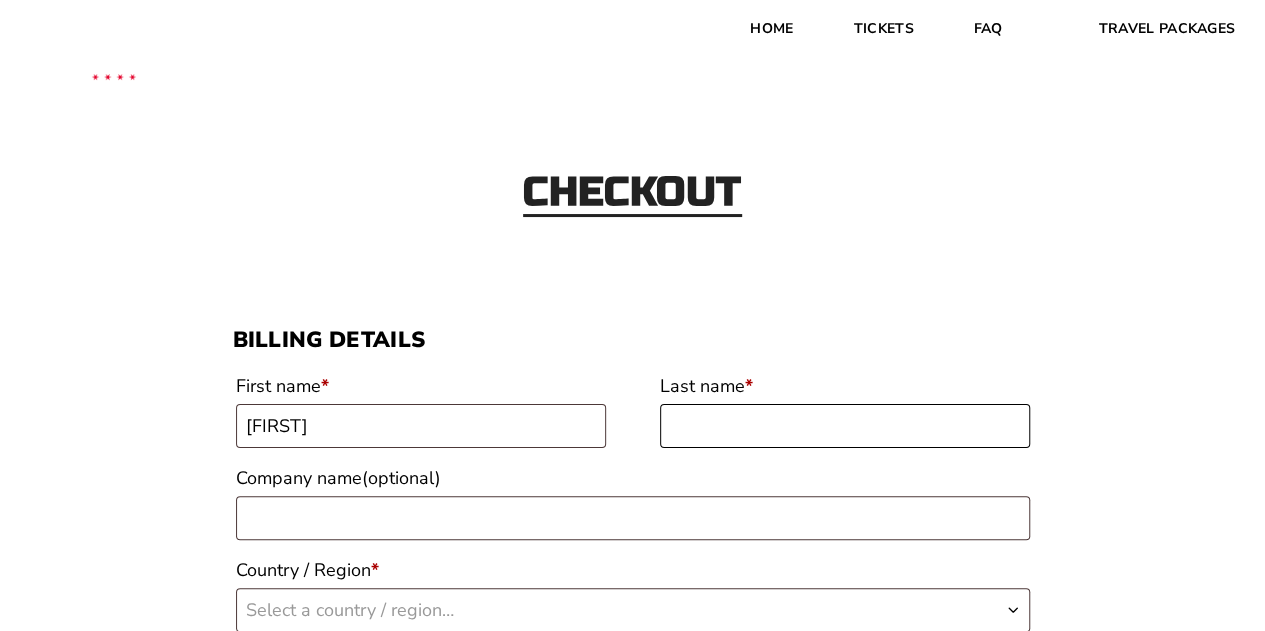 type on "[LAST]" 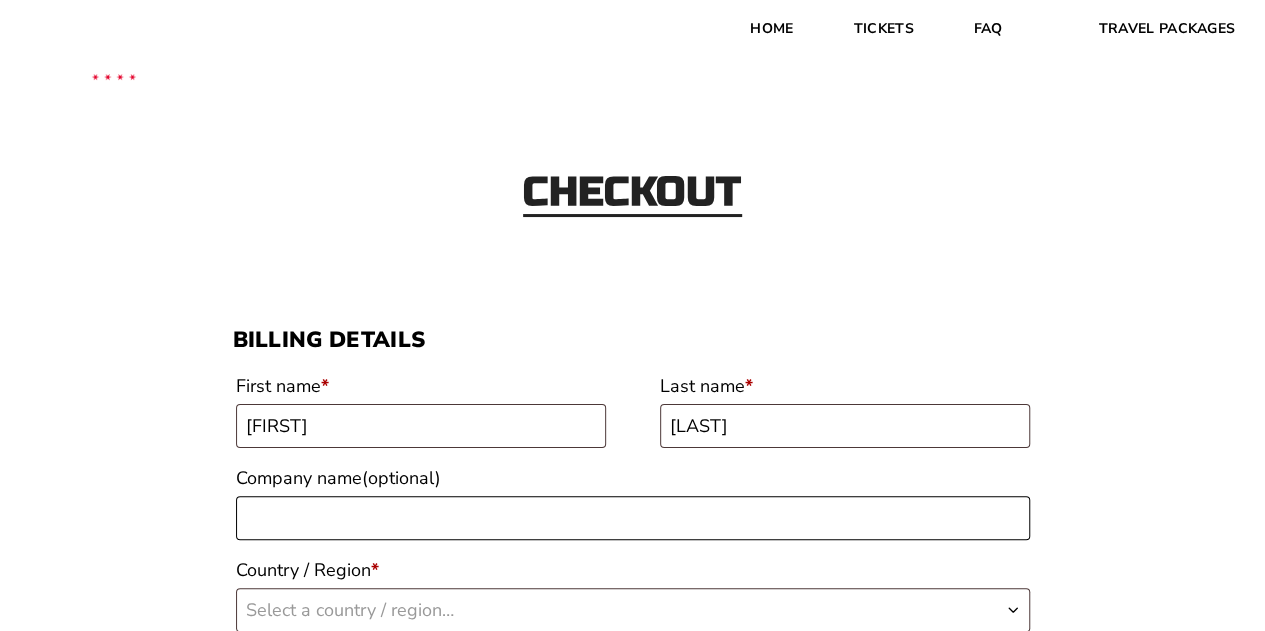 type on "[LAST] Challenge" 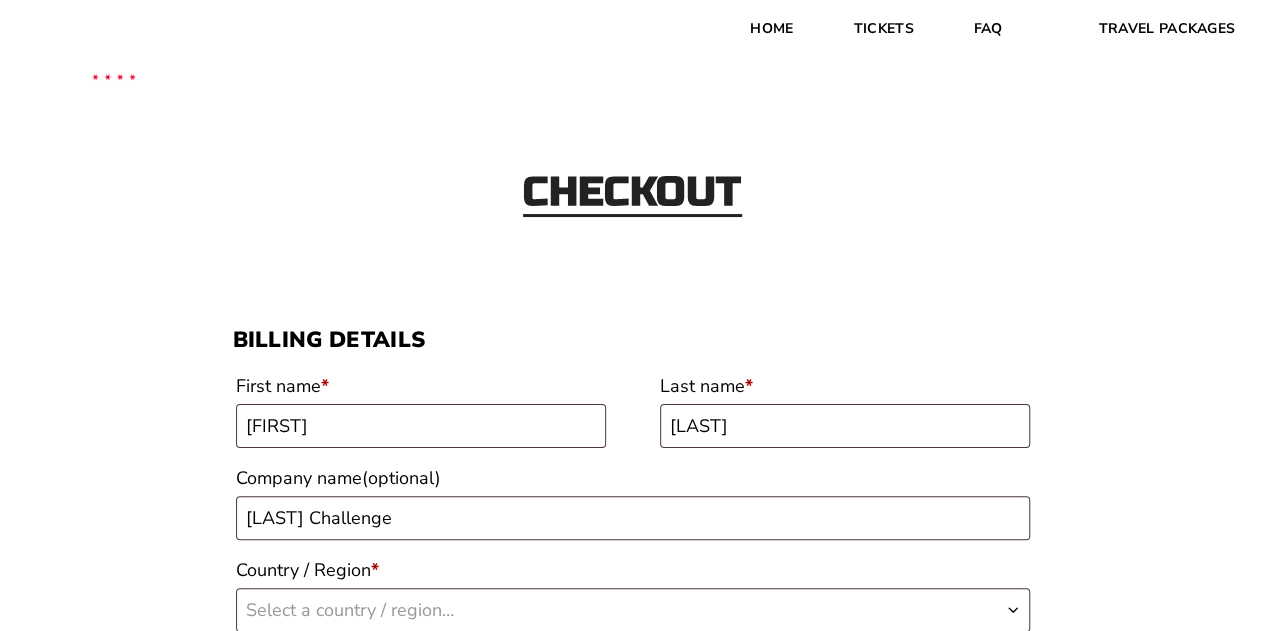 select on "US" 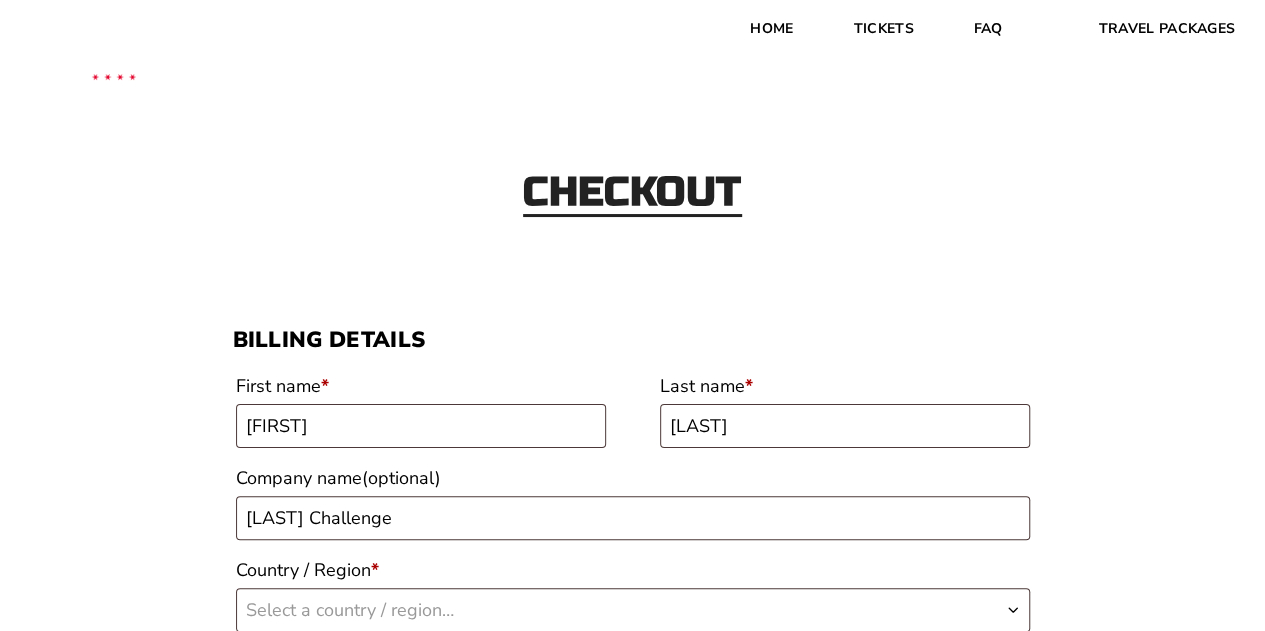 type on "[ADDRESS]" 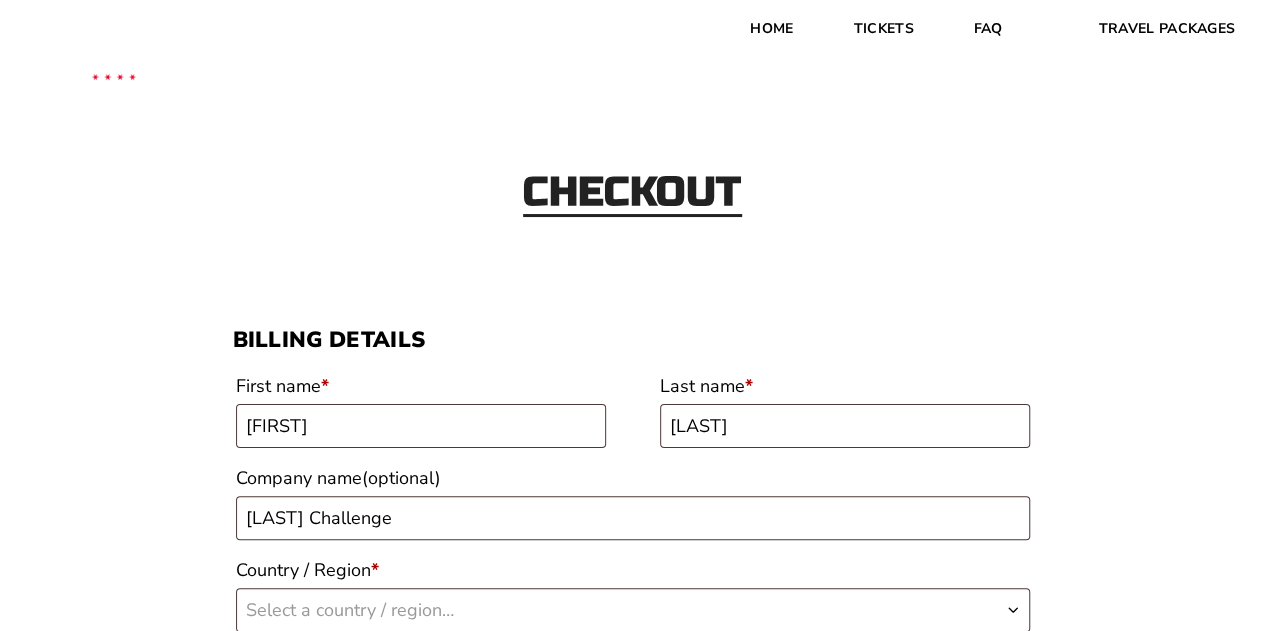 type on "[CITY]" 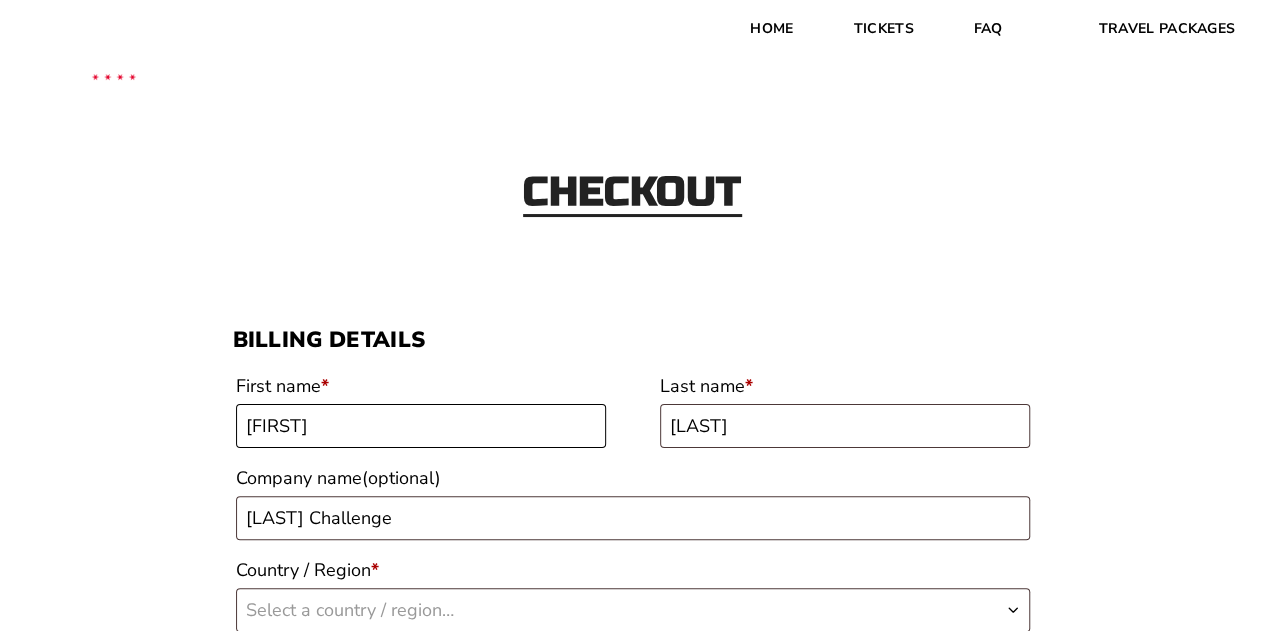select on "US" 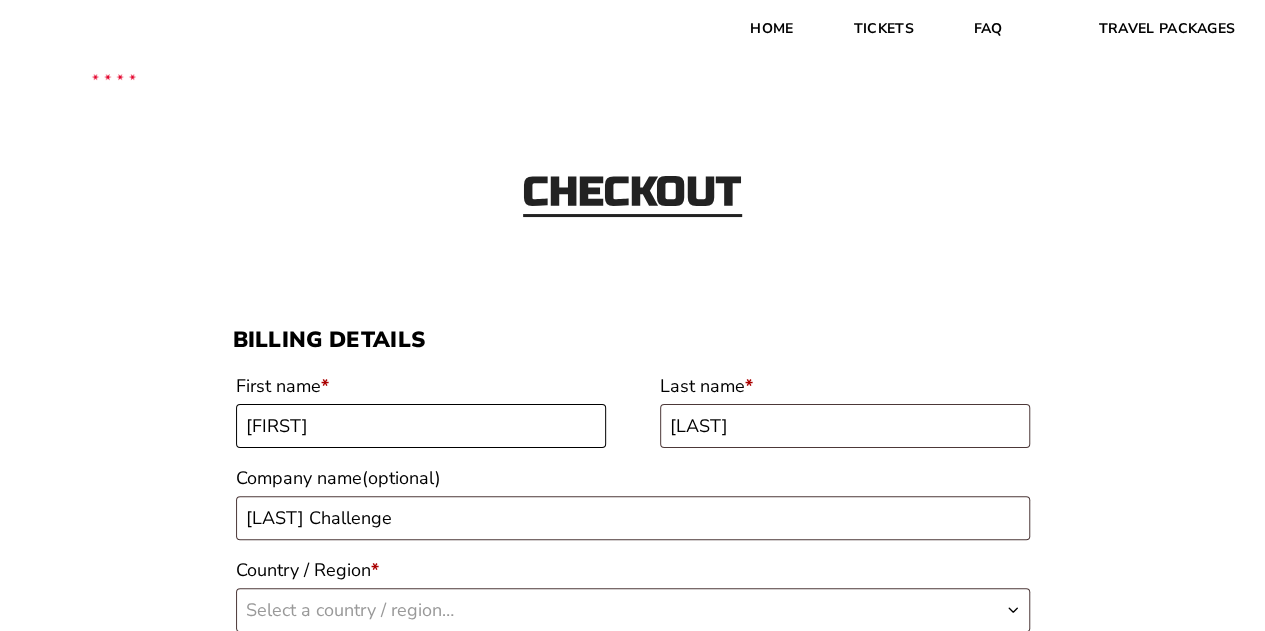 select on "ND" 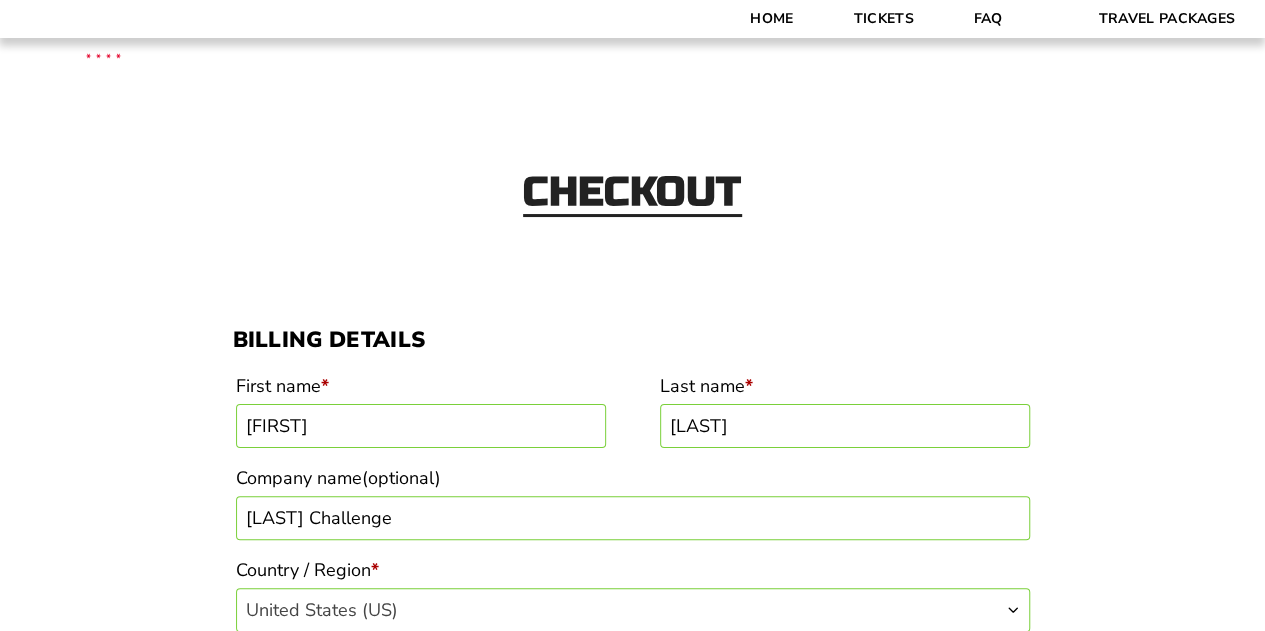 scroll, scrollTop: 622, scrollLeft: 0, axis: vertical 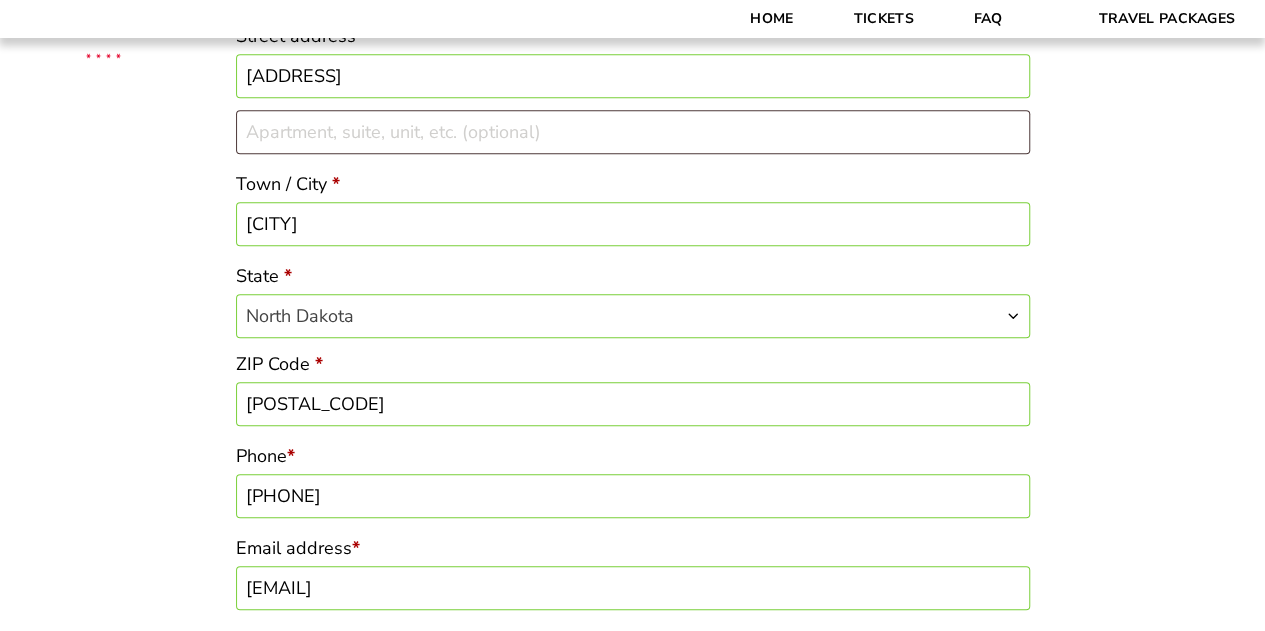 click on "Checkout
Discount Code:
Apply Code
Billing details
First name  * [FIRST] Last name  * [LAST] Company name  (optional) [LAST] Challenge Country / Region  * Select a country / region… [COUNTRY]" at bounding box center [632, 774] 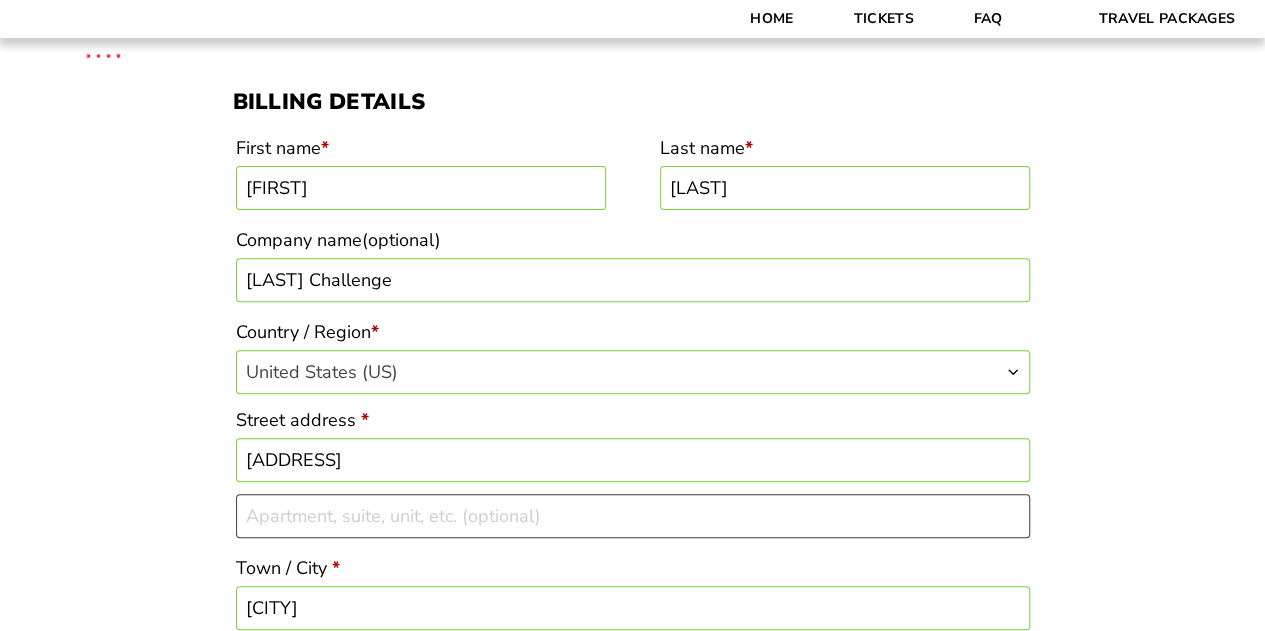 scroll, scrollTop: 222, scrollLeft: 0, axis: vertical 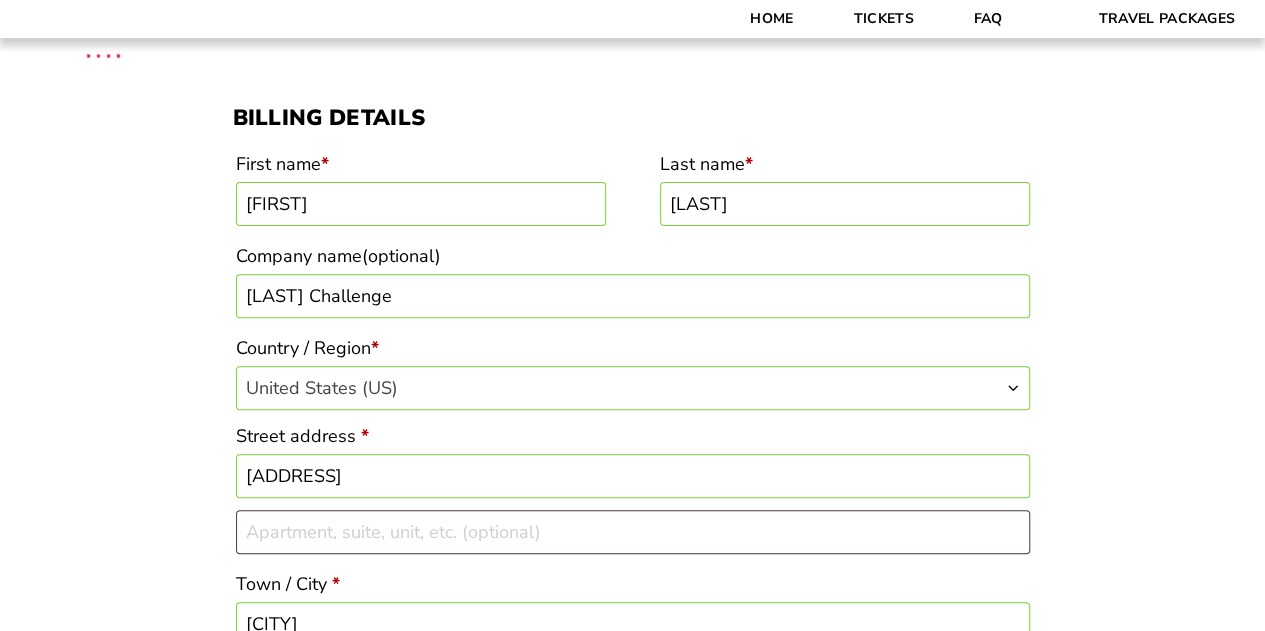 drag, startPoint x: 476, startPoint y: 298, endPoint x: 186, endPoint y: 316, distance: 290.55807 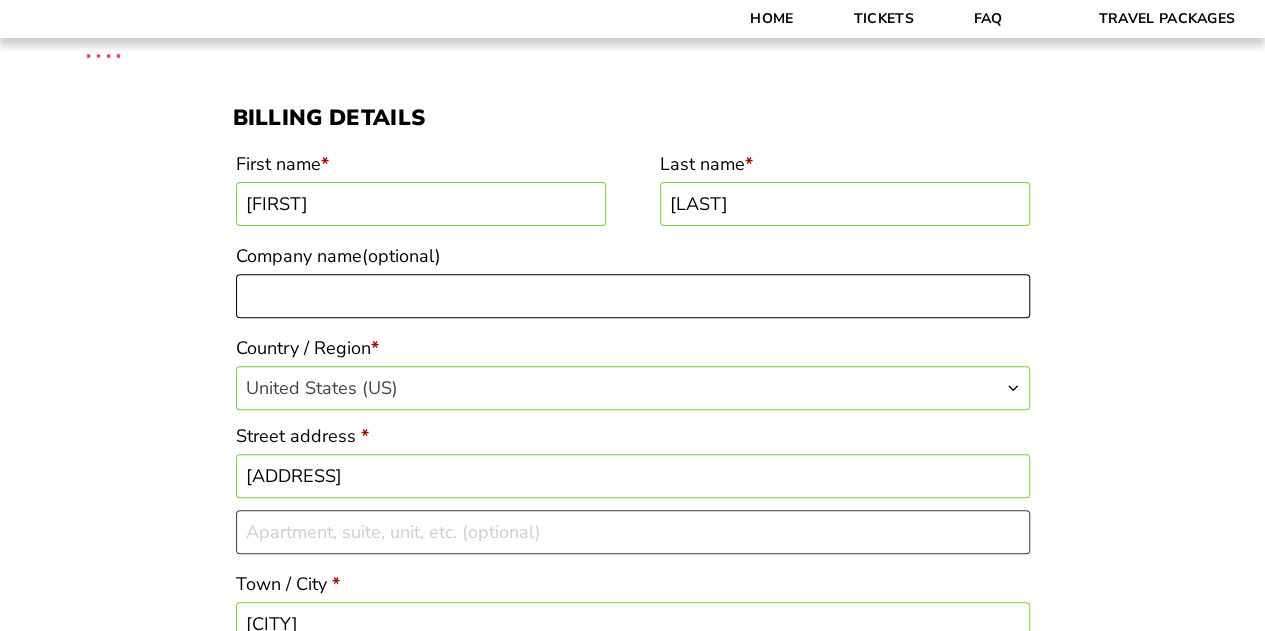 type 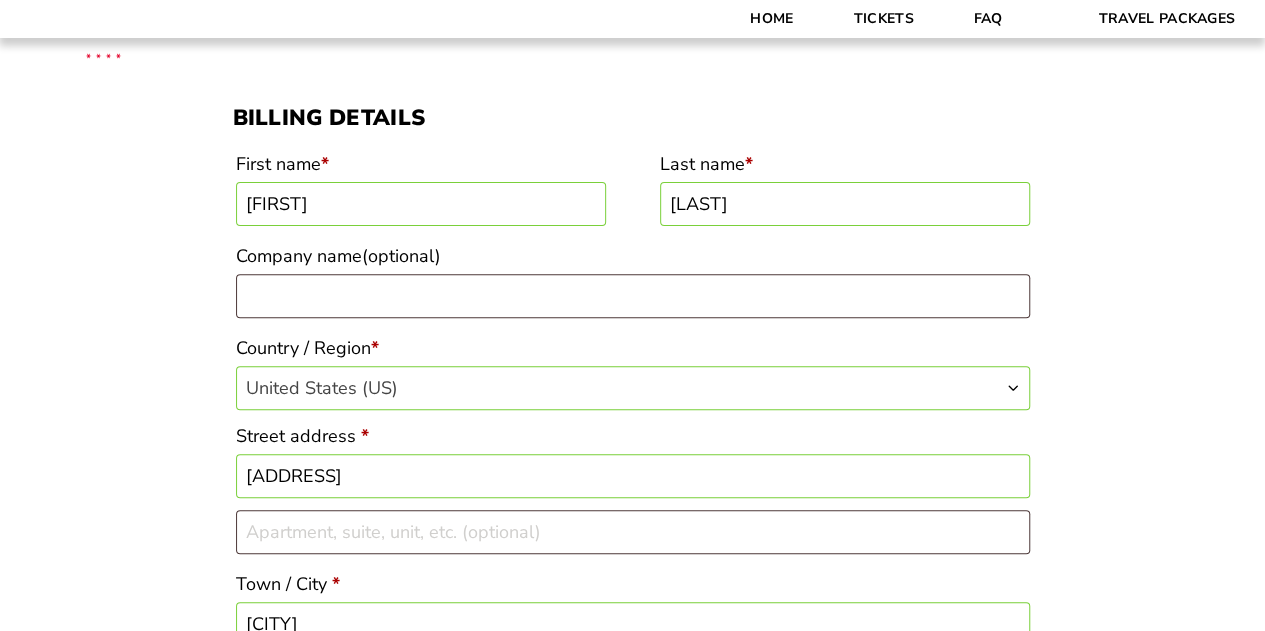 click on "Checkout
Discount Code:
Apply Code
Billing details
First name  * [FIRST] Last name  * [LAST] Company name  (optional) Country / Region  * Select a country / region… [COUNTRY]" at bounding box center (632, 1174) 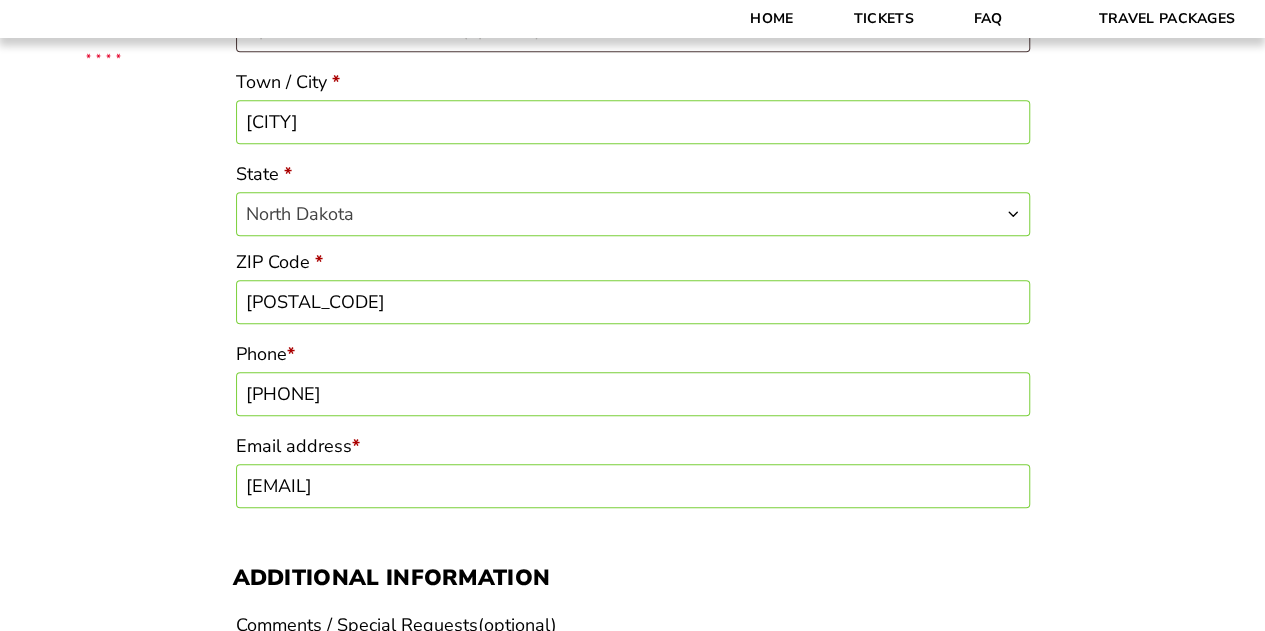 scroll, scrollTop: 822, scrollLeft: 0, axis: vertical 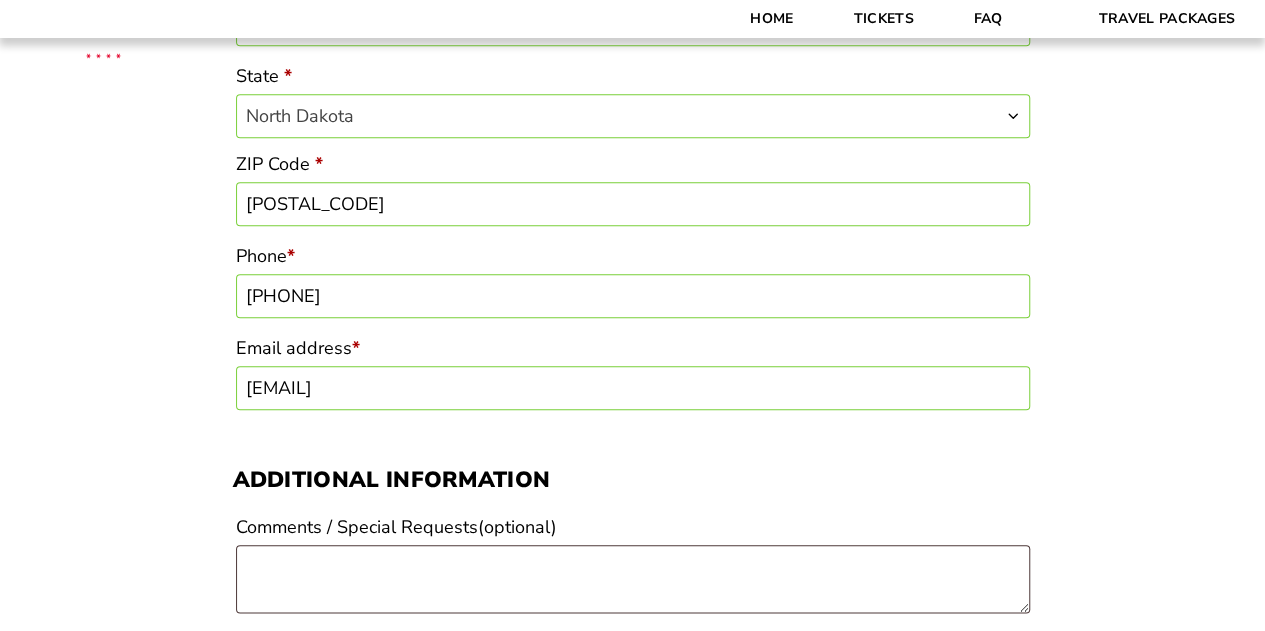 click on "[PHONE]" at bounding box center (633, 296) 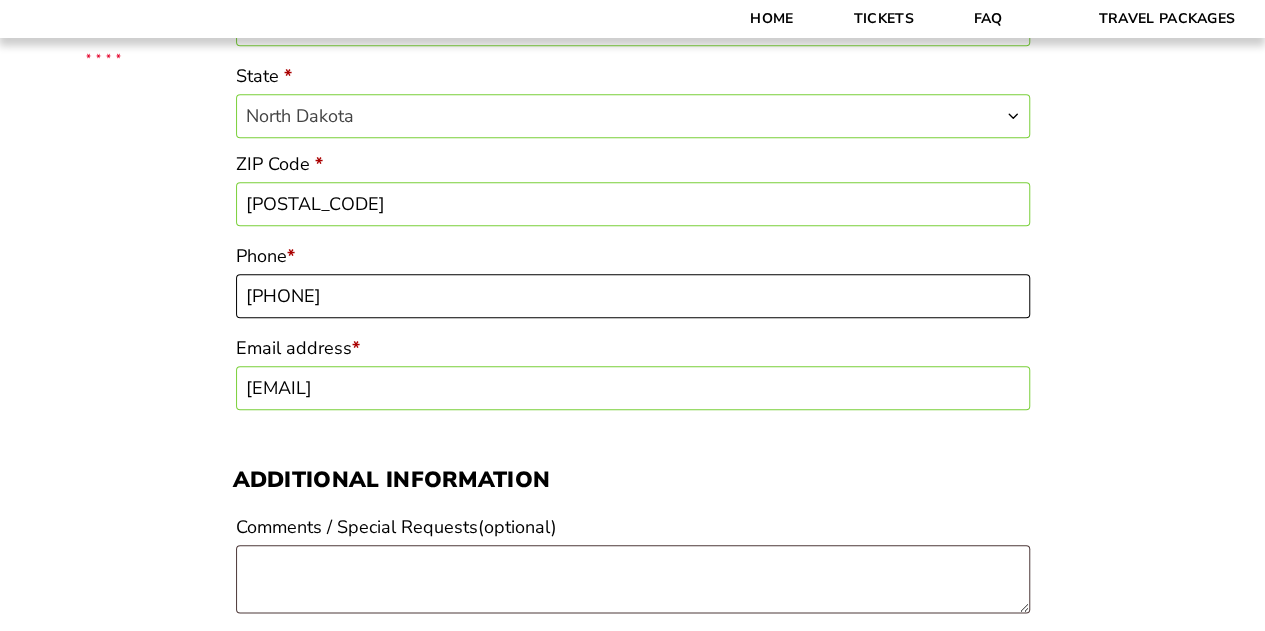 type on "[PHONE]" 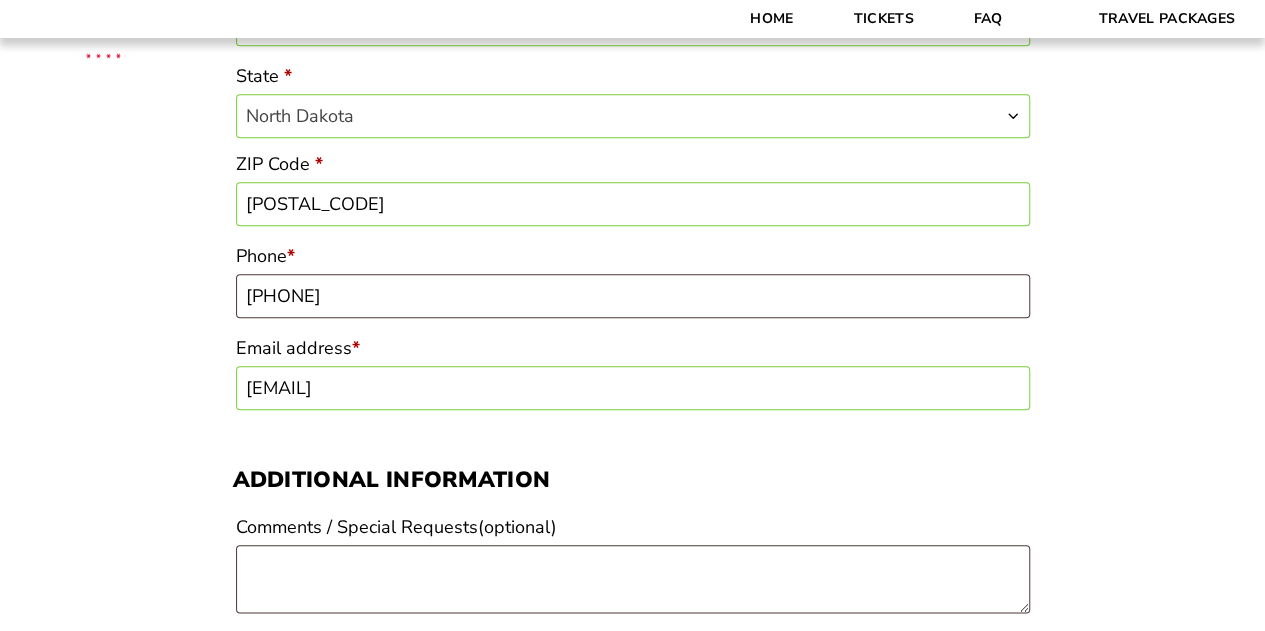 click on "Checkout
Discount Code:
Apply Code
Billing details
First name  * [FIRST] Last name  * [LAST] Company name  (optional) Country / Region  * Select a country / region… [COUNTRY]" at bounding box center [632, 574] 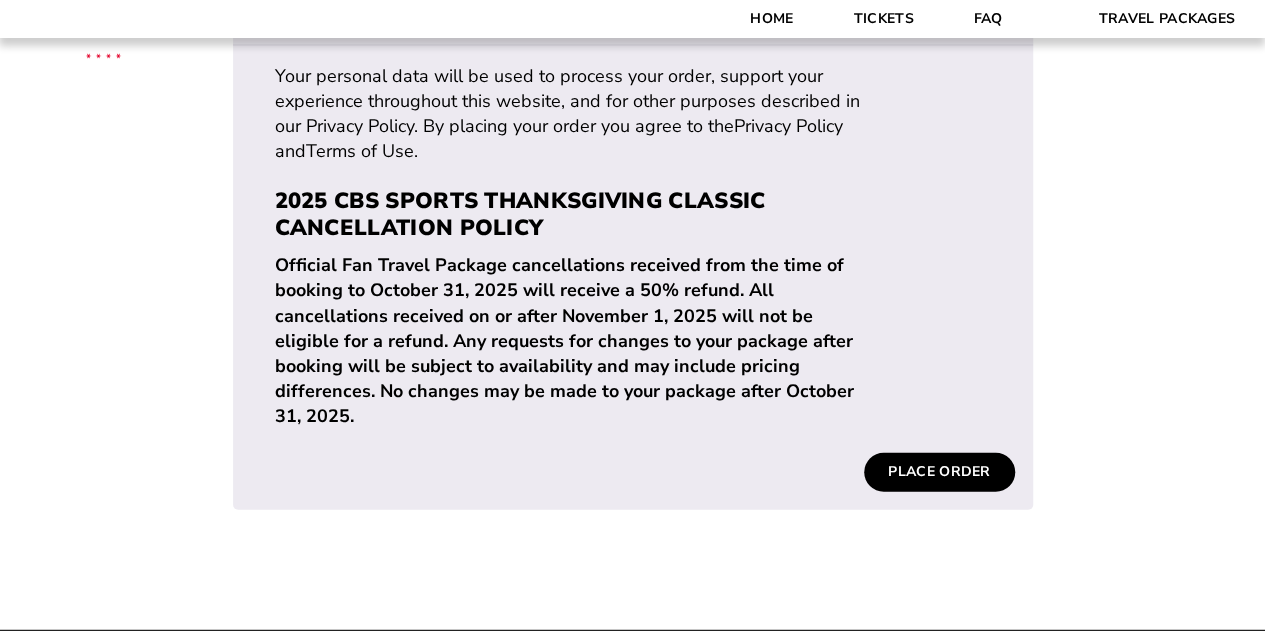 scroll, scrollTop: 2200, scrollLeft: 0, axis: vertical 